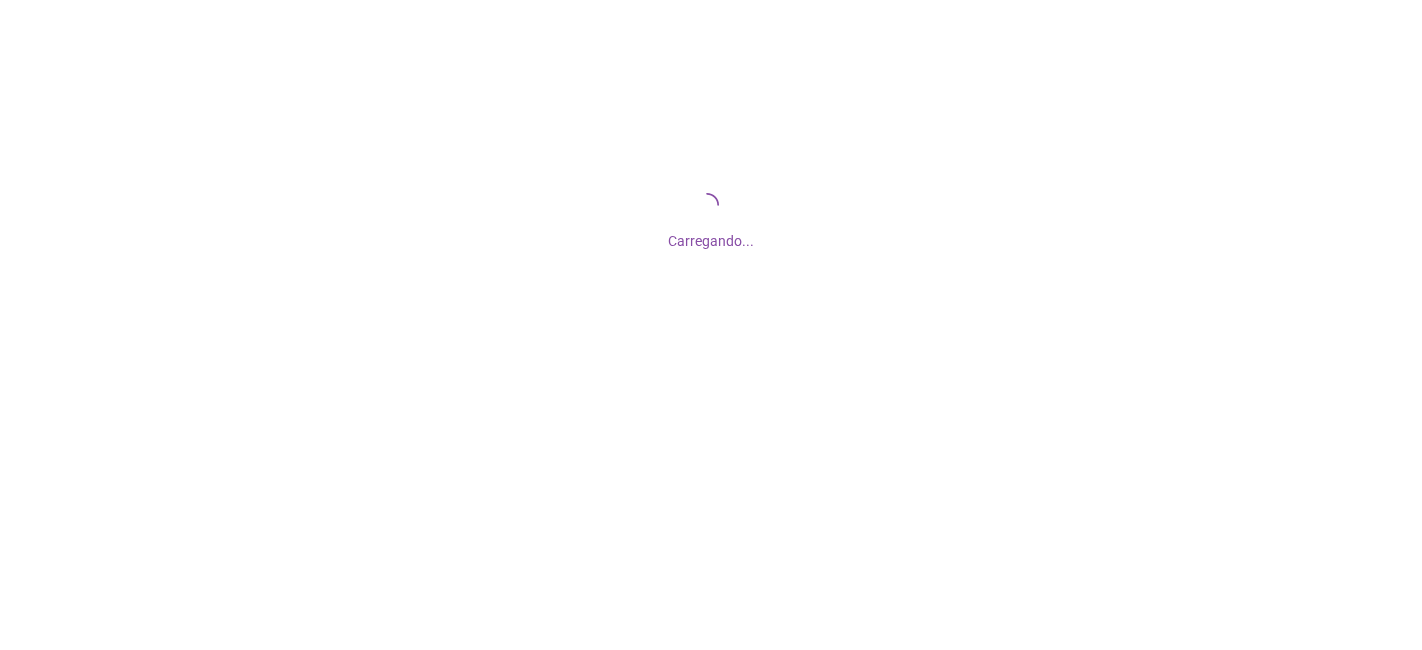 scroll, scrollTop: 0, scrollLeft: 0, axis: both 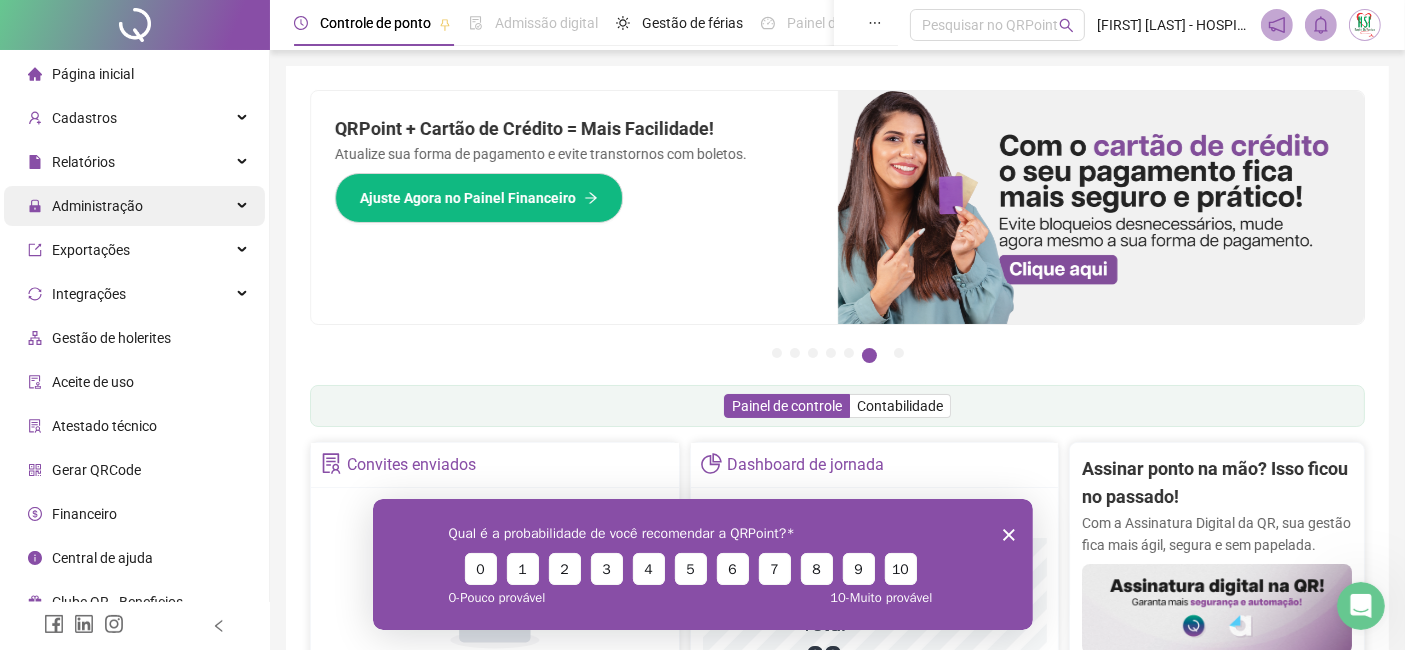 click on "Administração" at bounding box center (134, 206) 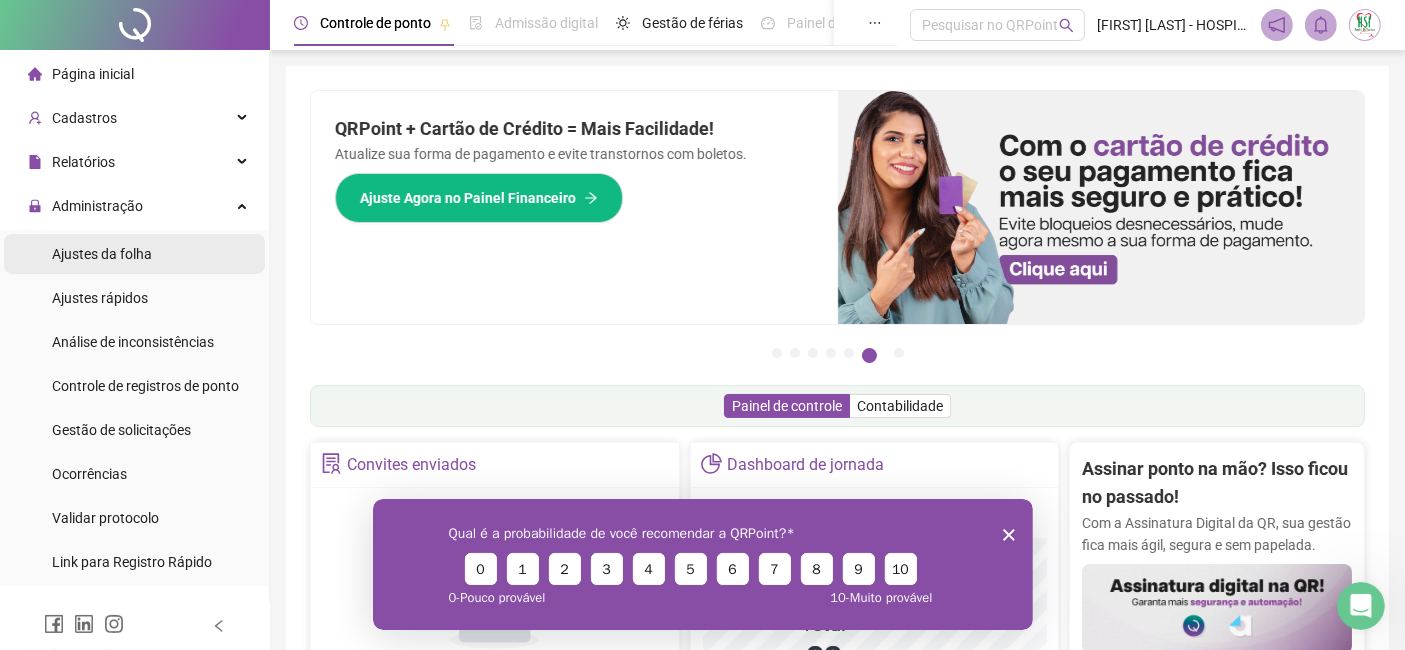 click on "Ajustes da folha" at bounding box center (134, 254) 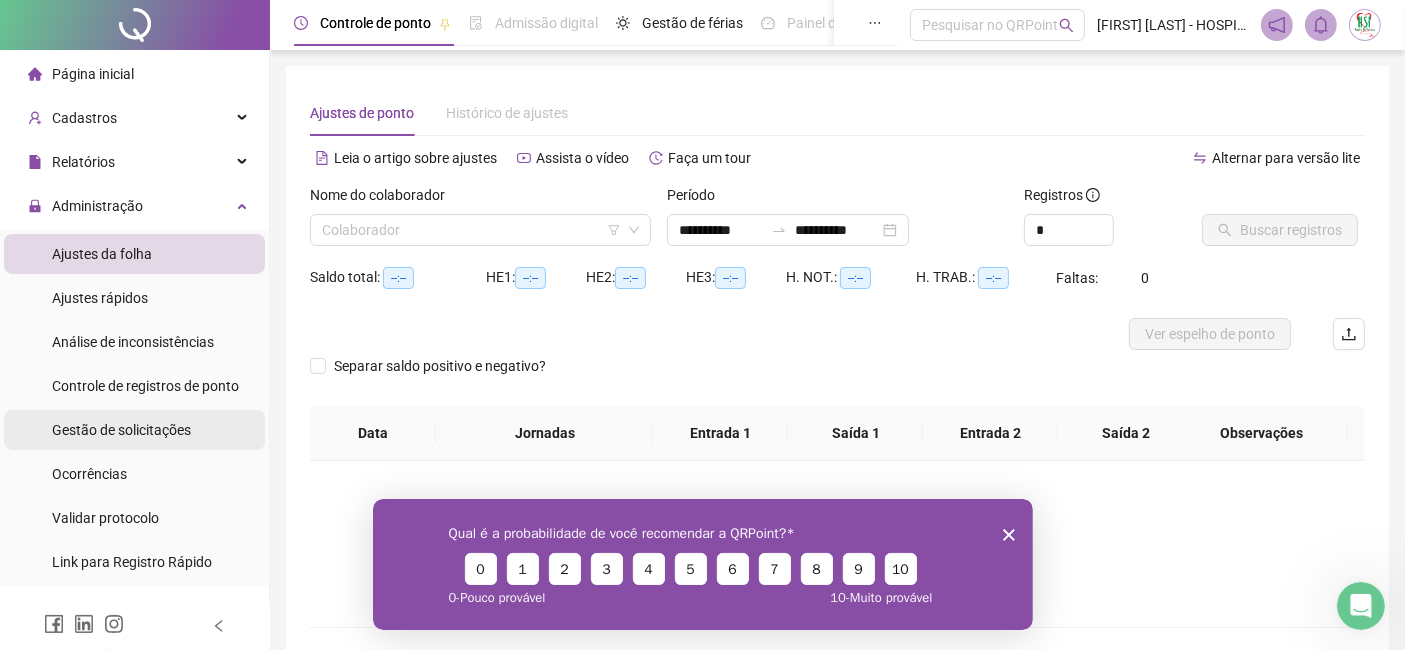 click on "Gestão de solicitações" at bounding box center [121, 430] 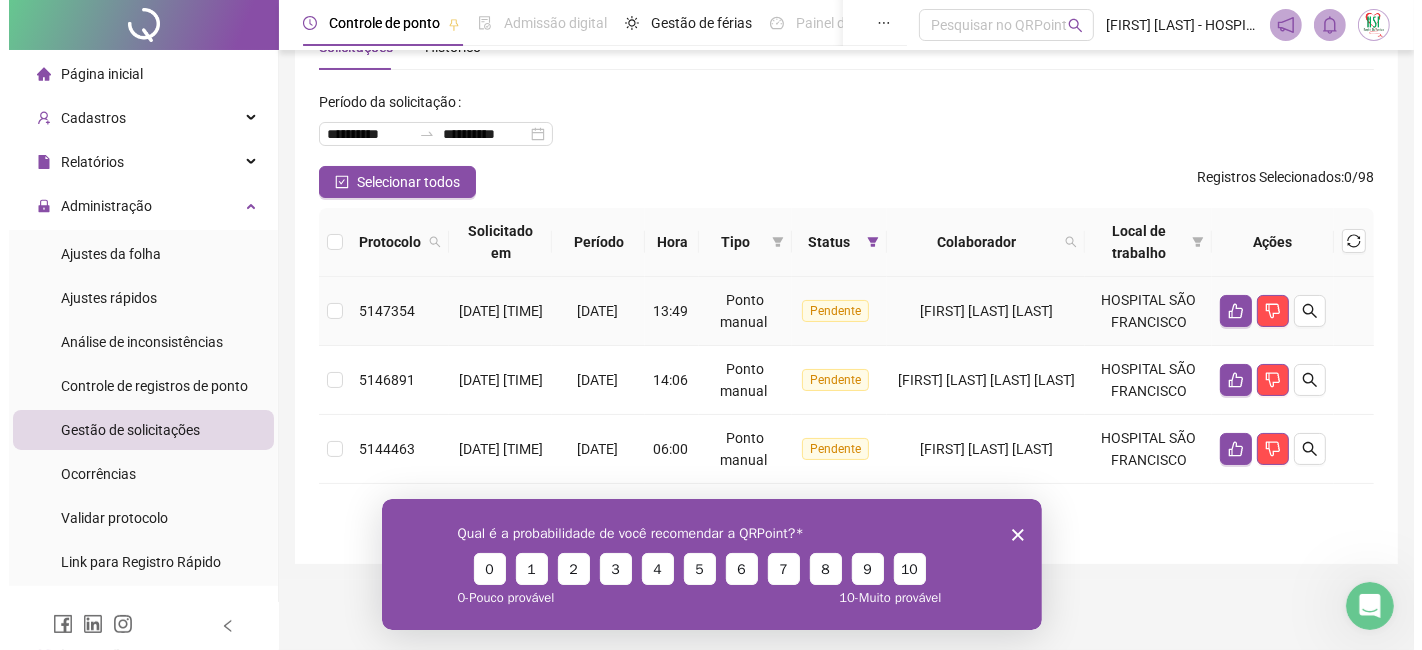 scroll, scrollTop: 130, scrollLeft: 0, axis: vertical 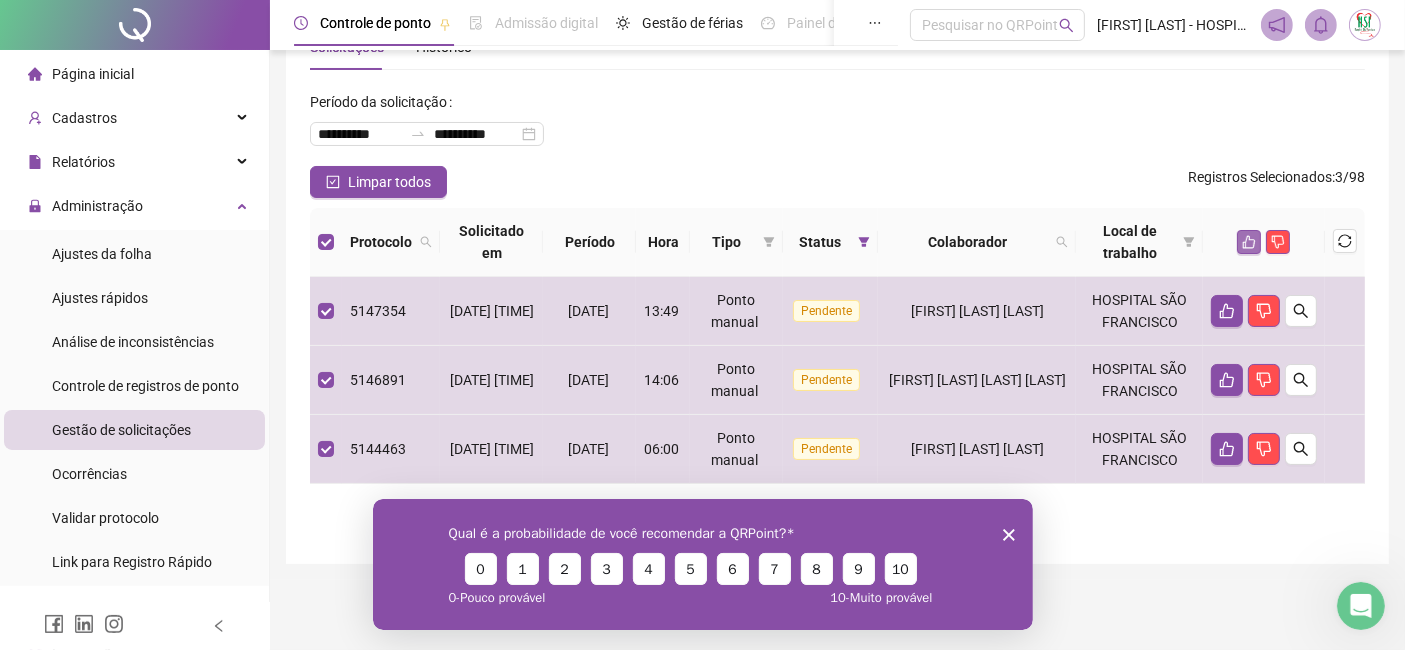 click 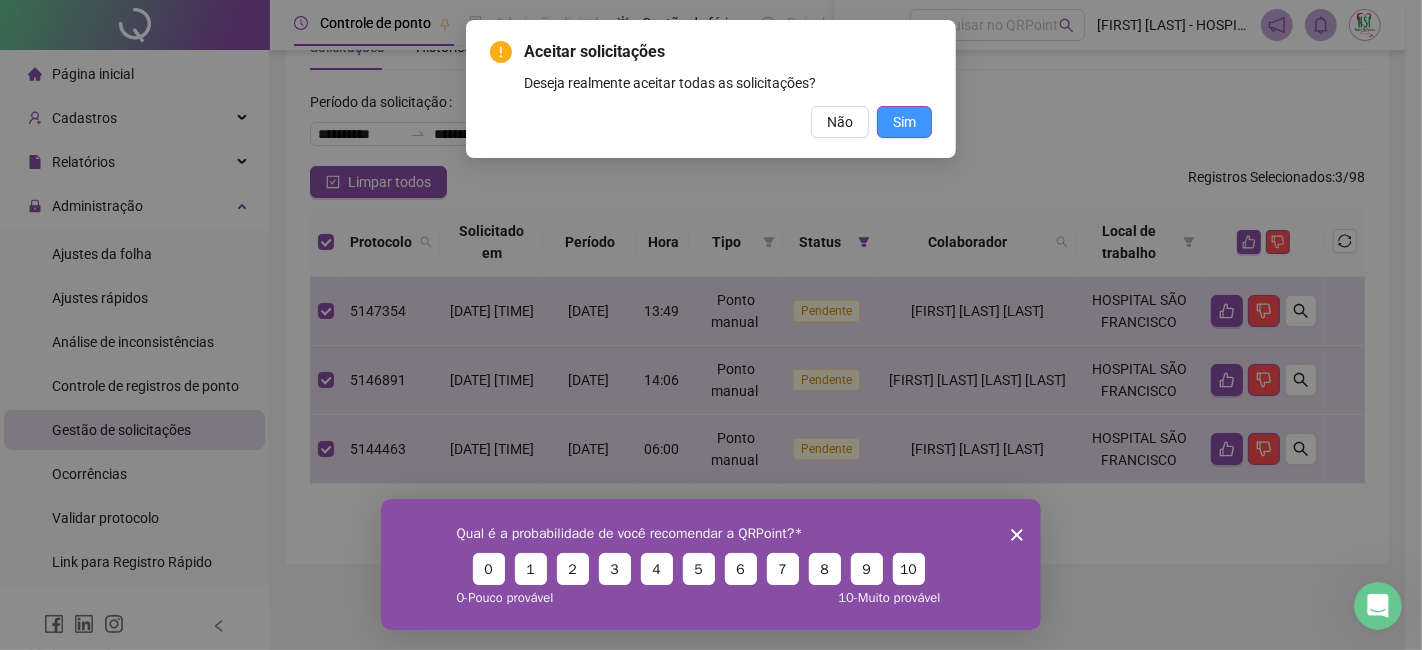 click on "Sim" at bounding box center [904, 122] 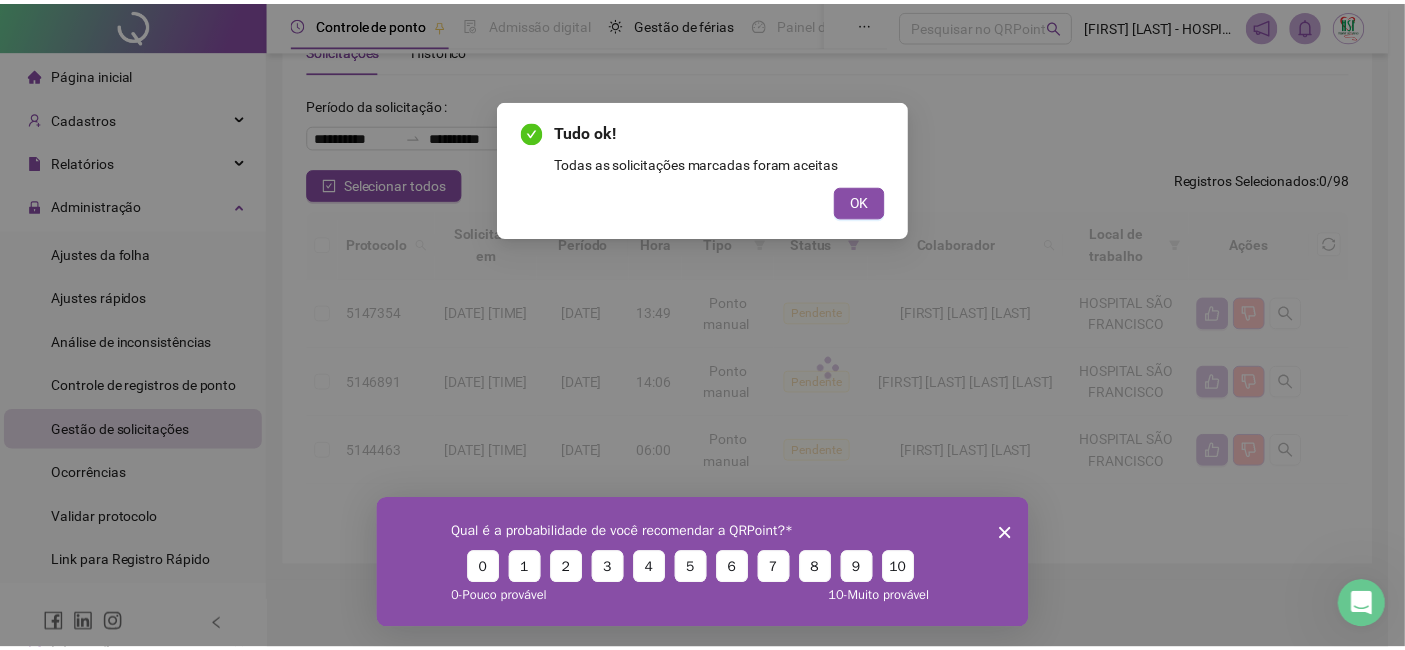 scroll, scrollTop: 0, scrollLeft: 0, axis: both 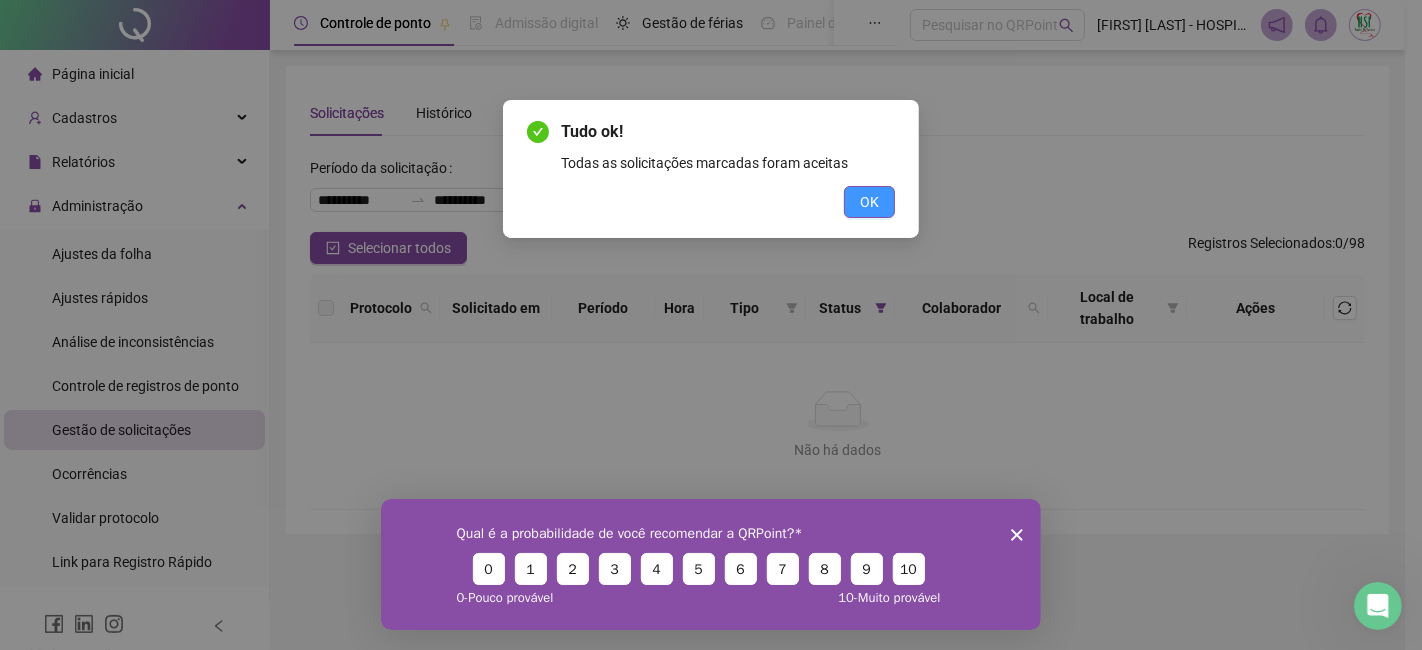 click on "OK" at bounding box center [869, 202] 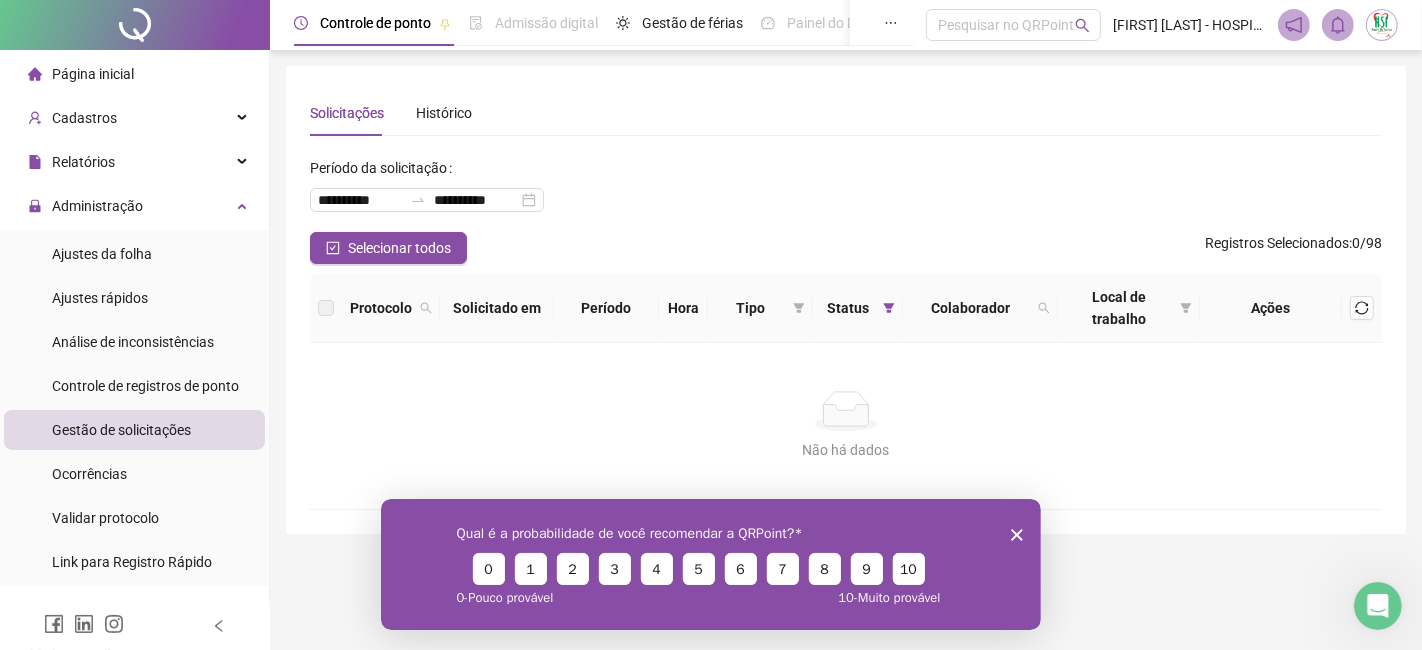 click on "Página inicial" at bounding box center (134, 74) 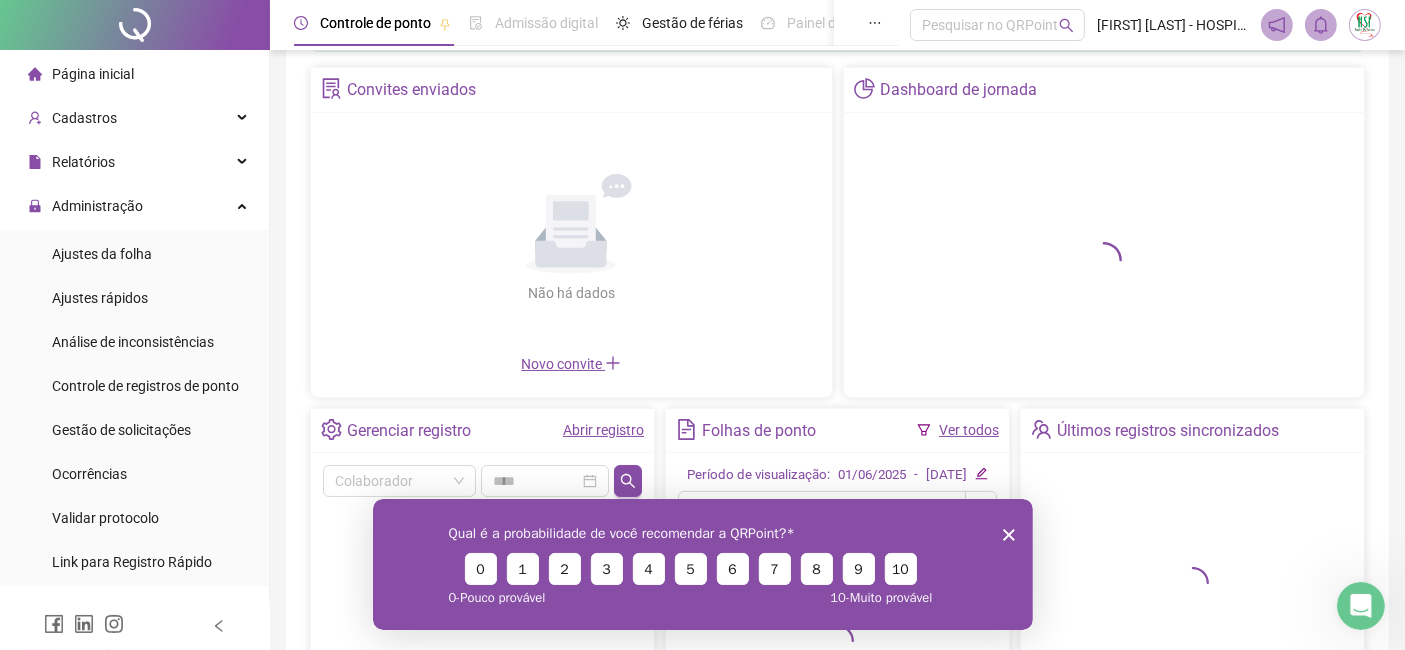 scroll, scrollTop: 330, scrollLeft: 0, axis: vertical 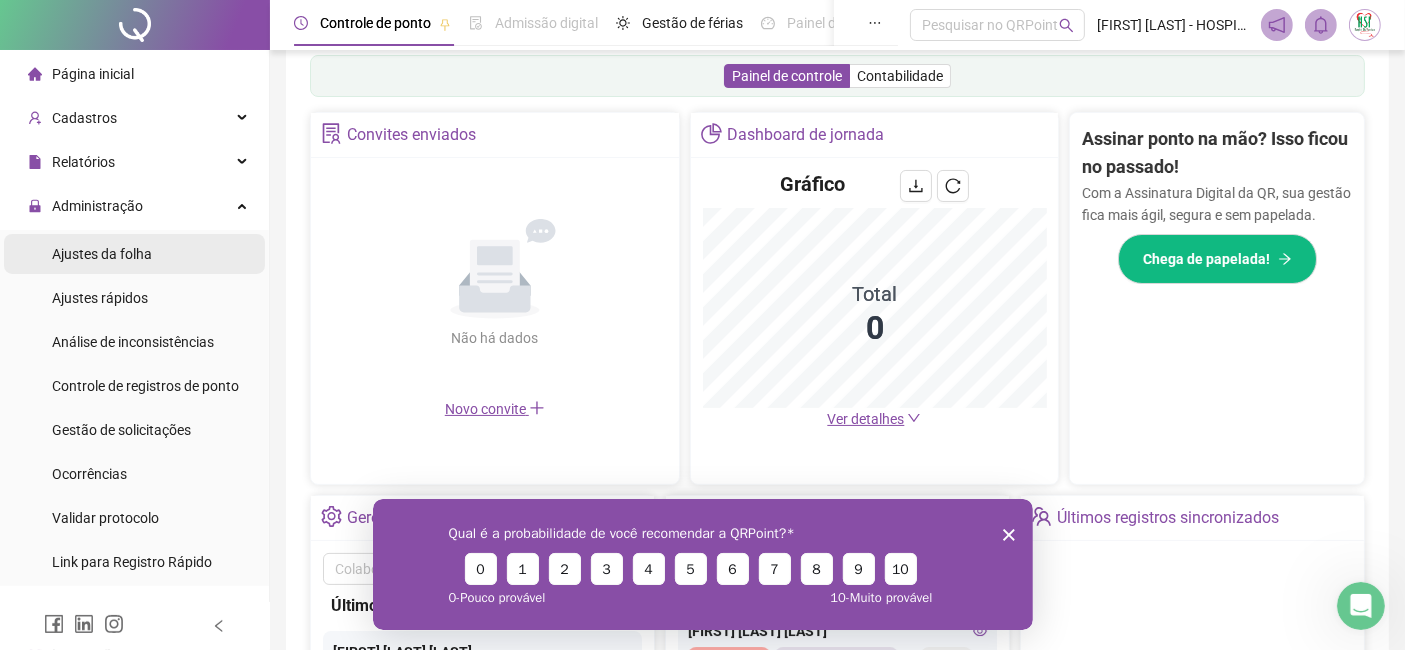 click on "Ajustes da folha" at bounding box center (102, 254) 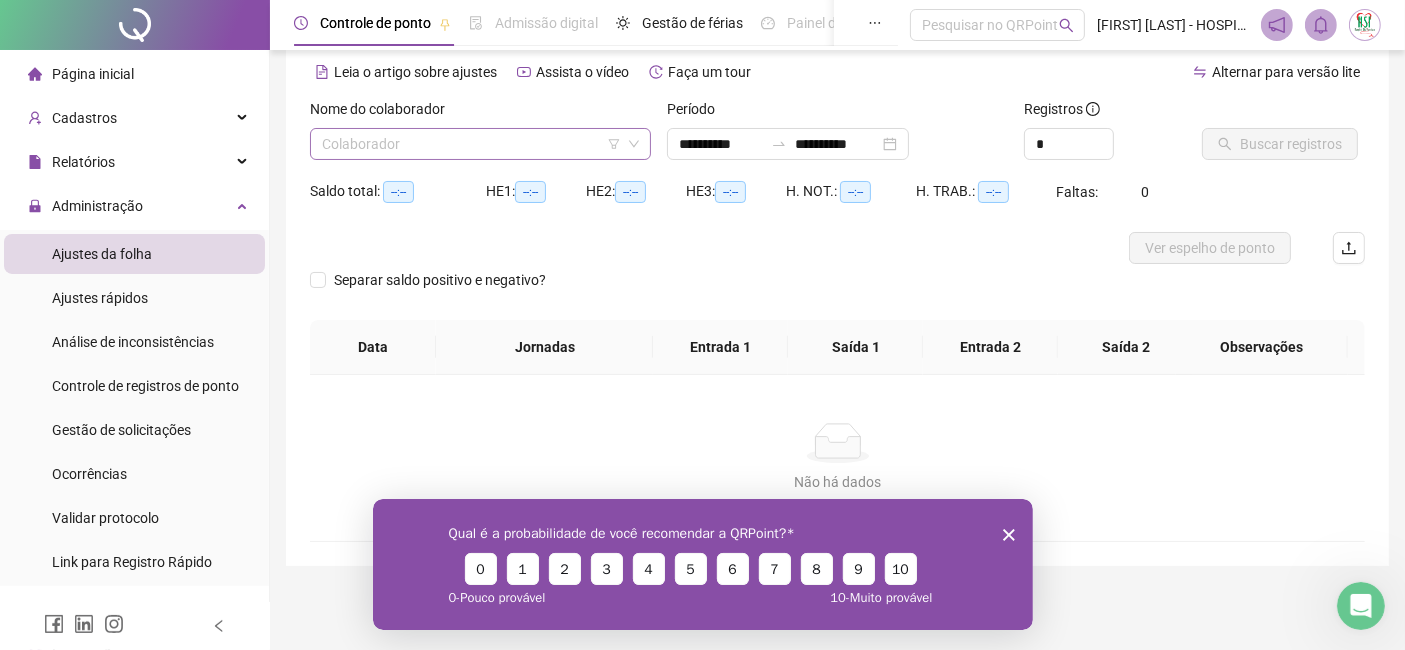 click at bounding box center (474, 144) 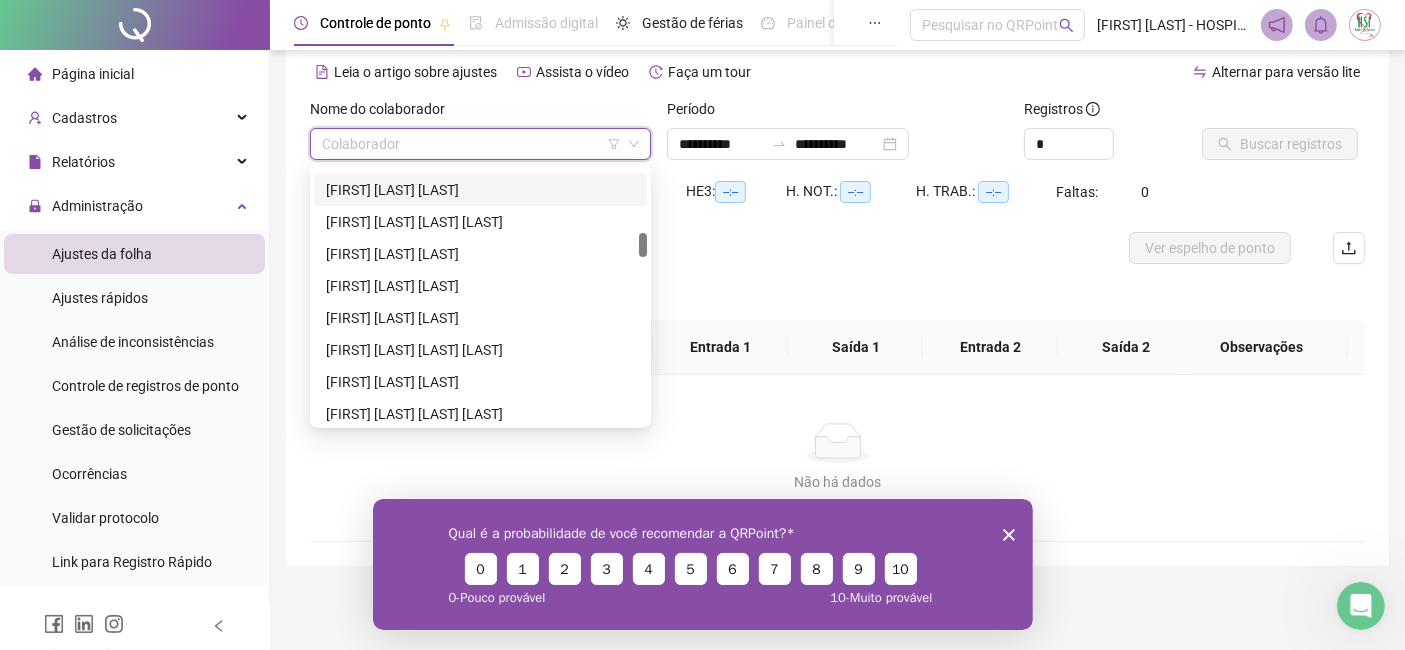 scroll, scrollTop: 777, scrollLeft: 0, axis: vertical 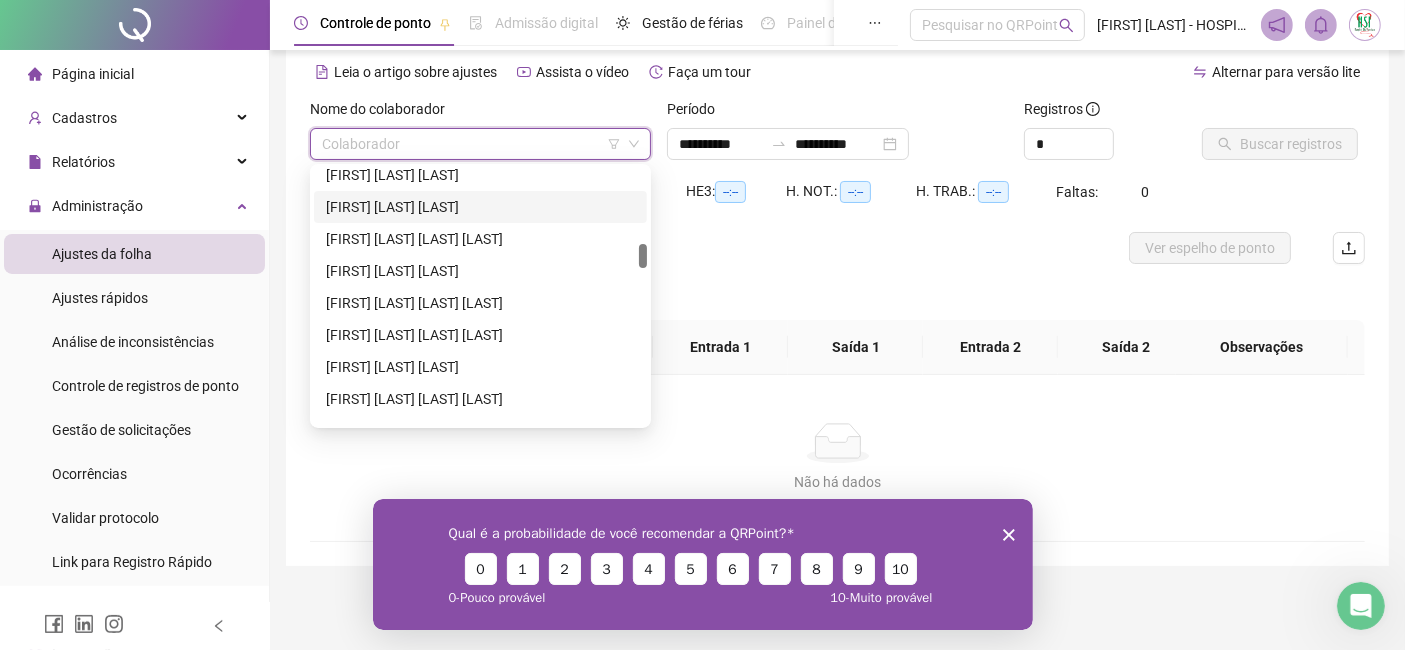 click on "[FIRST] [LAST] [LAST]" at bounding box center [480, 207] 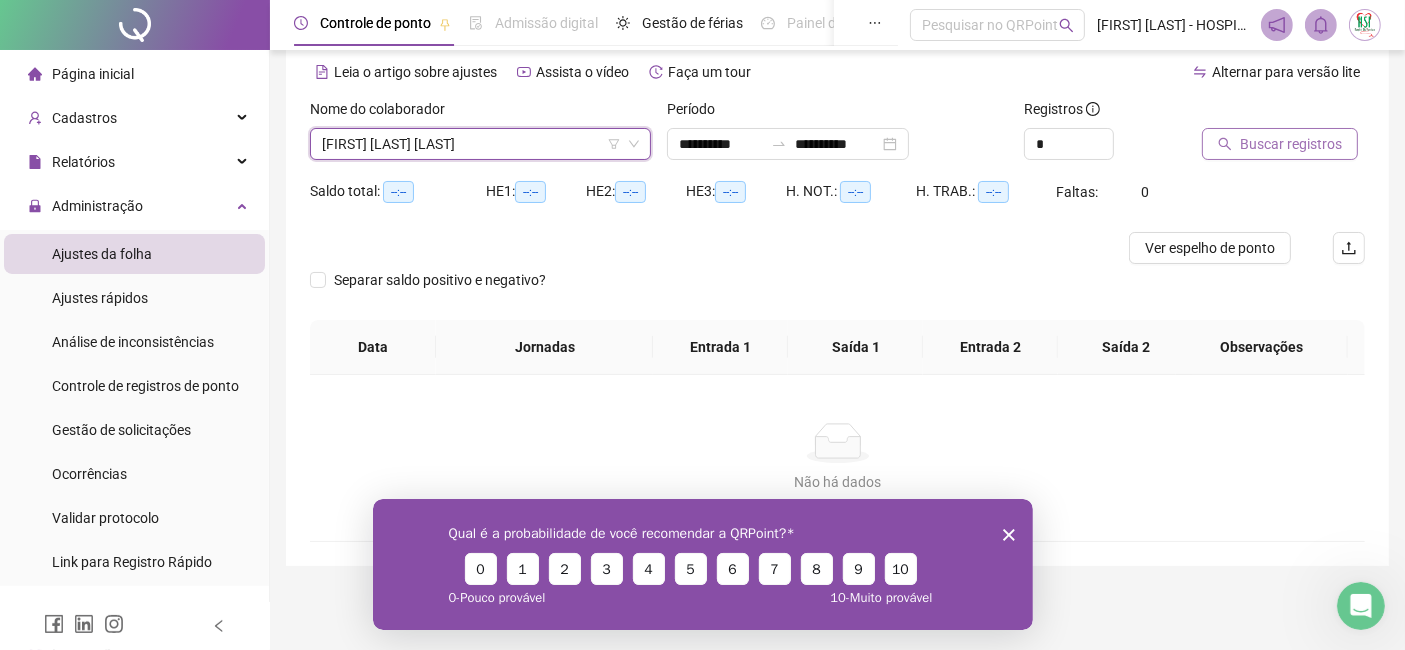 click on "Buscar registros" at bounding box center (1291, 144) 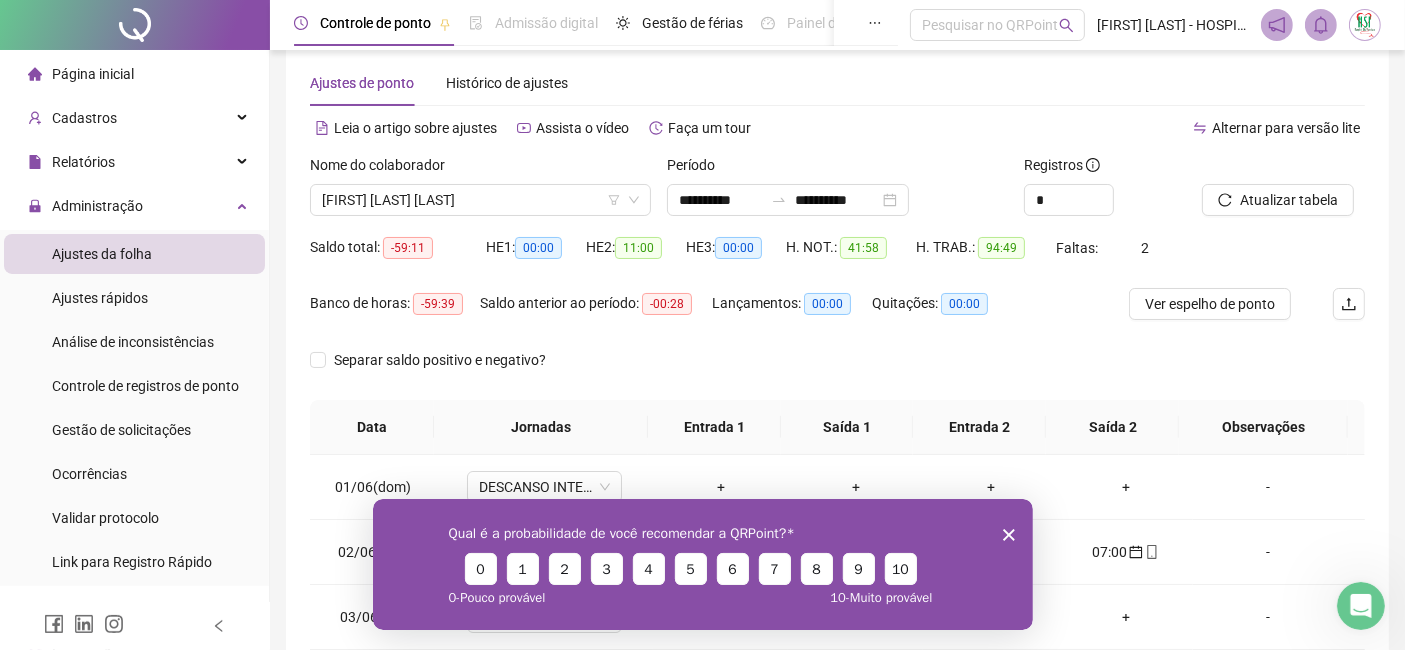scroll, scrollTop: 0, scrollLeft: 0, axis: both 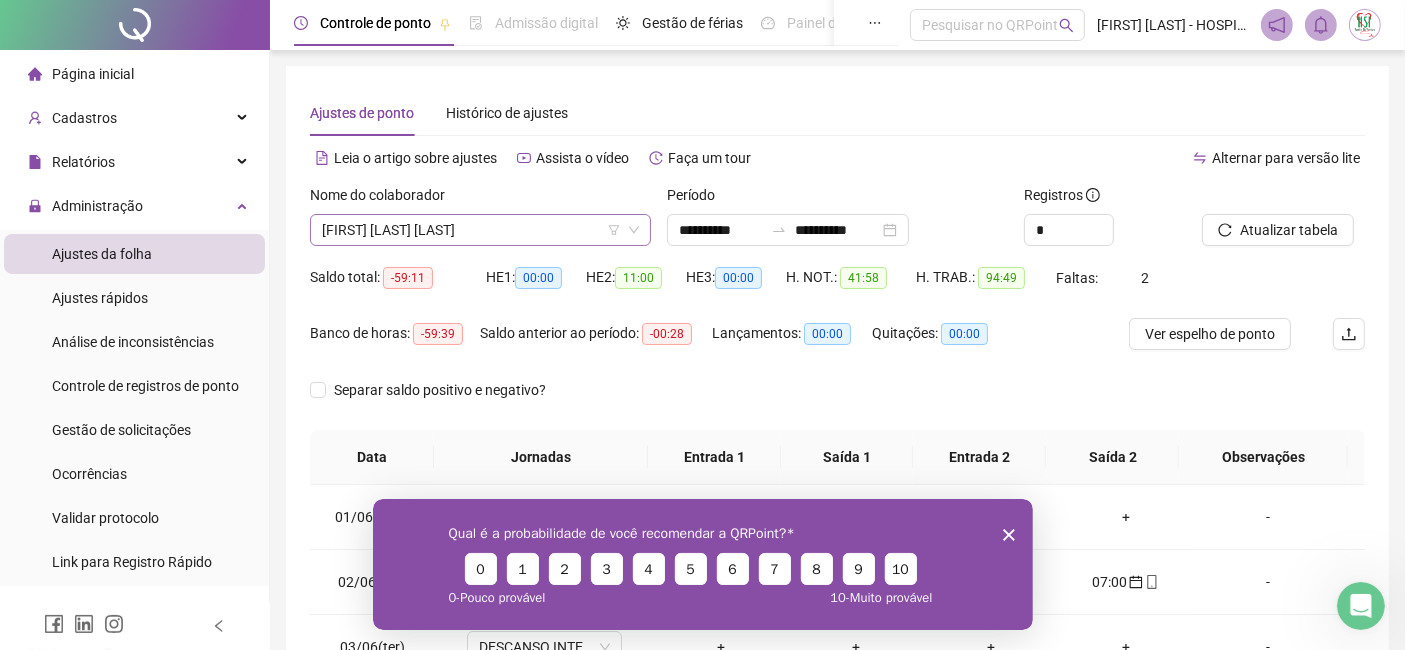click on "[FIRST] [LAST] [LAST]" at bounding box center (480, 230) 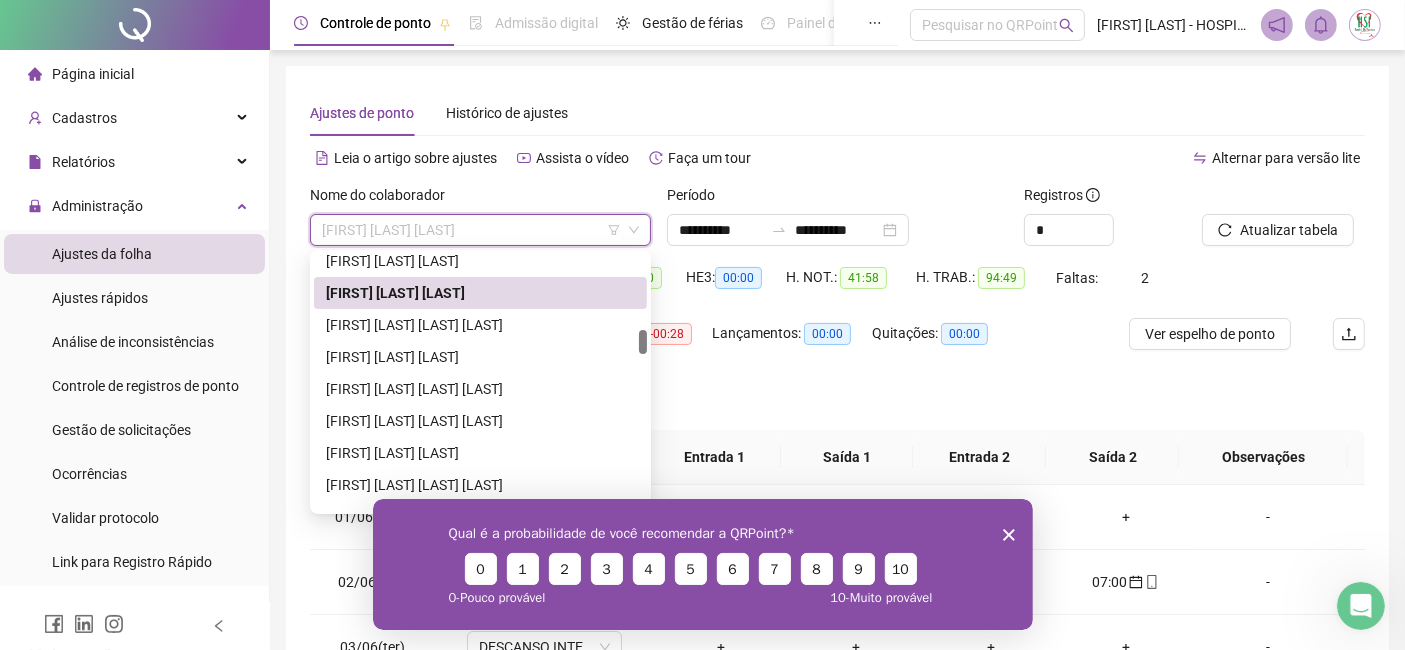 scroll, scrollTop: 666, scrollLeft: 0, axis: vertical 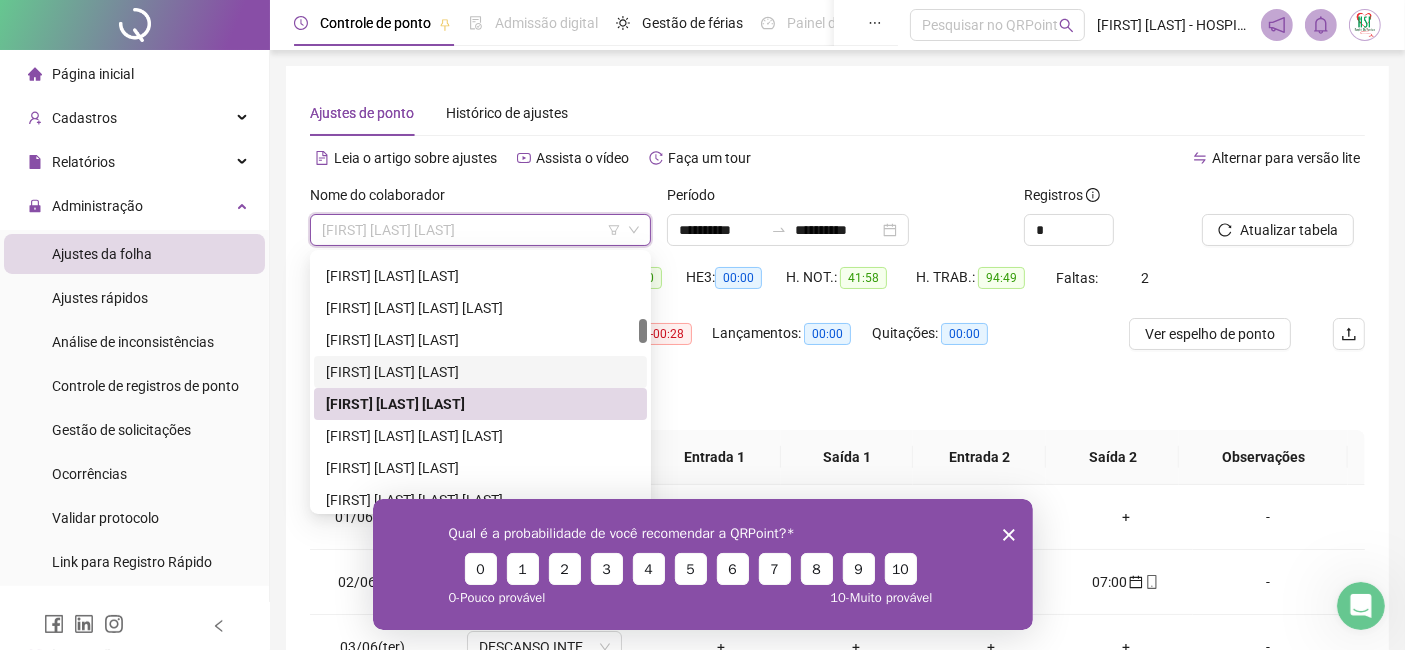 click on "[FIRST] [LAST] [LAST]" at bounding box center [480, 372] 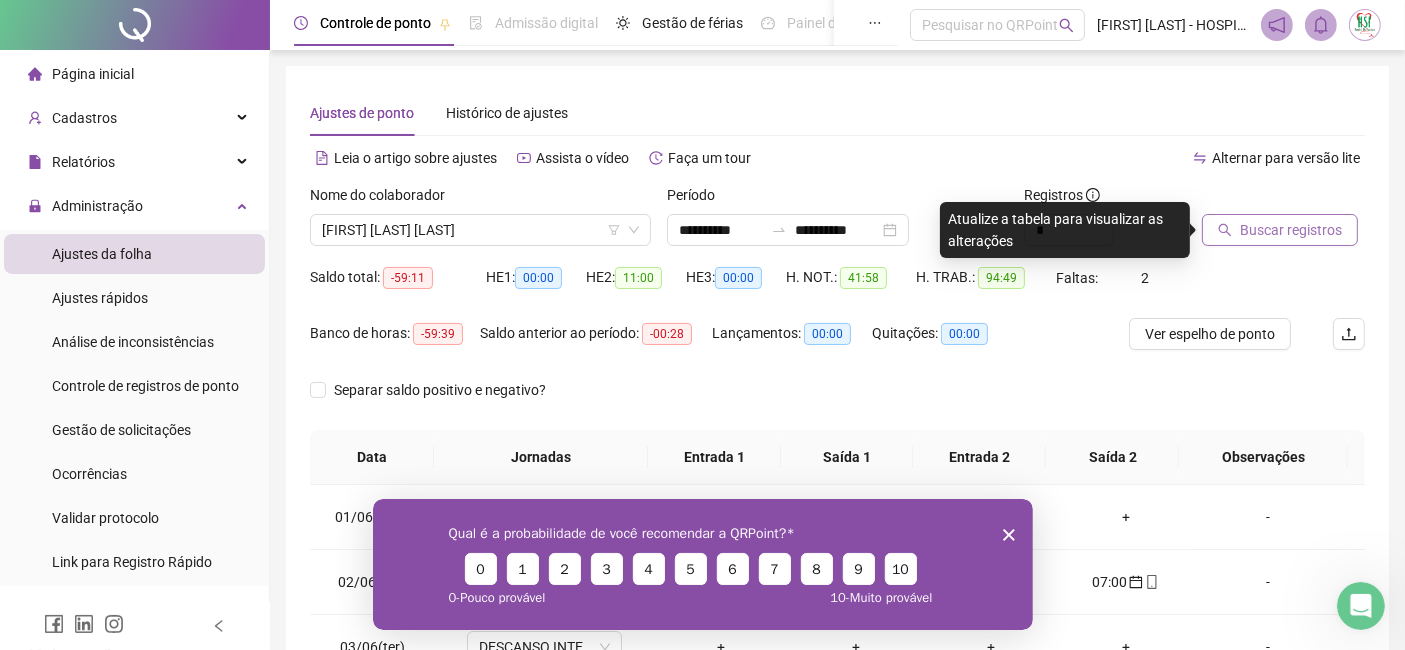 click on "Buscar registros" at bounding box center [1291, 230] 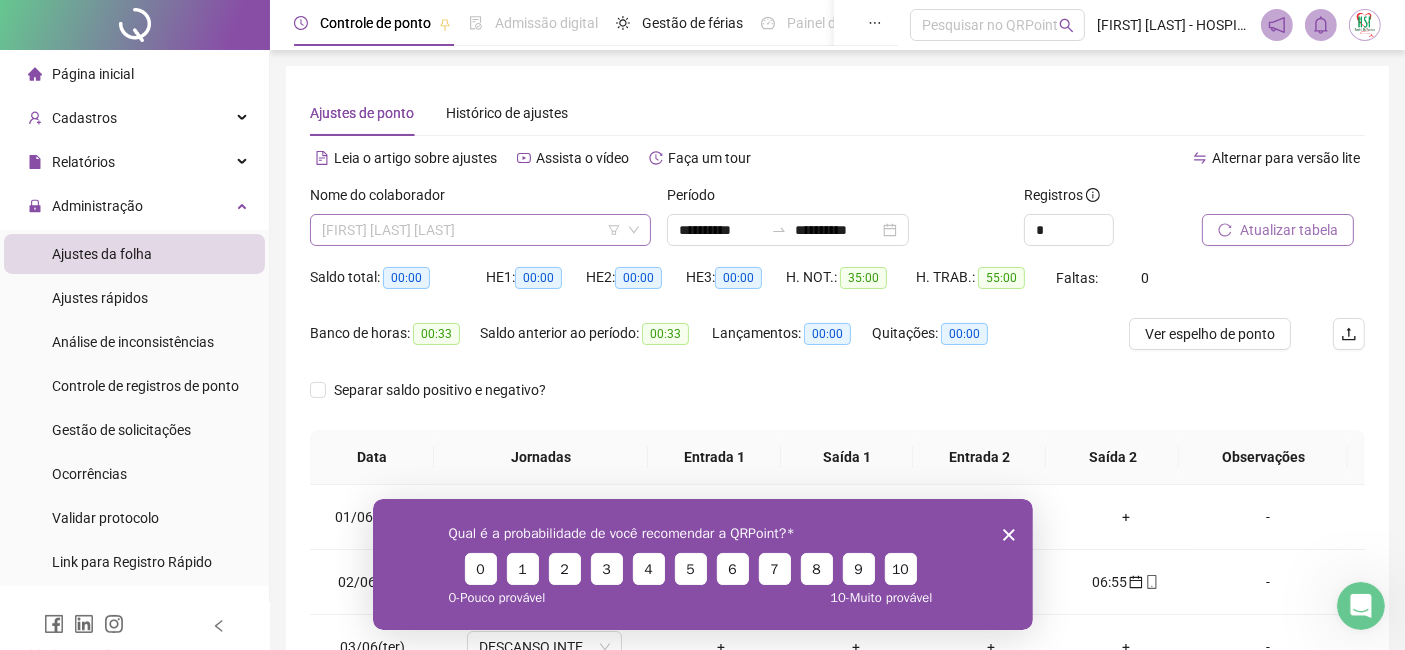 drag, startPoint x: 473, startPoint y: 239, endPoint x: 442, endPoint y: 298, distance: 66.64833 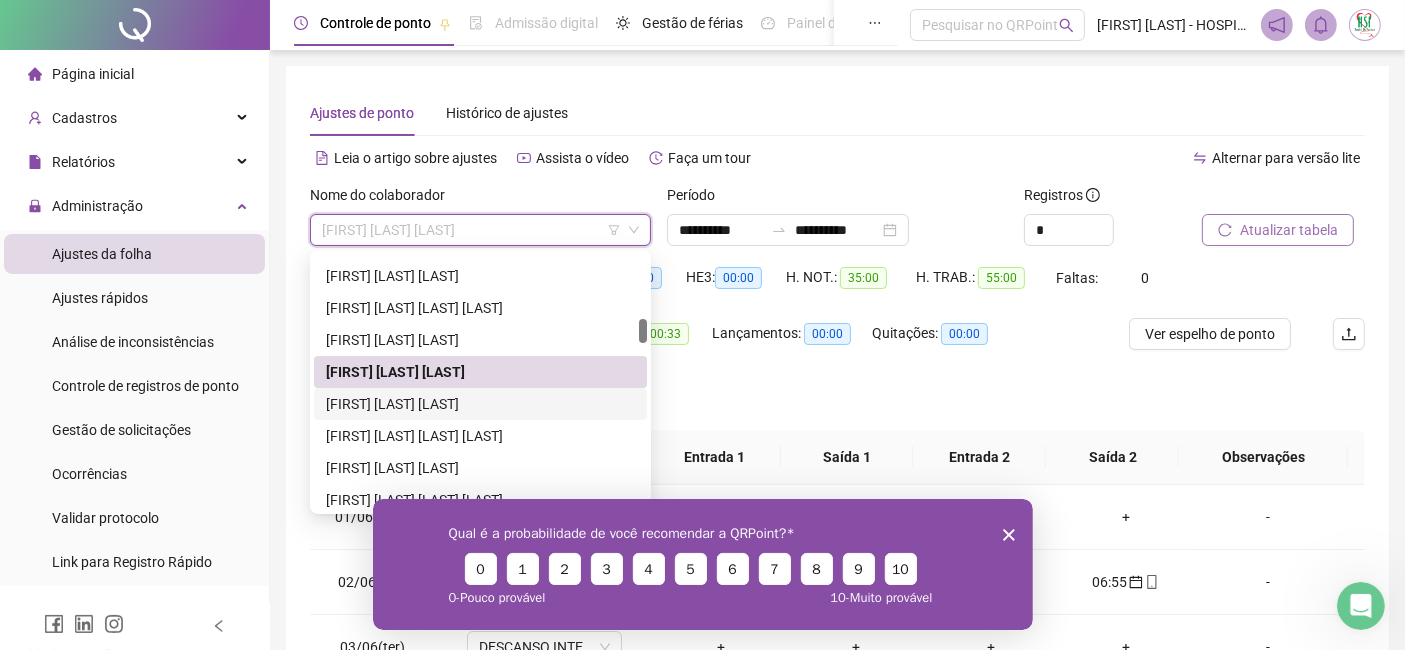 click on "[FIRST] [LAST] [LAST]" at bounding box center (480, 404) 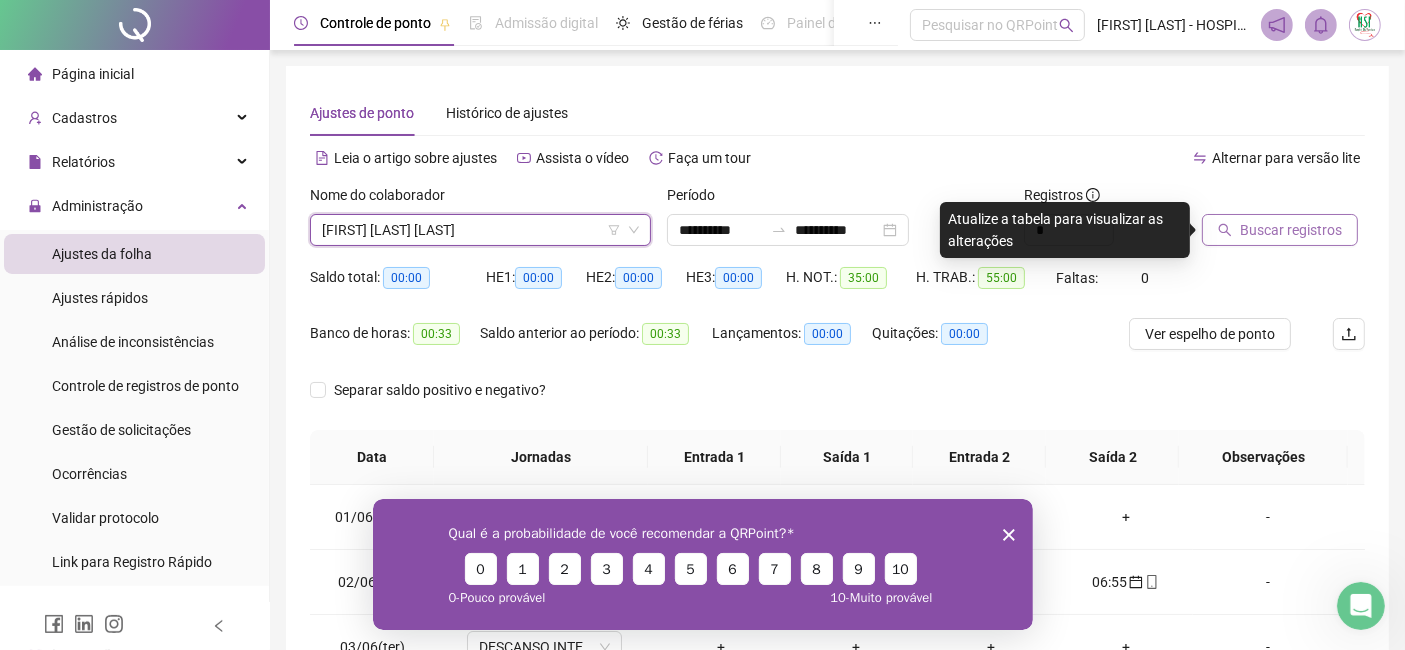 click on "Buscar registros" at bounding box center (1291, 230) 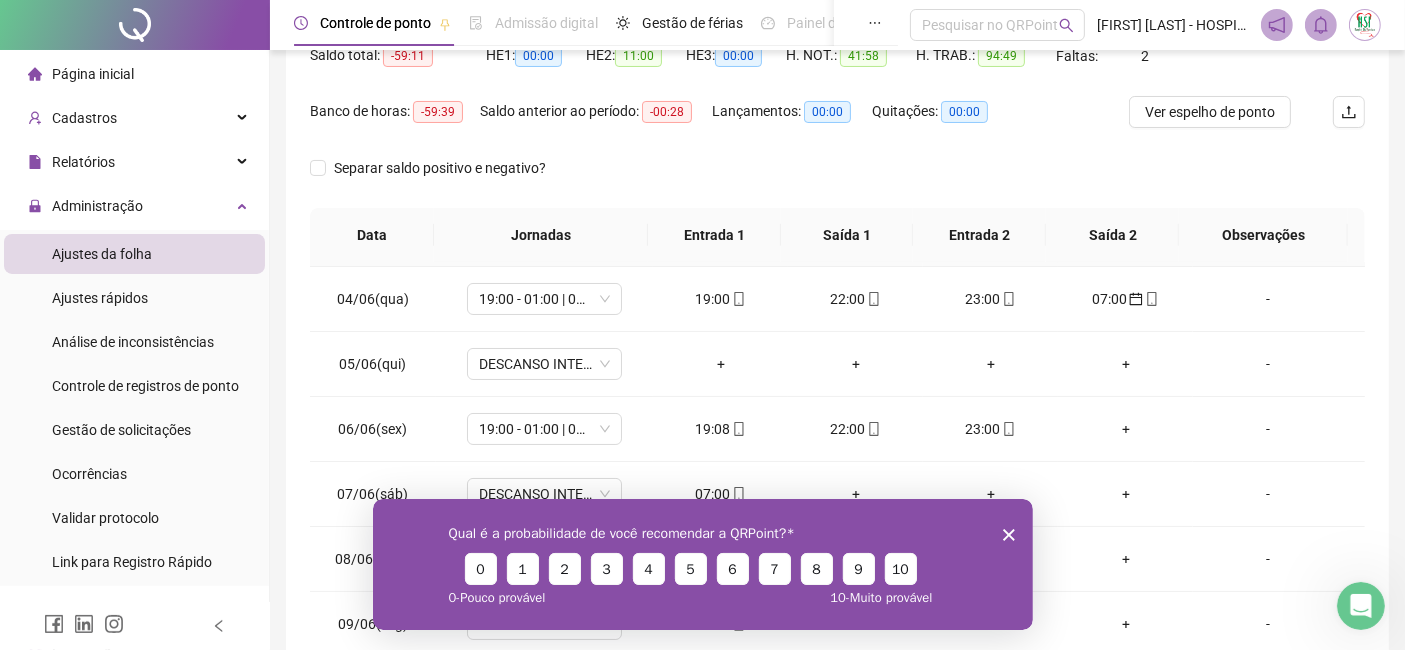 scroll, scrollTop: 222, scrollLeft: 0, axis: vertical 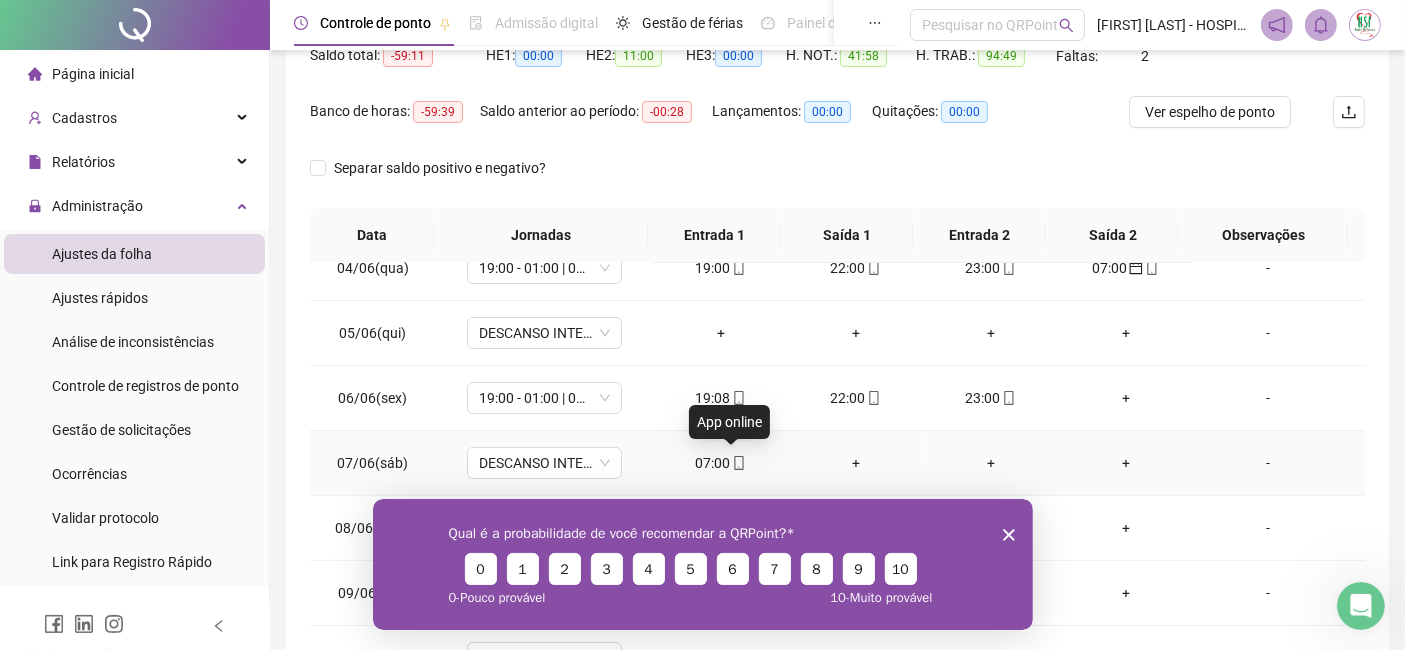 click 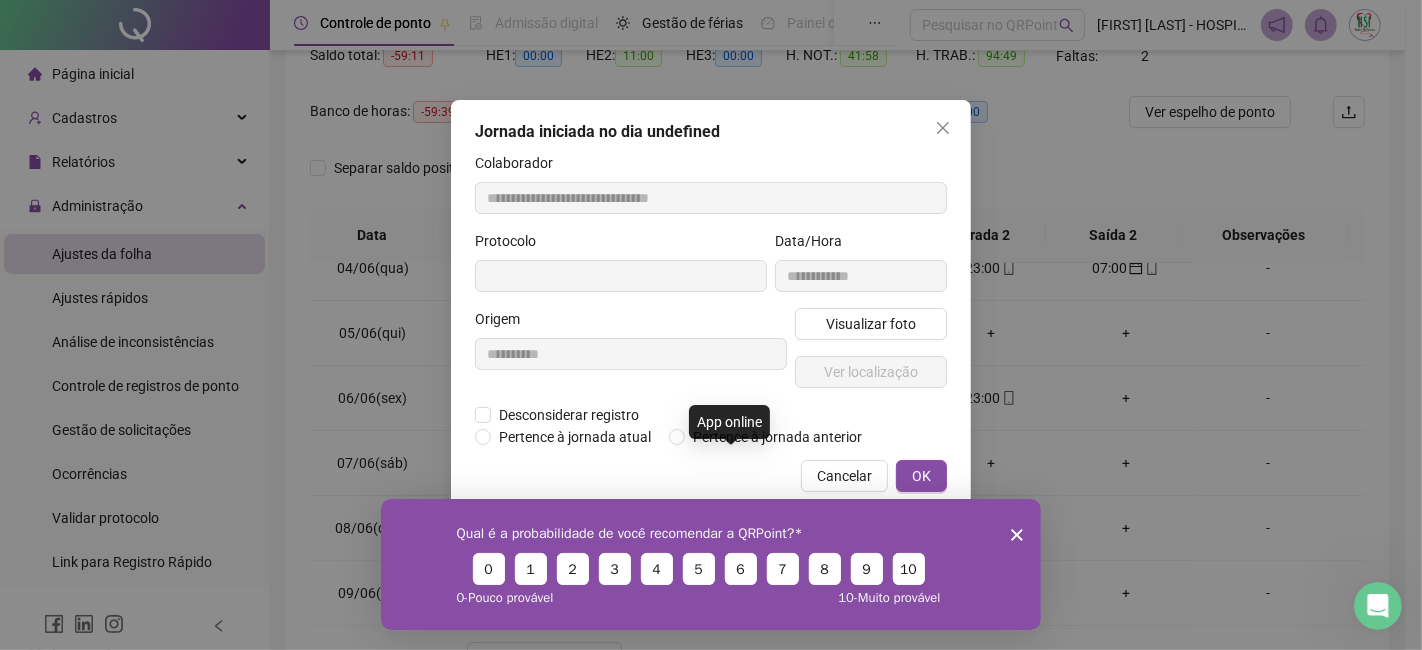 type on "**********" 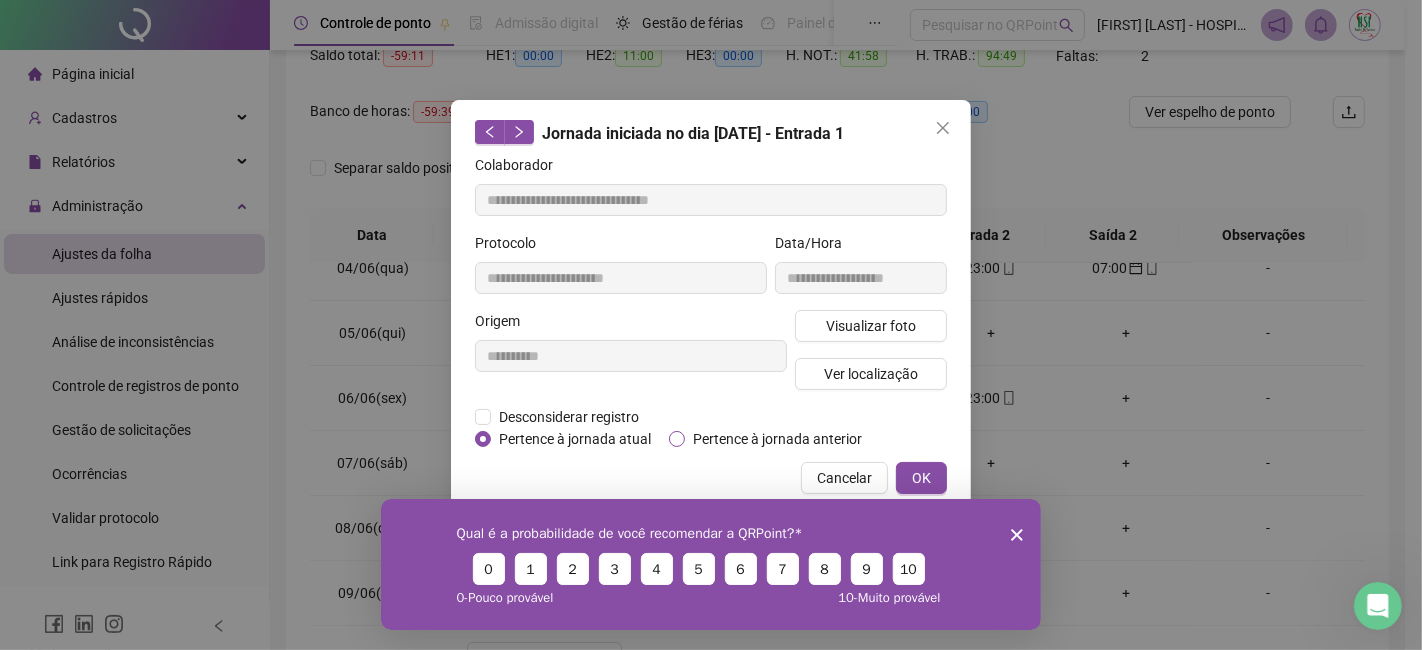 click on "Pertence à jornada anterior" at bounding box center (777, 439) 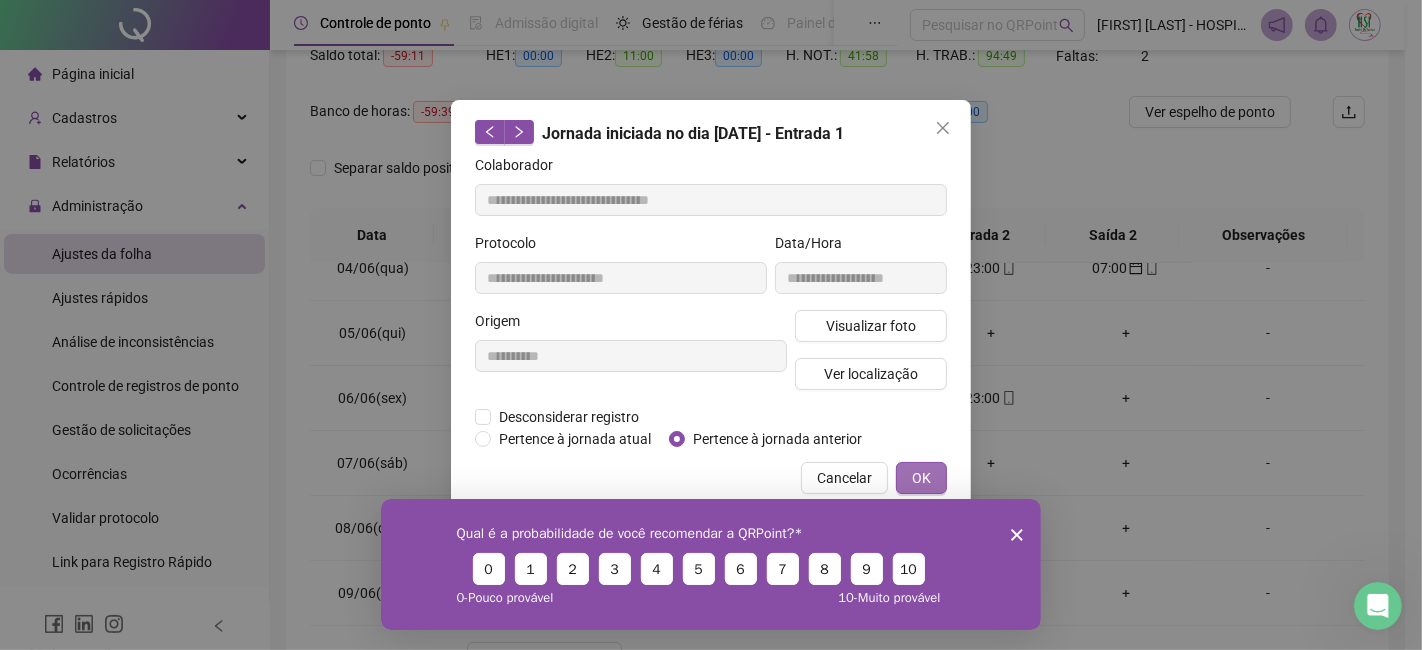 click on "OK" at bounding box center [921, 478] 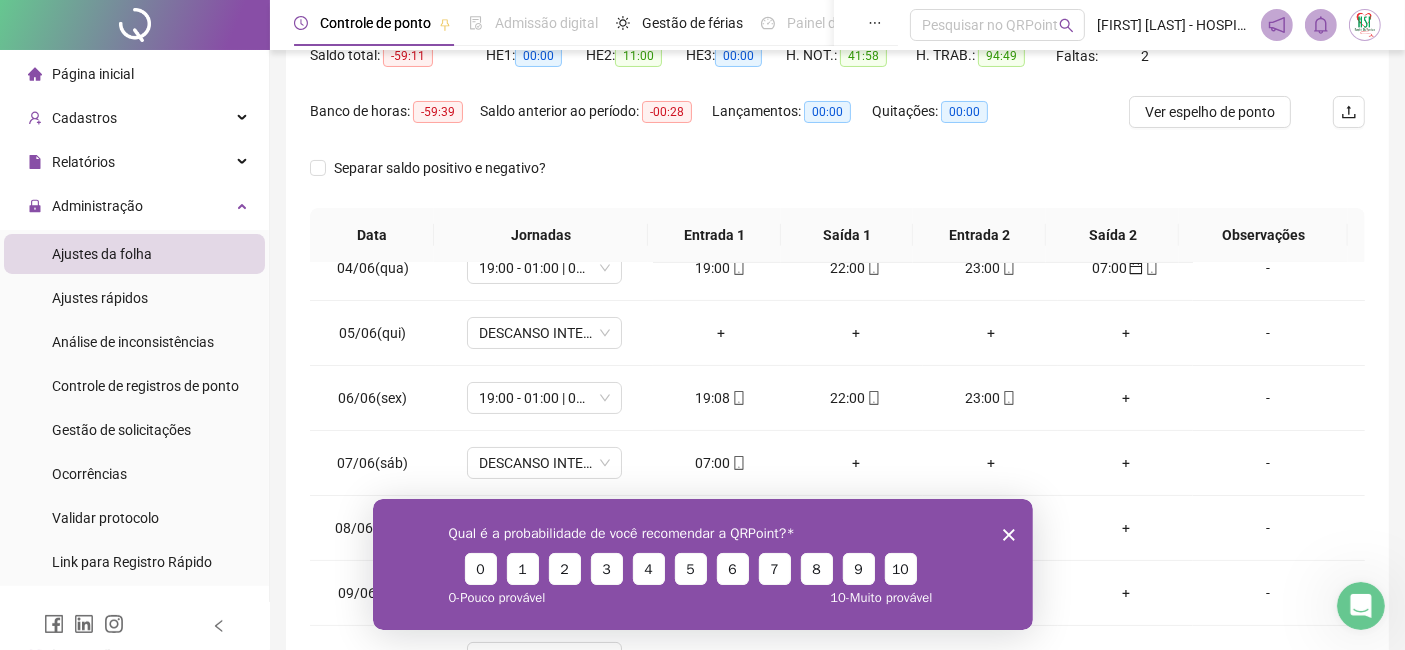 click 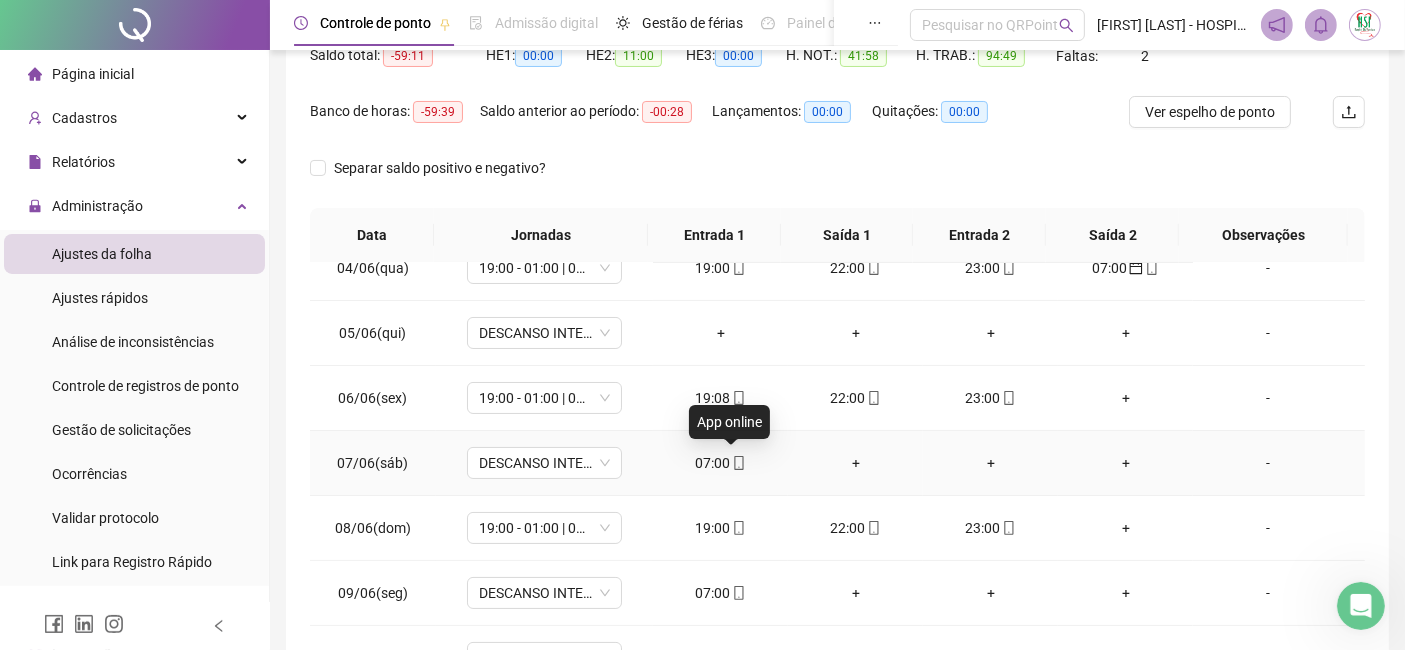 click 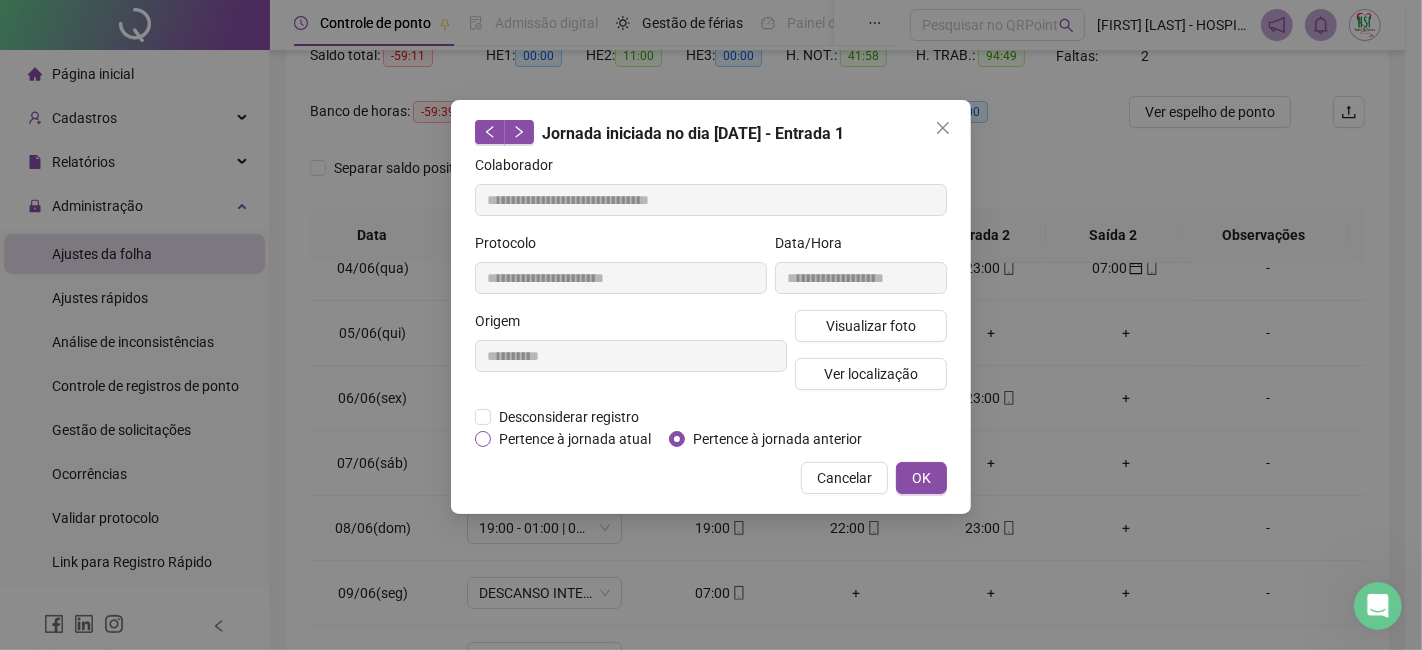 click on "Pertence à jornada atual" at bounding box center (575, 439) 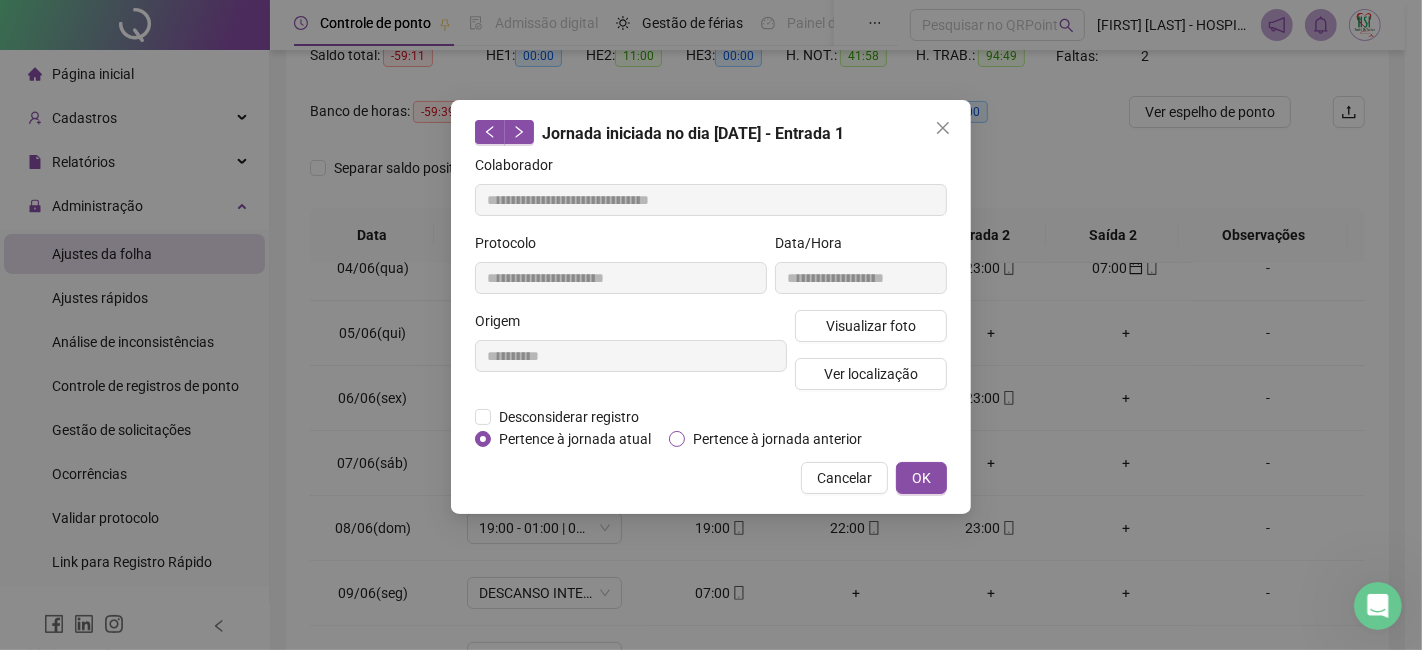 click on "Pertence à jornada anterior" at bounding box center (777, 439) 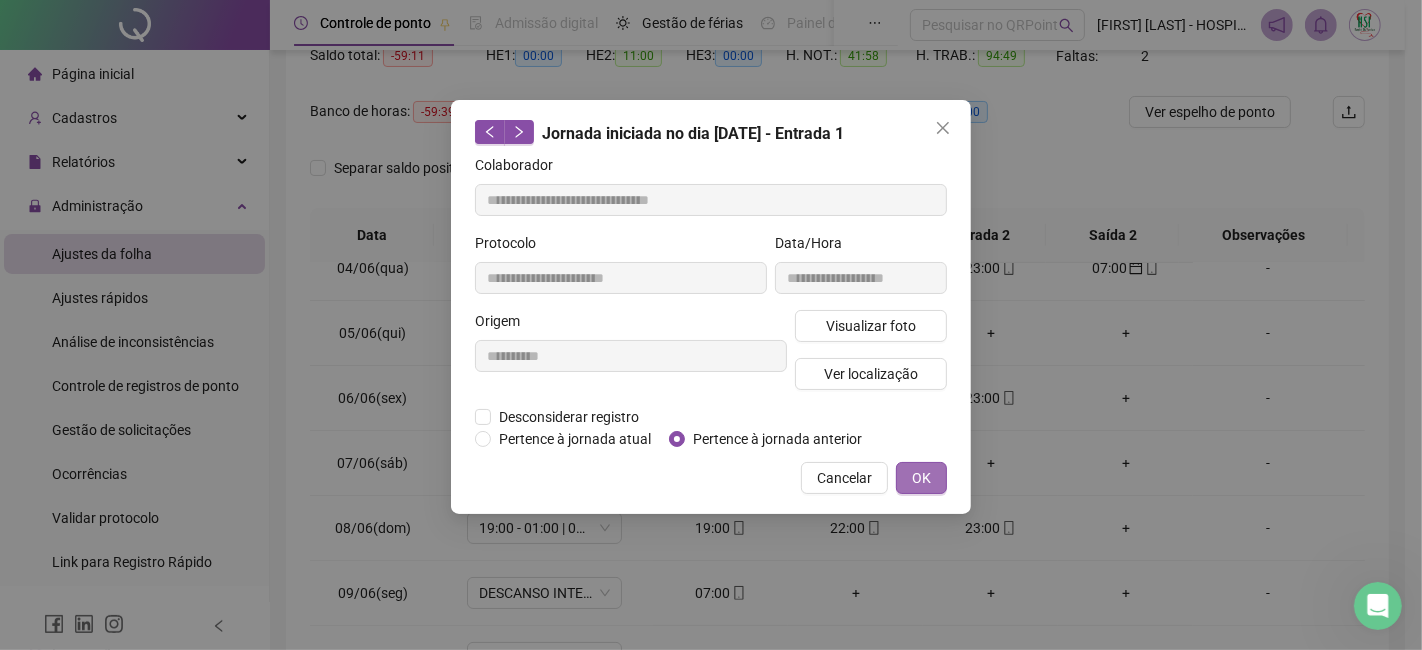 click on "OK" at bounding box center (921, 478) 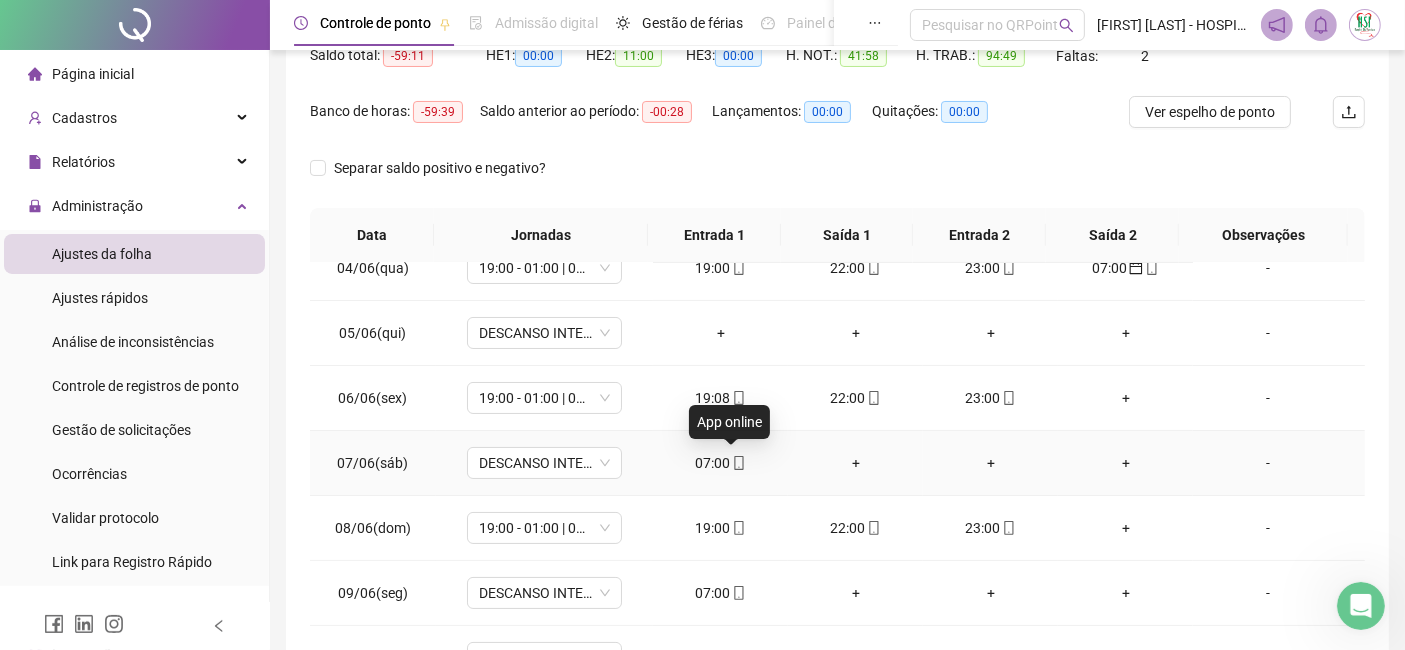 click 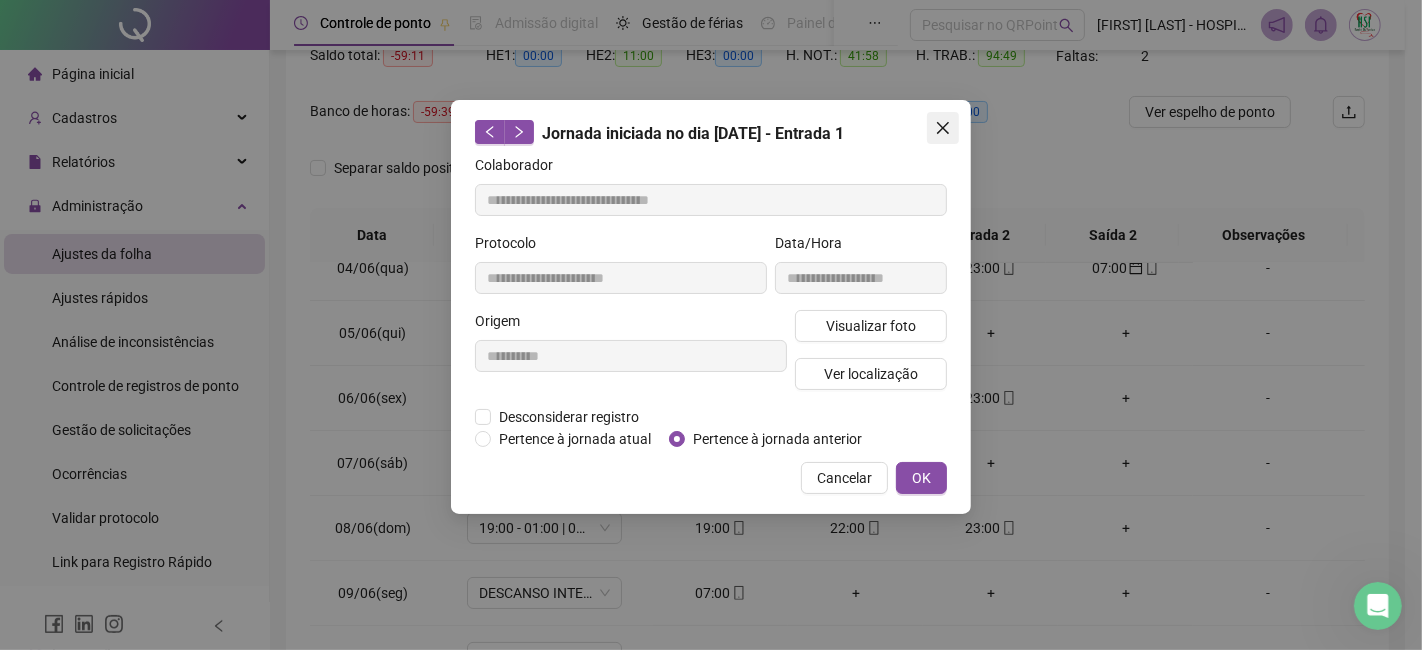 click 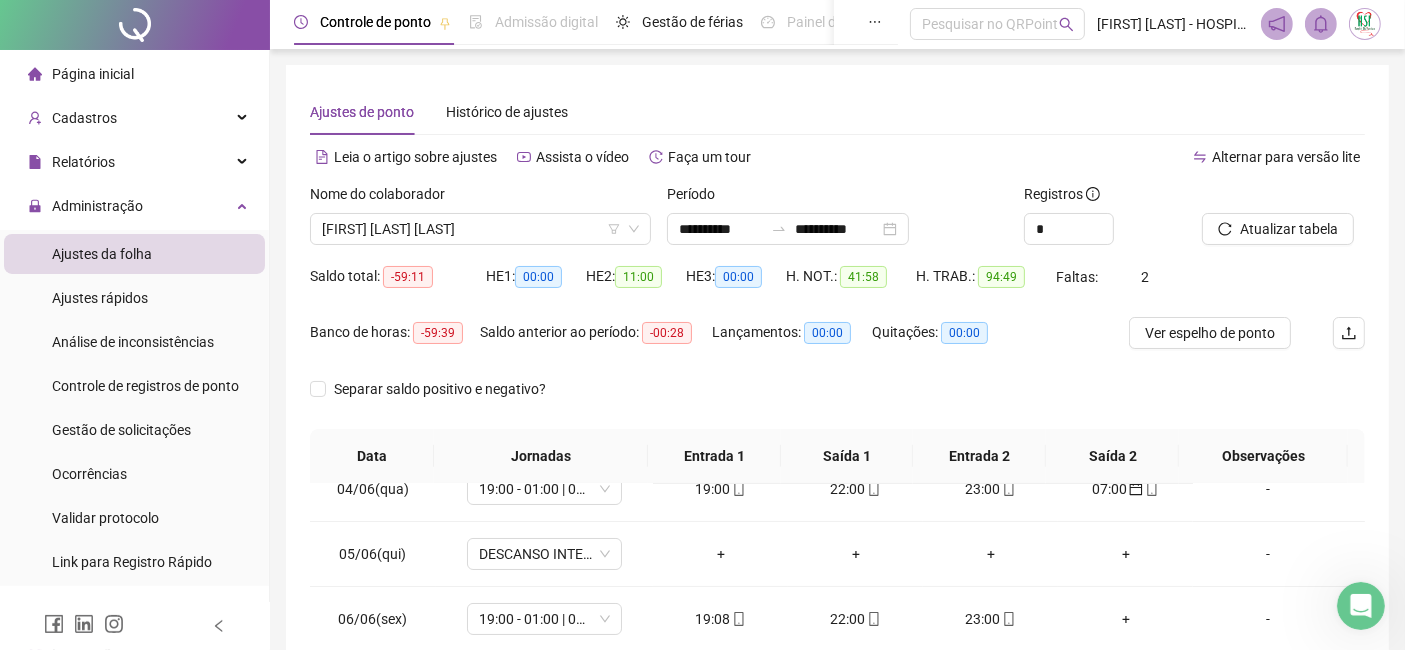 scroll, scrollTop: 0, scrollLeft: 0, axis: both 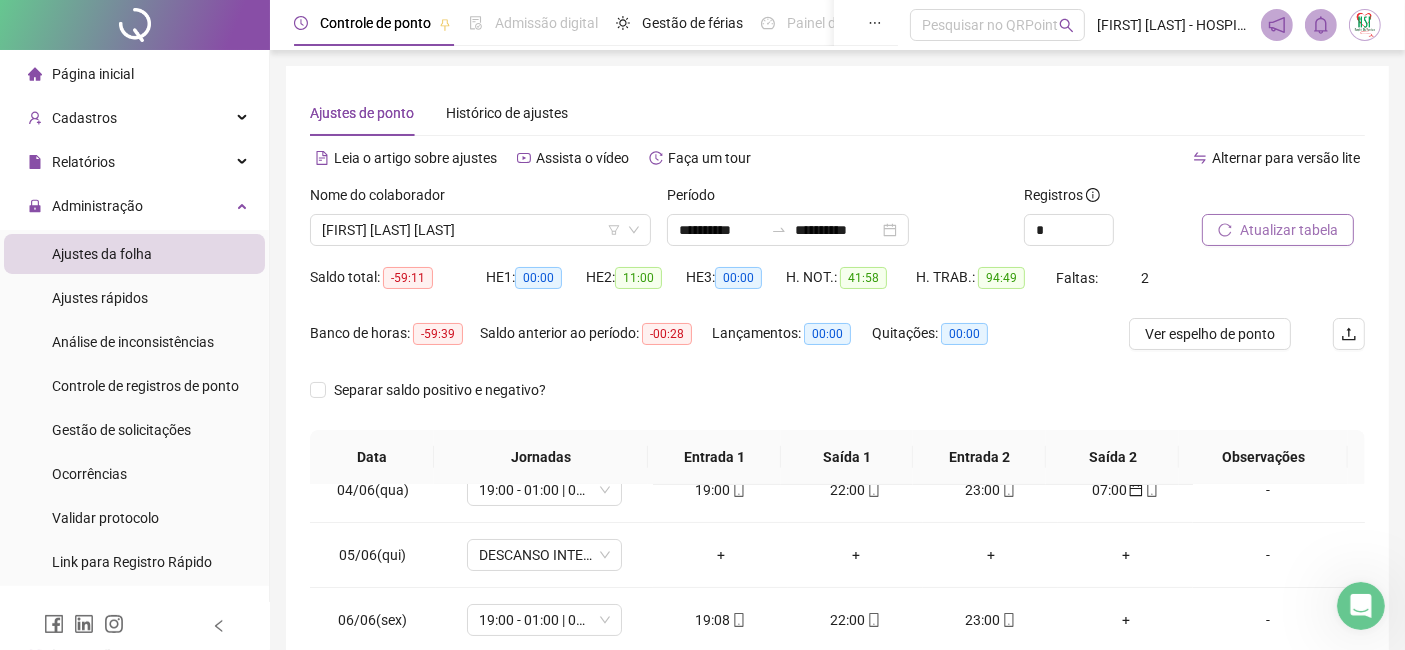 click on "Atualizar tabela" at bounding box center [1289, 230] 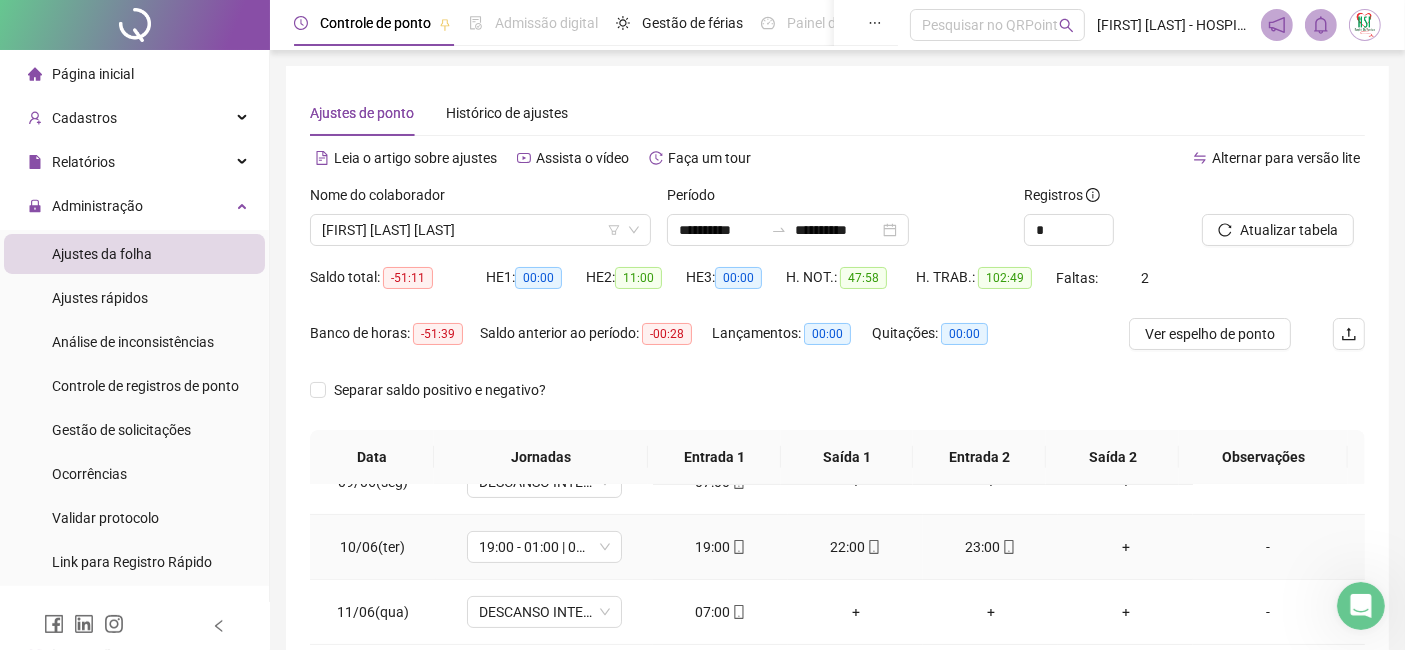 scroll, scrollTop: 666, scrollLeft: 0, axis: vertical 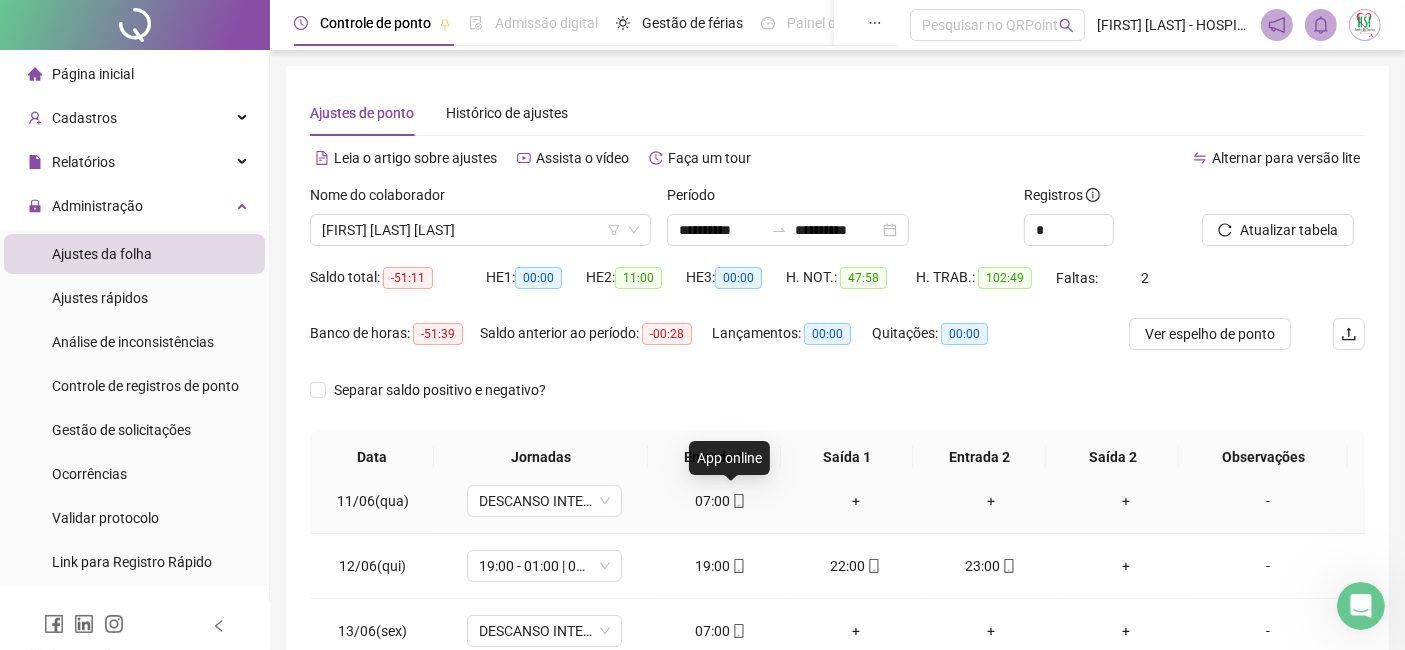 click 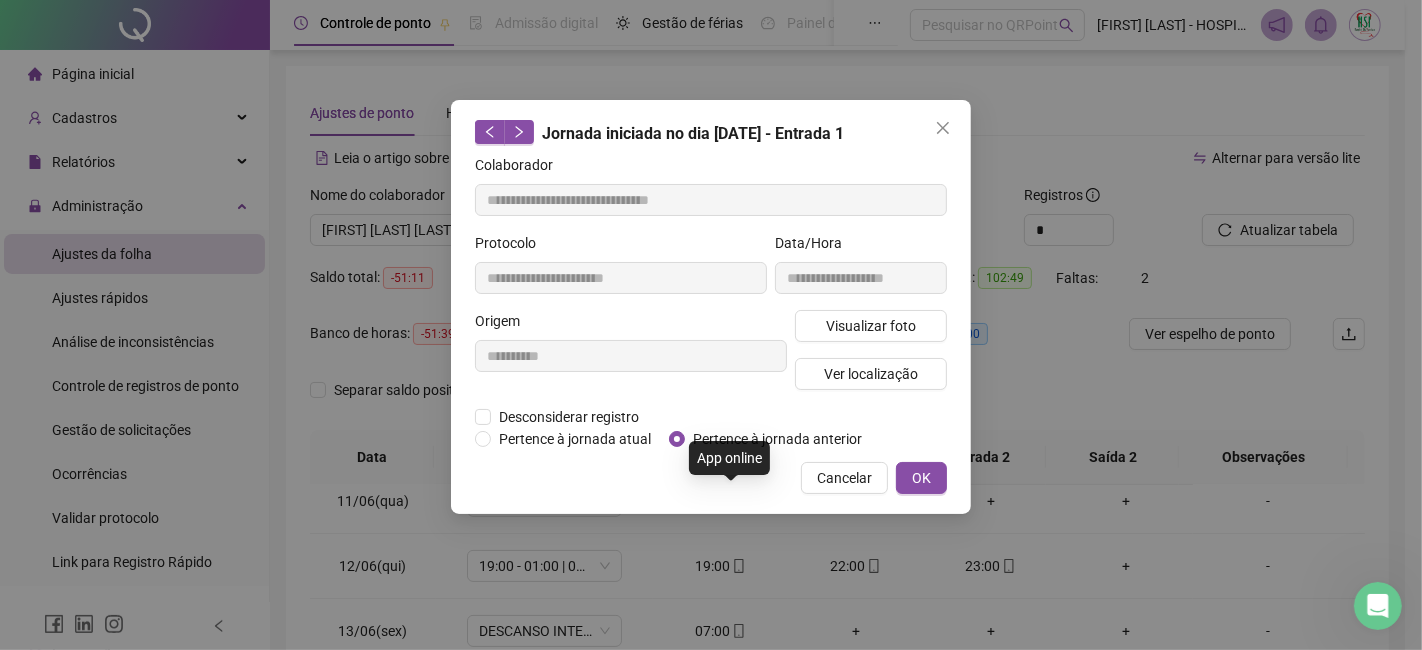 type on "**********" 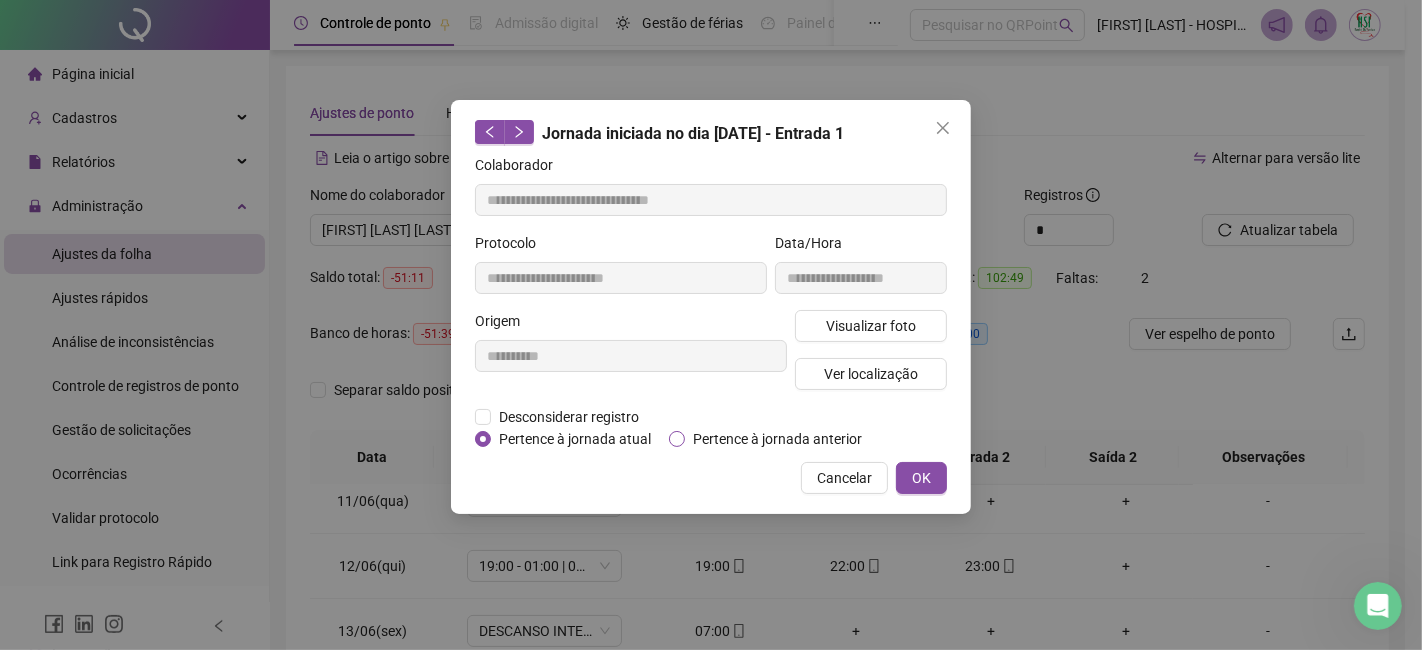 click on "Pertence à jornada anterior" at bounding box center [777, 439] 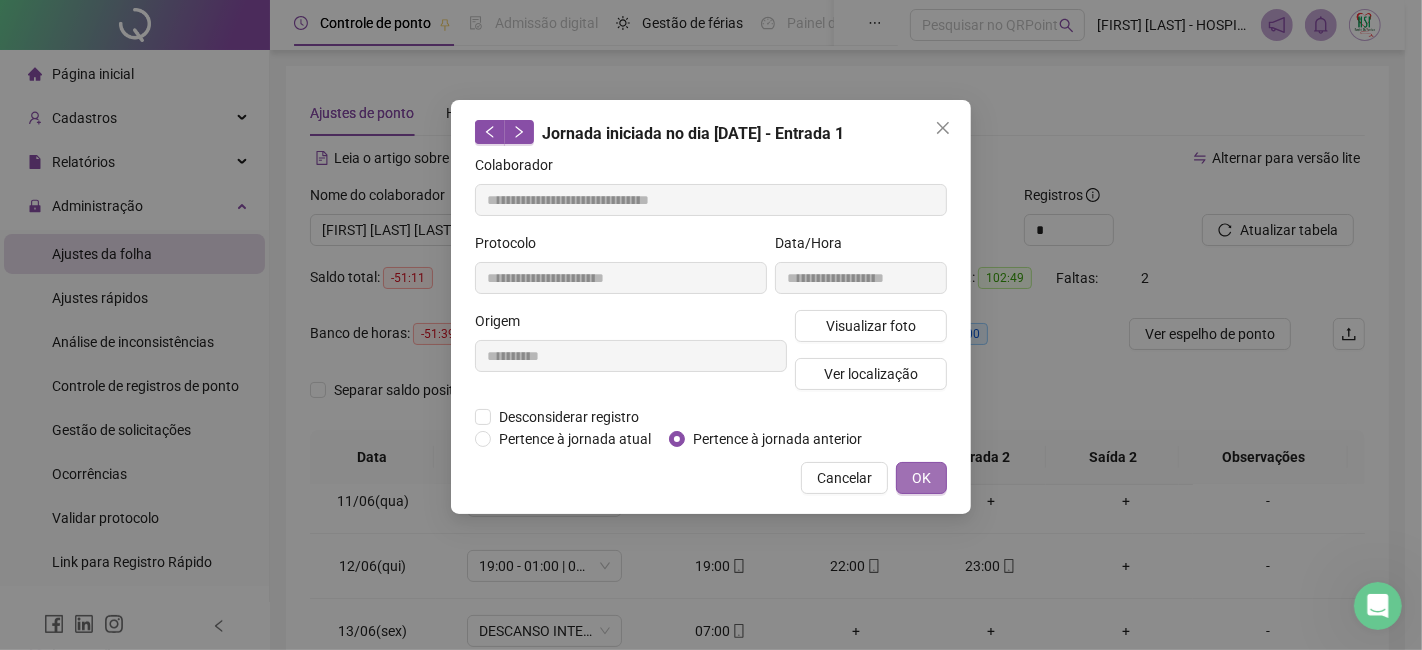 click on "OK" at bounding box center [921, 478] 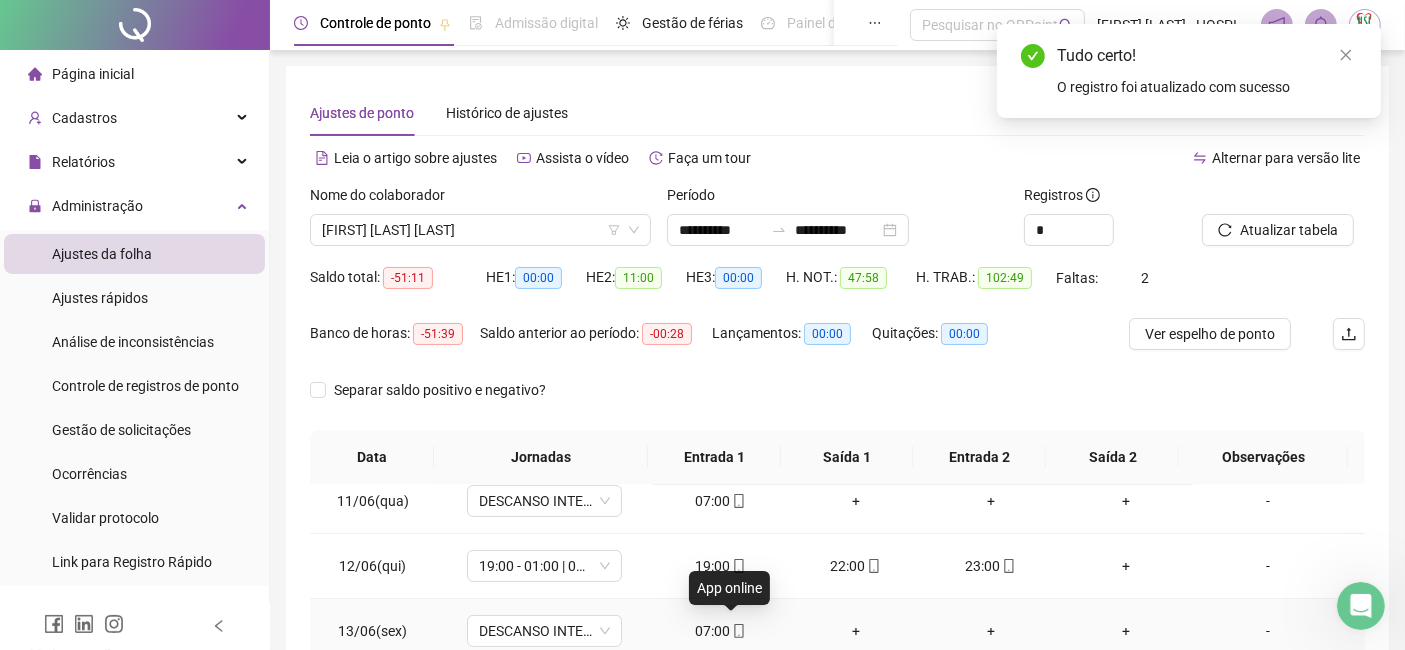 click at bounding box center (738, 631) 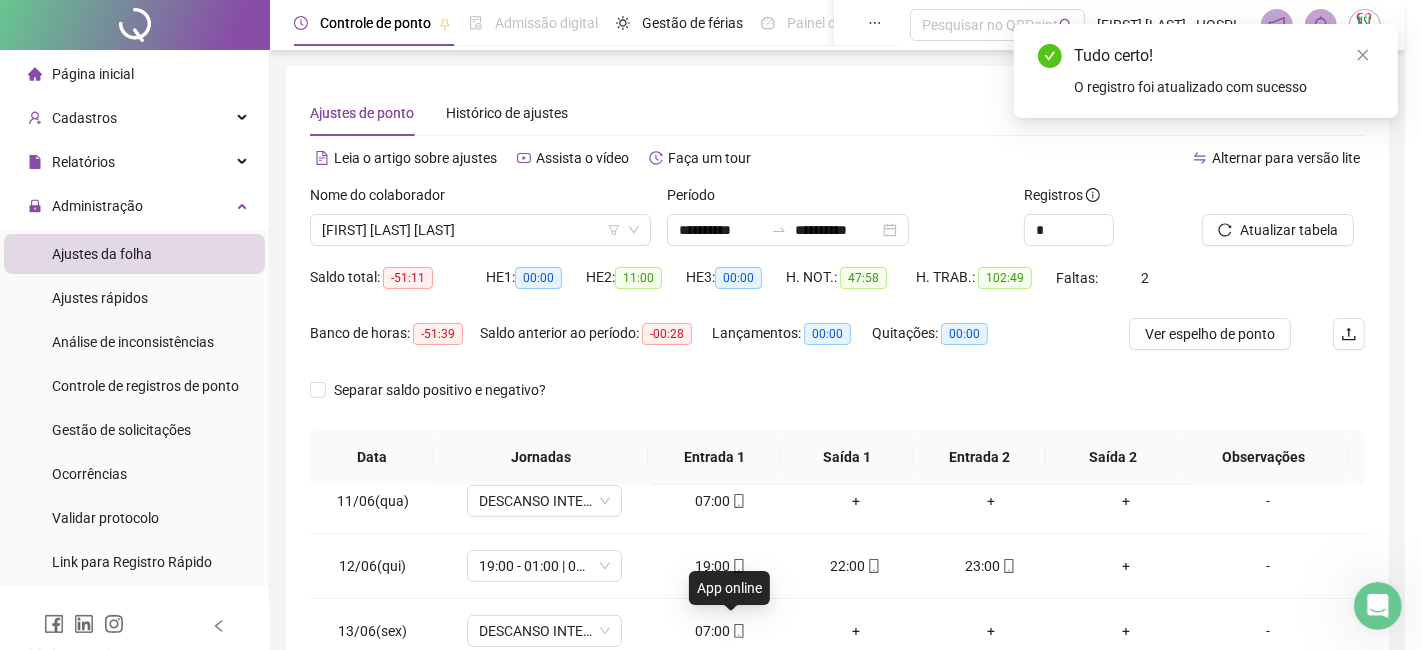 type on "**********" 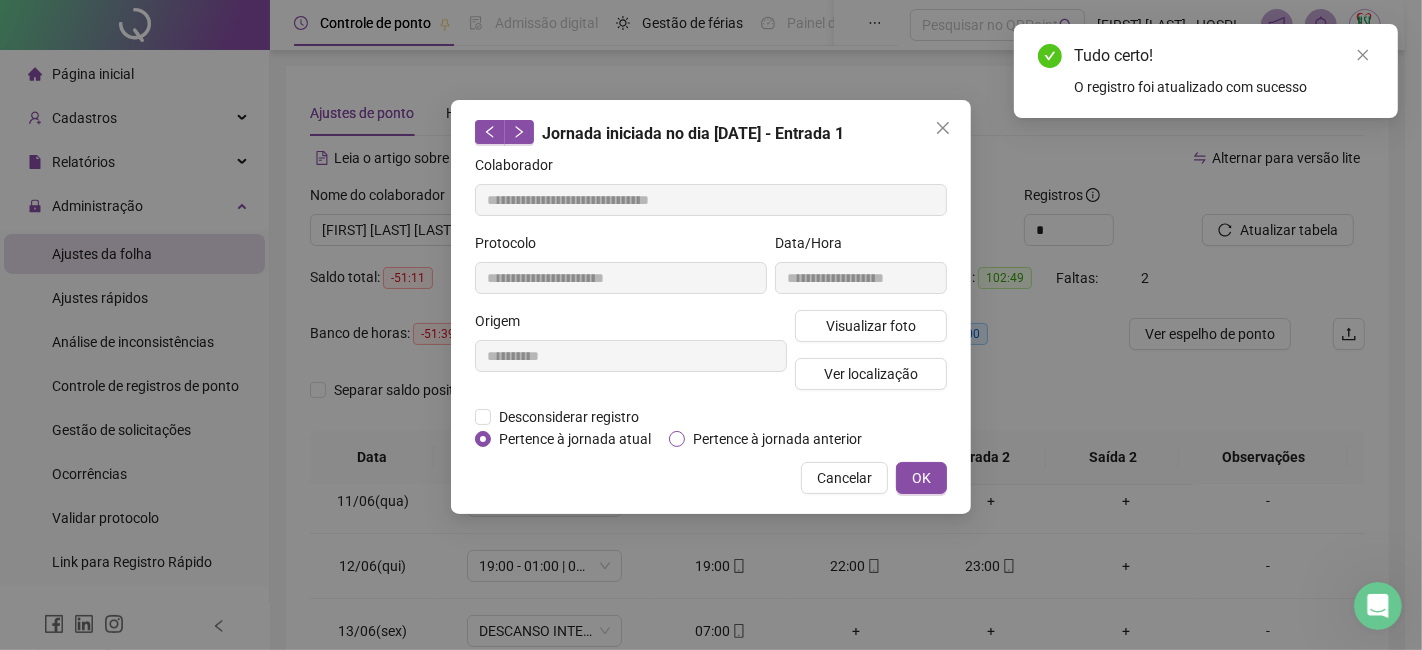 click on "Pertence à jornada anterior" at bounding box center (777, 439) 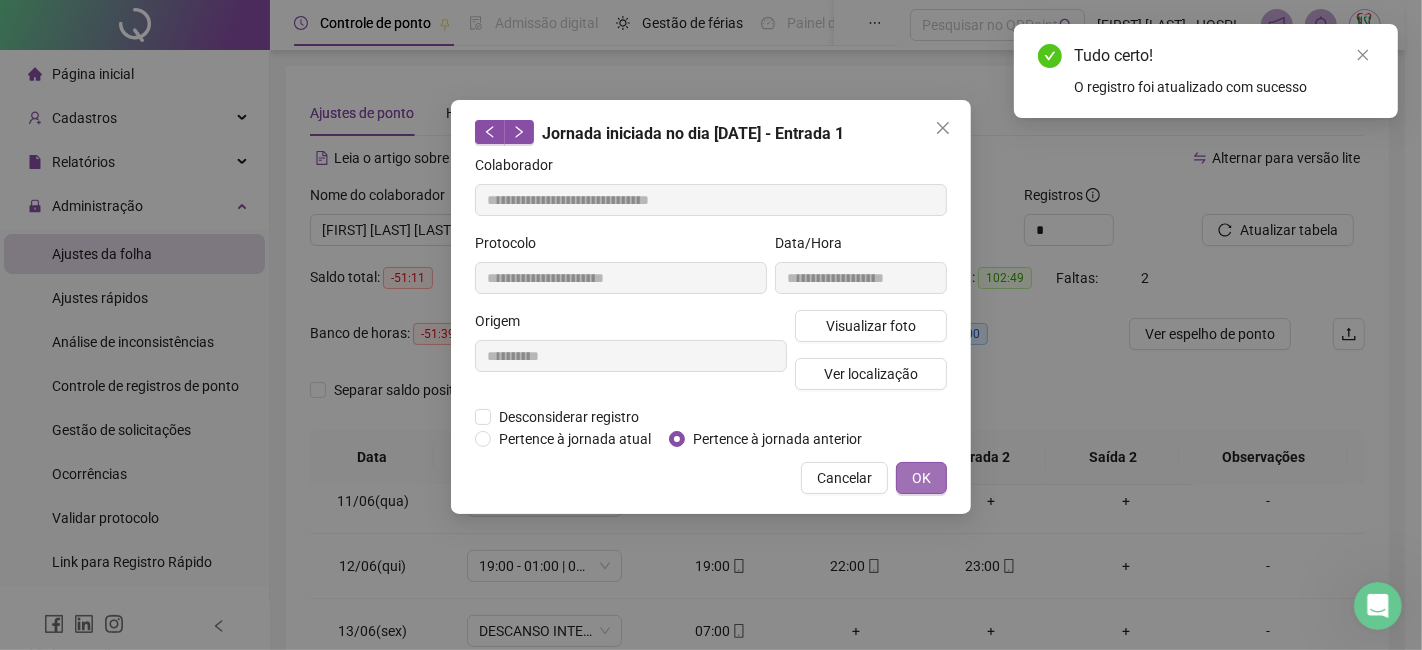 click on "OK" at bounding box center (921, 478) 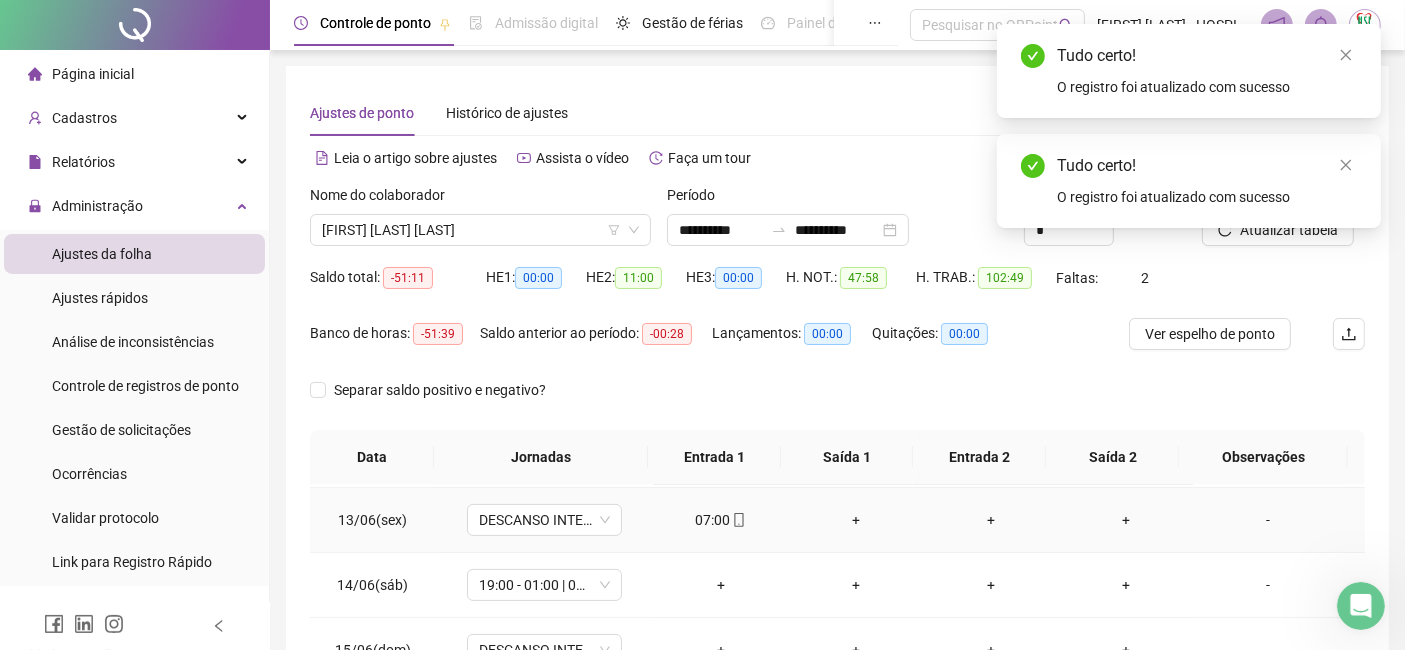 scroll, scrollTop: 888, scrollLeft: 0, axis: vertical 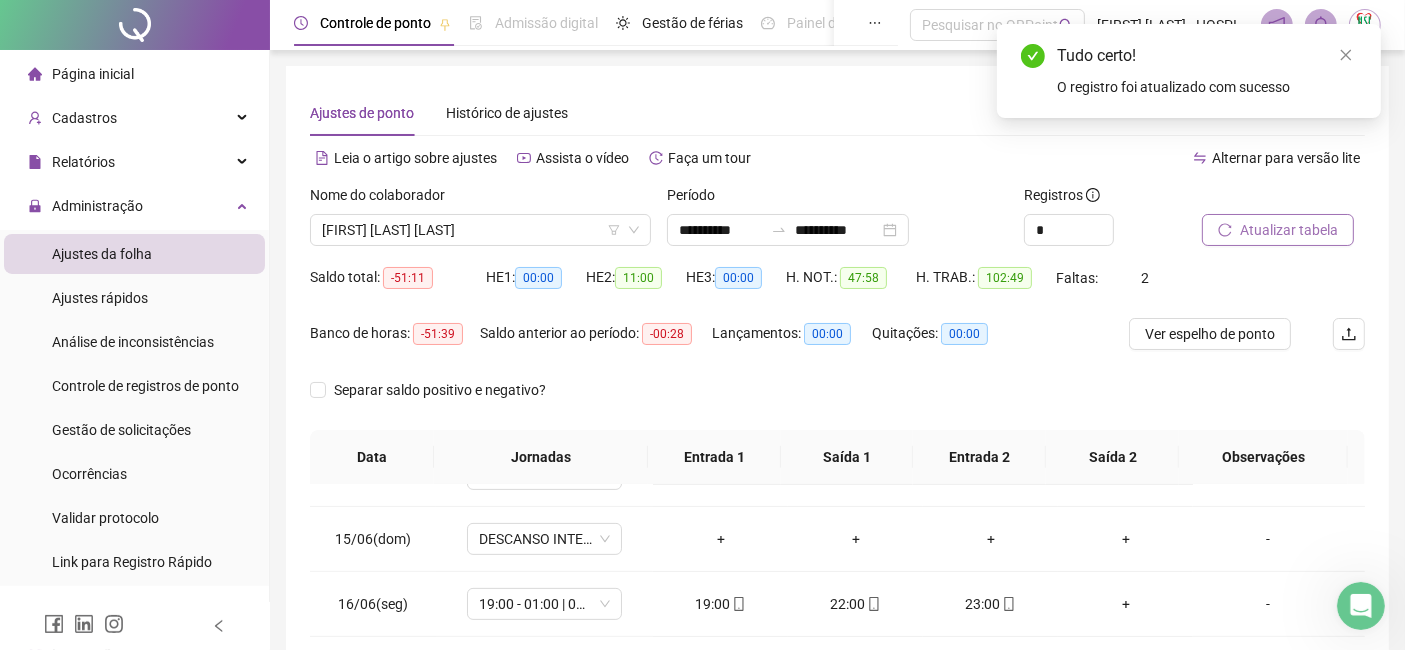 click on "Atualizar tabela" at bounding box center [1289, 230] 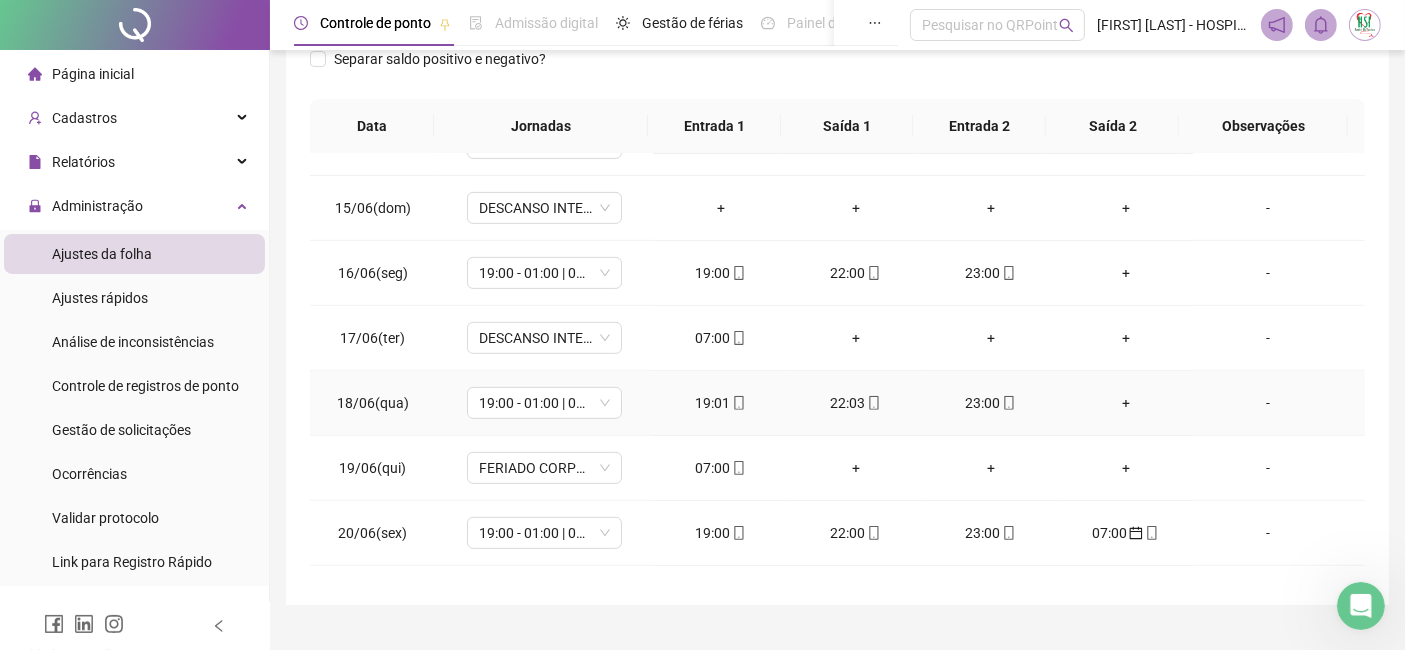 scroll, scrollTop: 333, scrollLeft: 0, axis: vertical 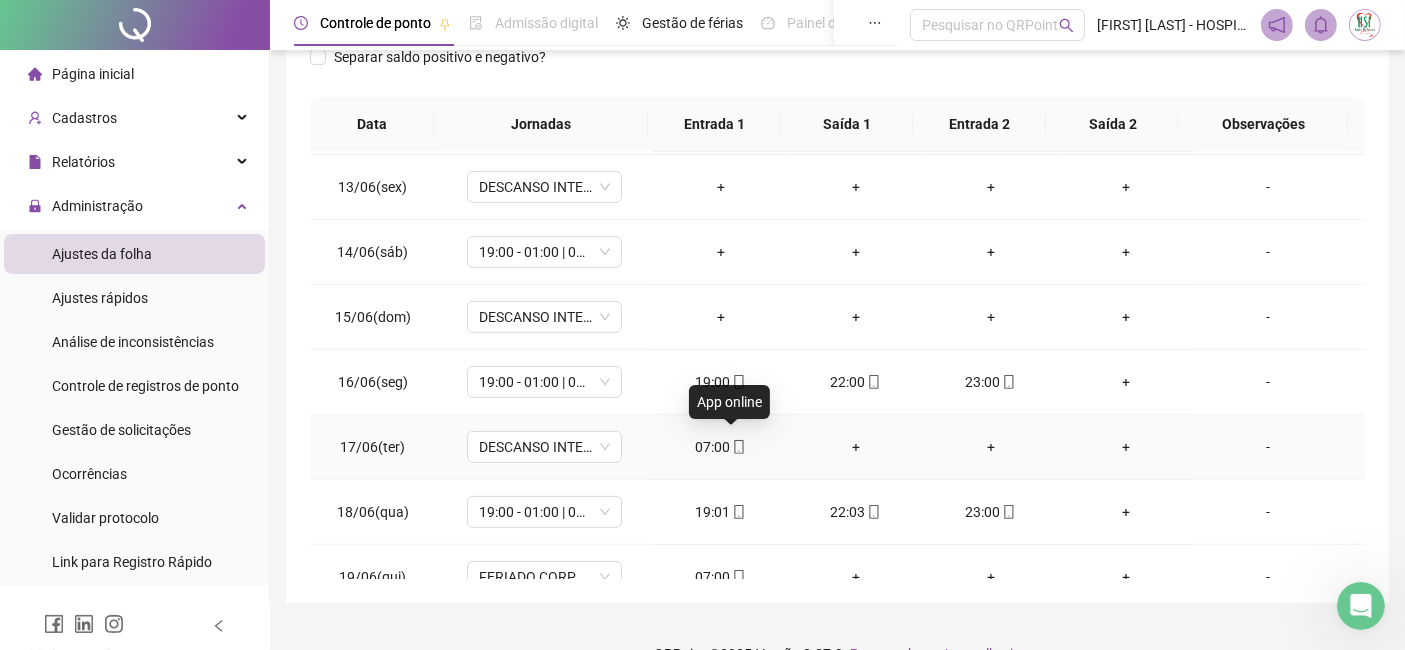 click 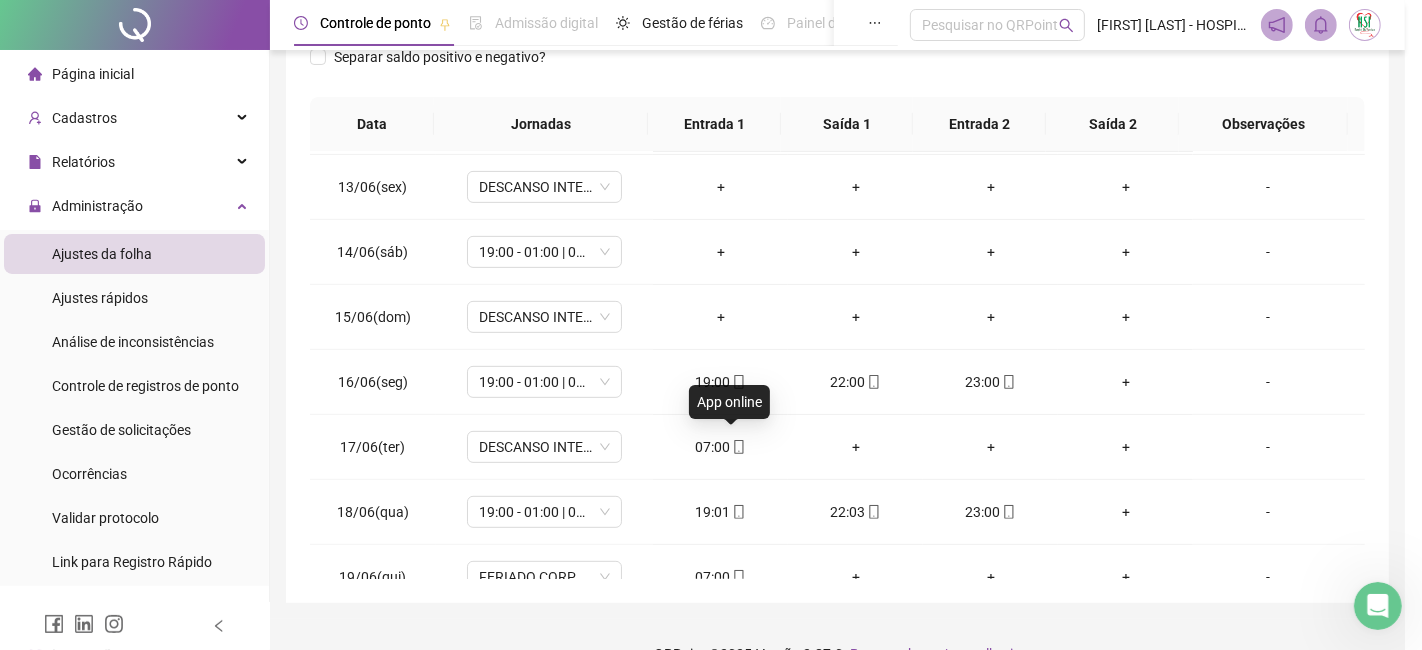 type on "**********" 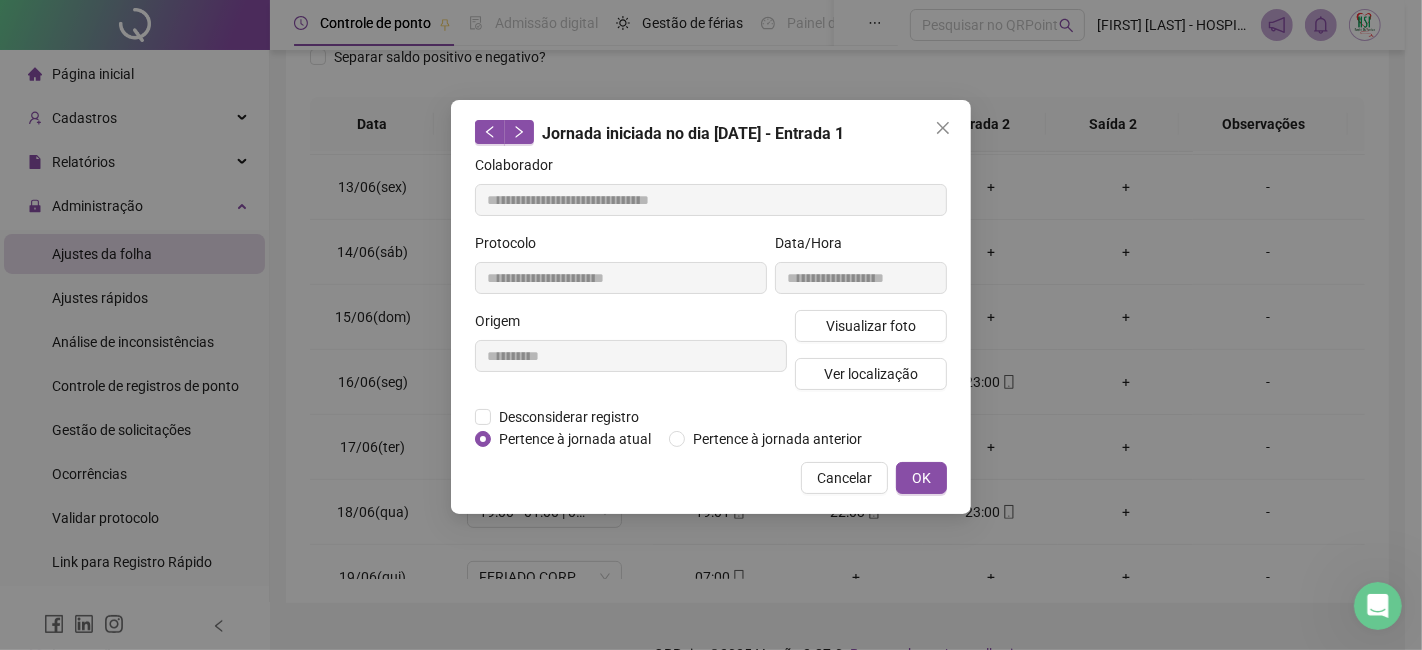 click on "Pertence à jornada anterior" at bounding box center (777, 439) 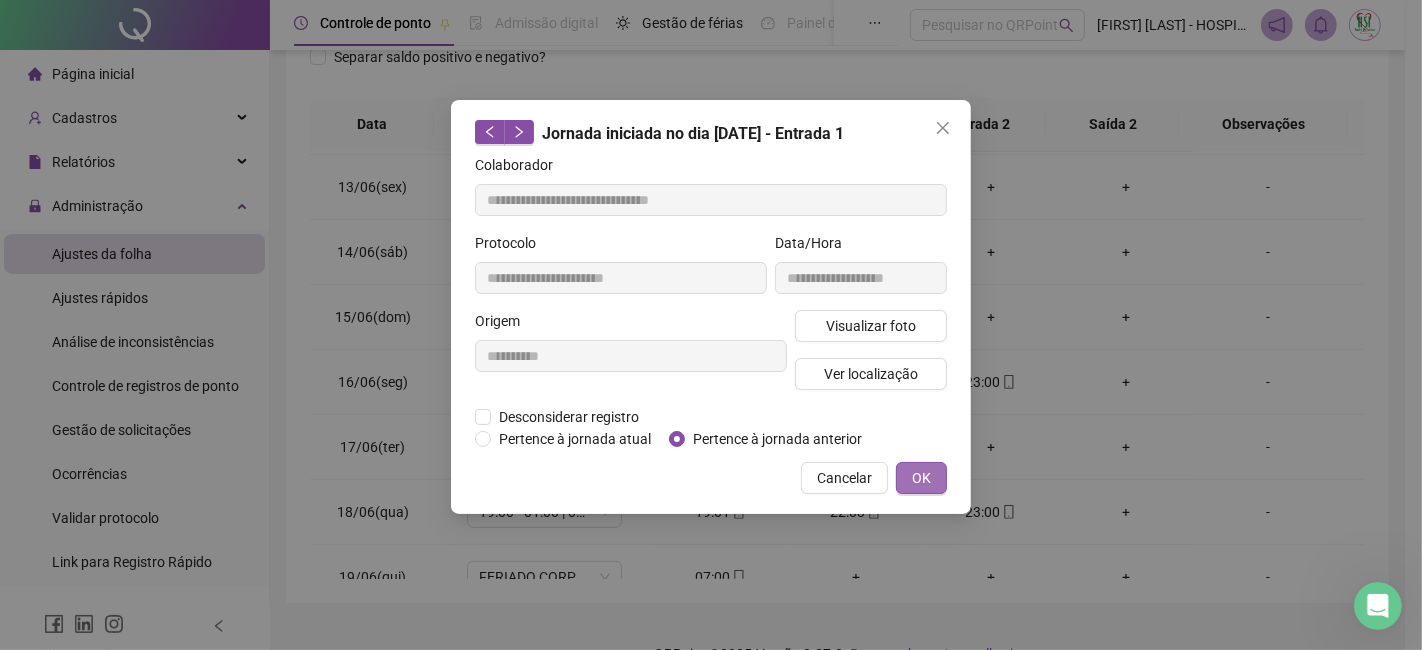 click on "OK" at bounding box center [921, 478] 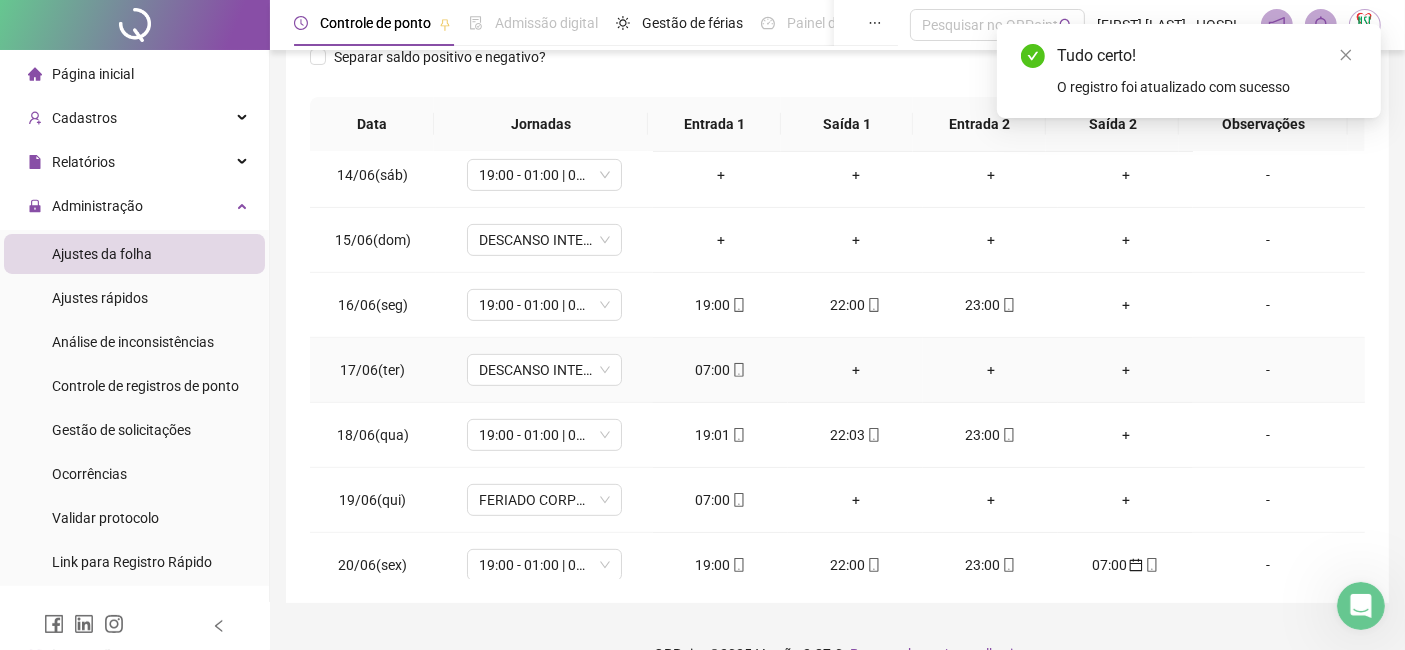 scroll, scrollTop: 888, scrollLeft: 0, axis: vertical 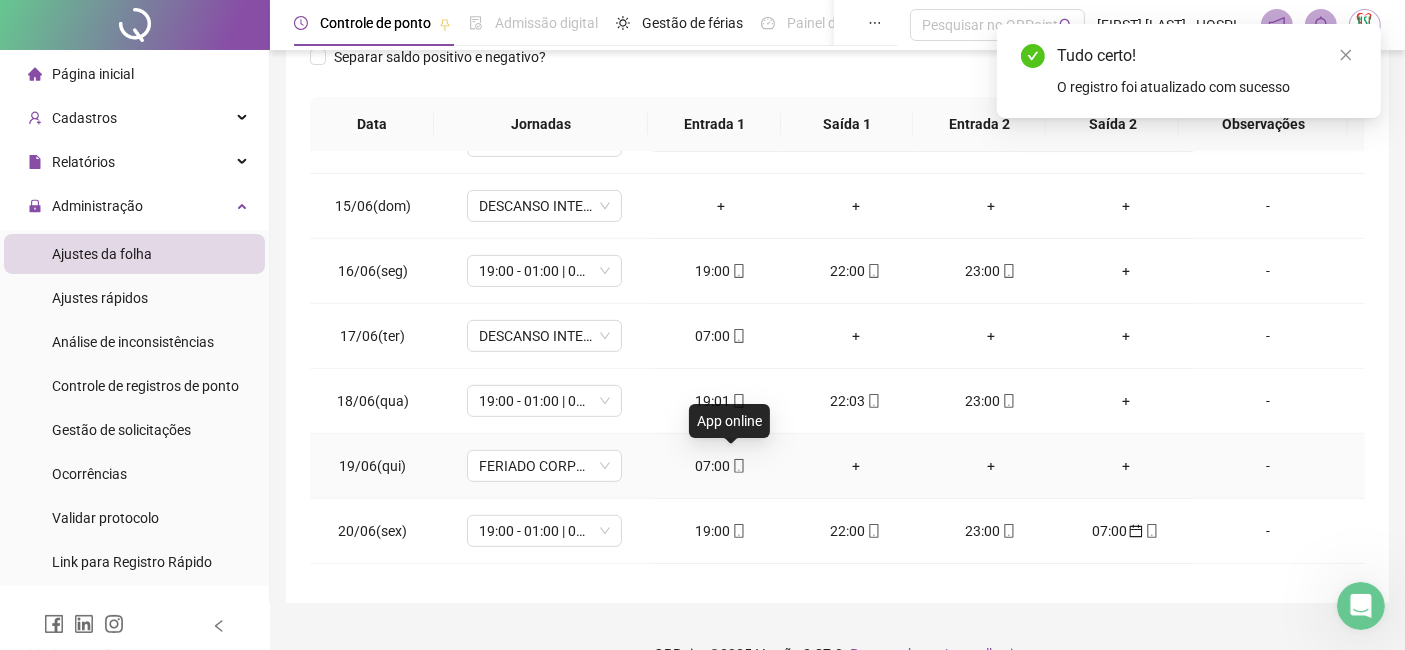 click 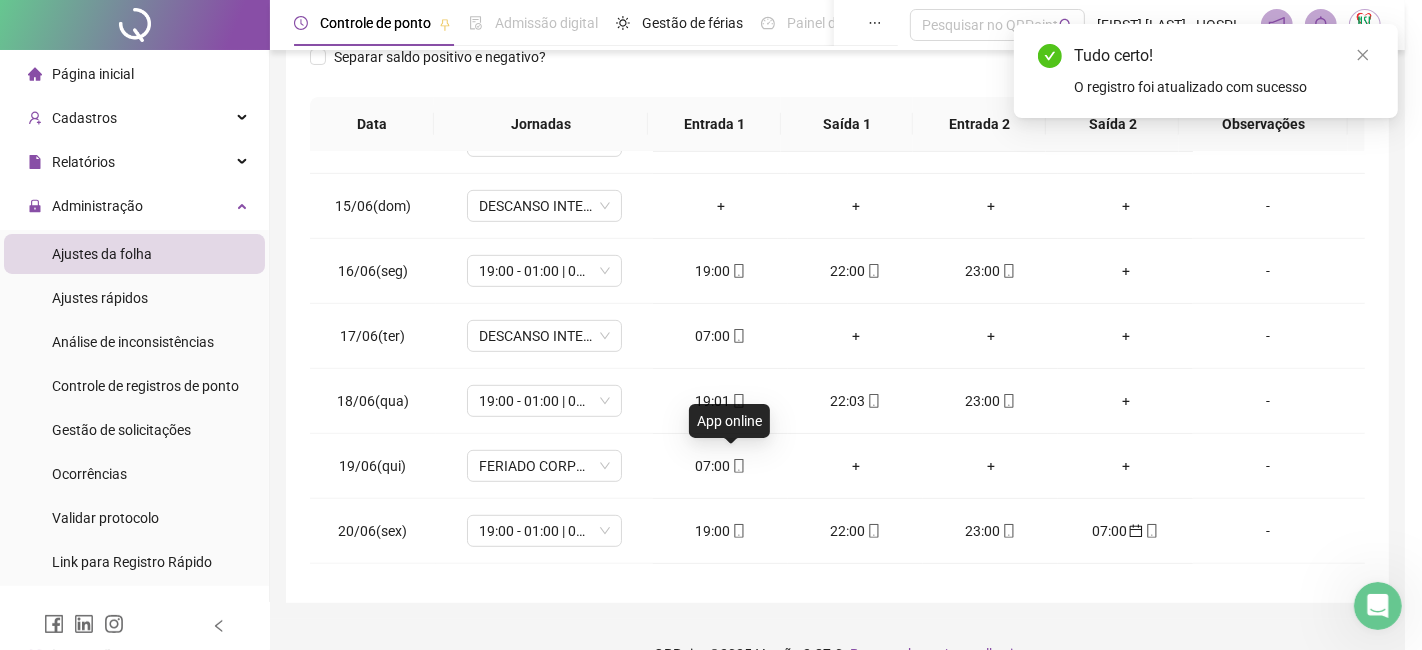 type on "**********" 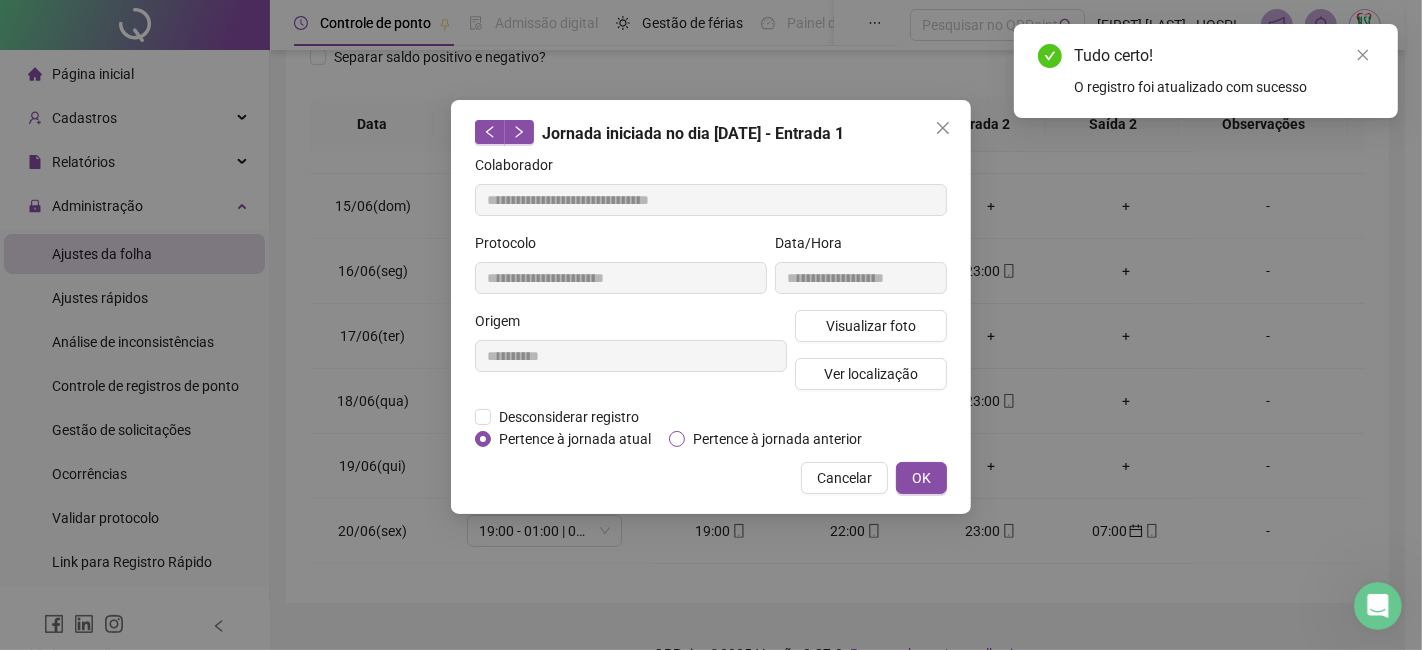 click on "Pertence à jornada anterior" at bounding box center (777, 439) 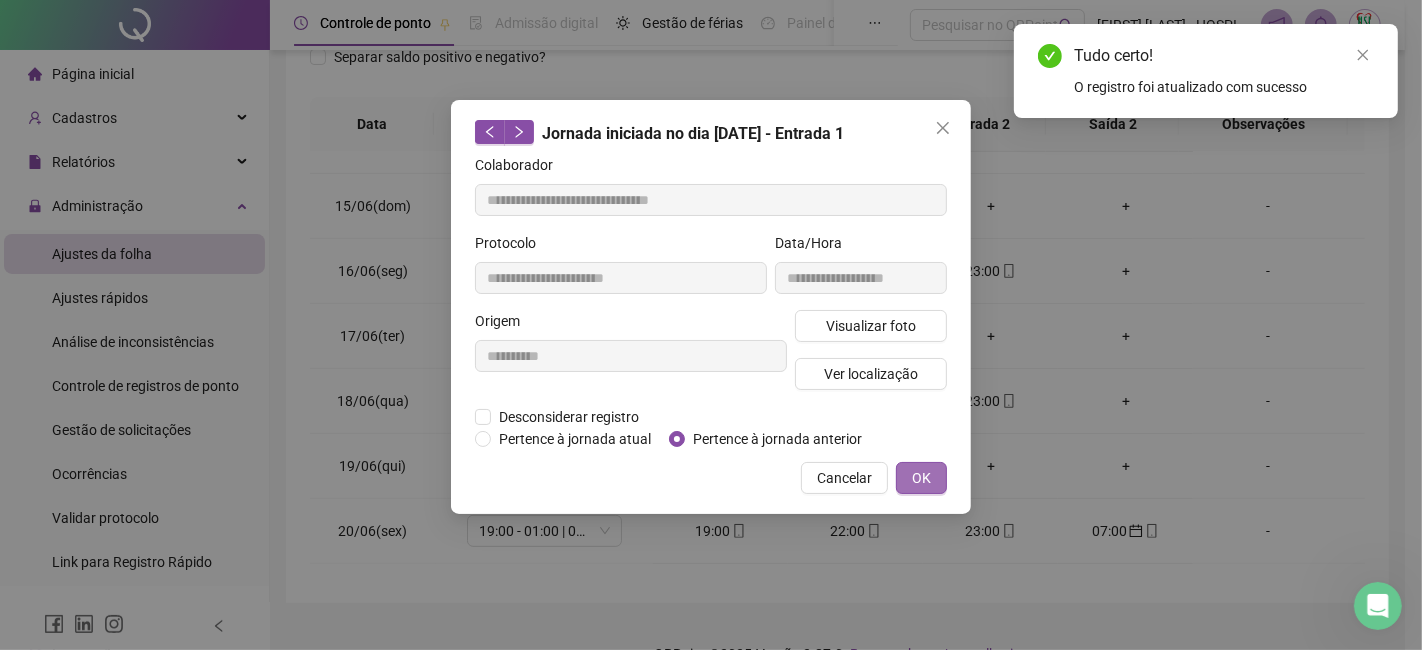 click on "OK" at bounding box center [921, 478] 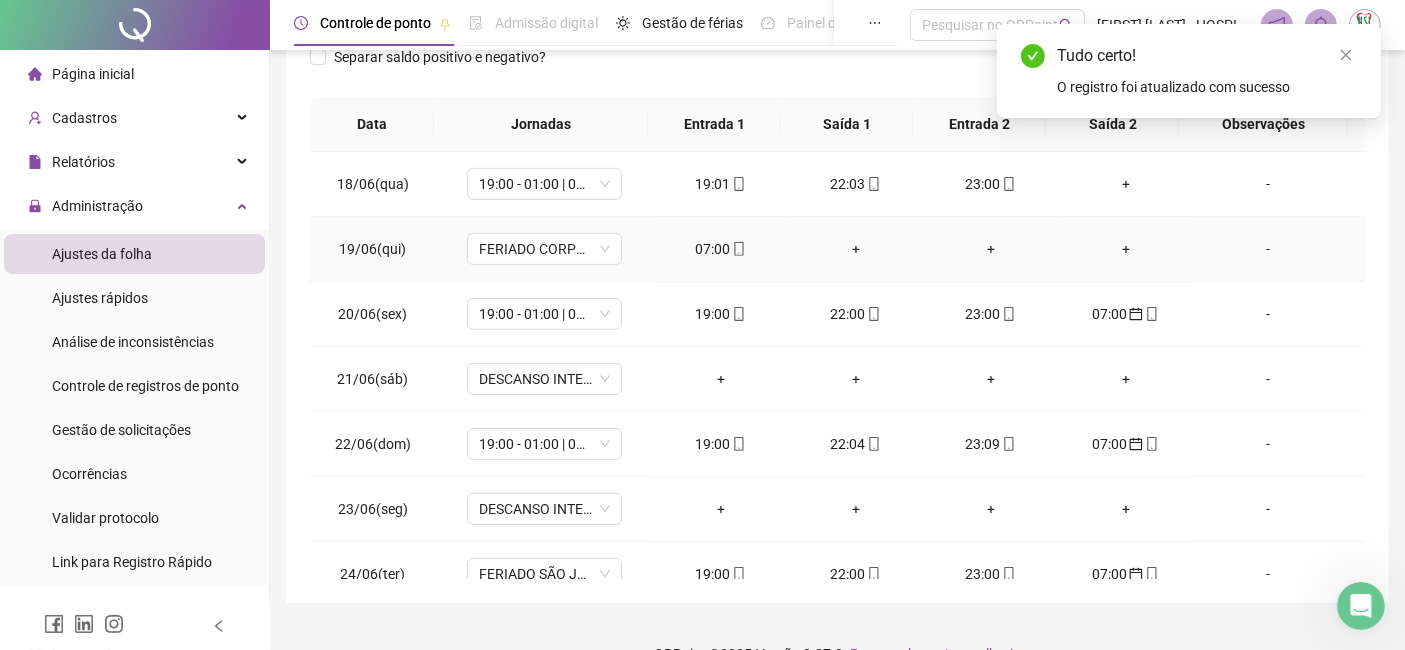 scroll, scrollTop: 1111, scrollLeft: 0, axis: vertical 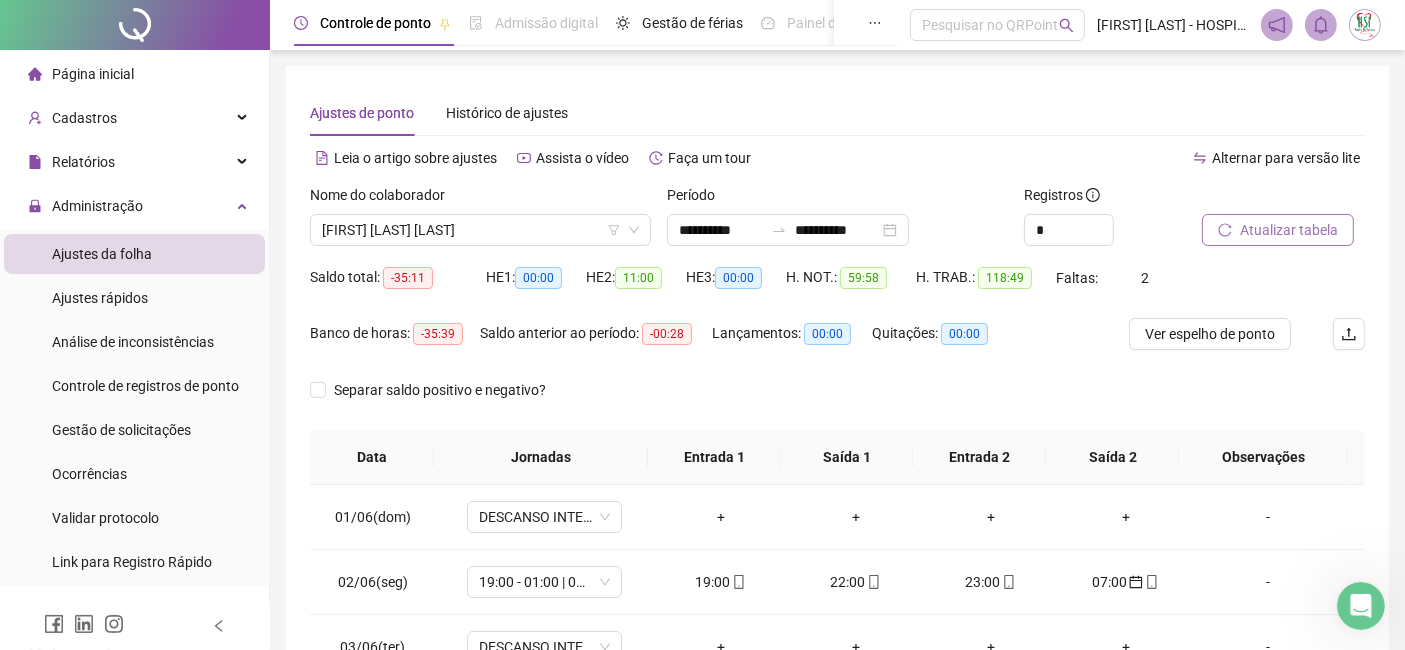 click on "Atualizar tabela" at bounding box center [1289, 230] 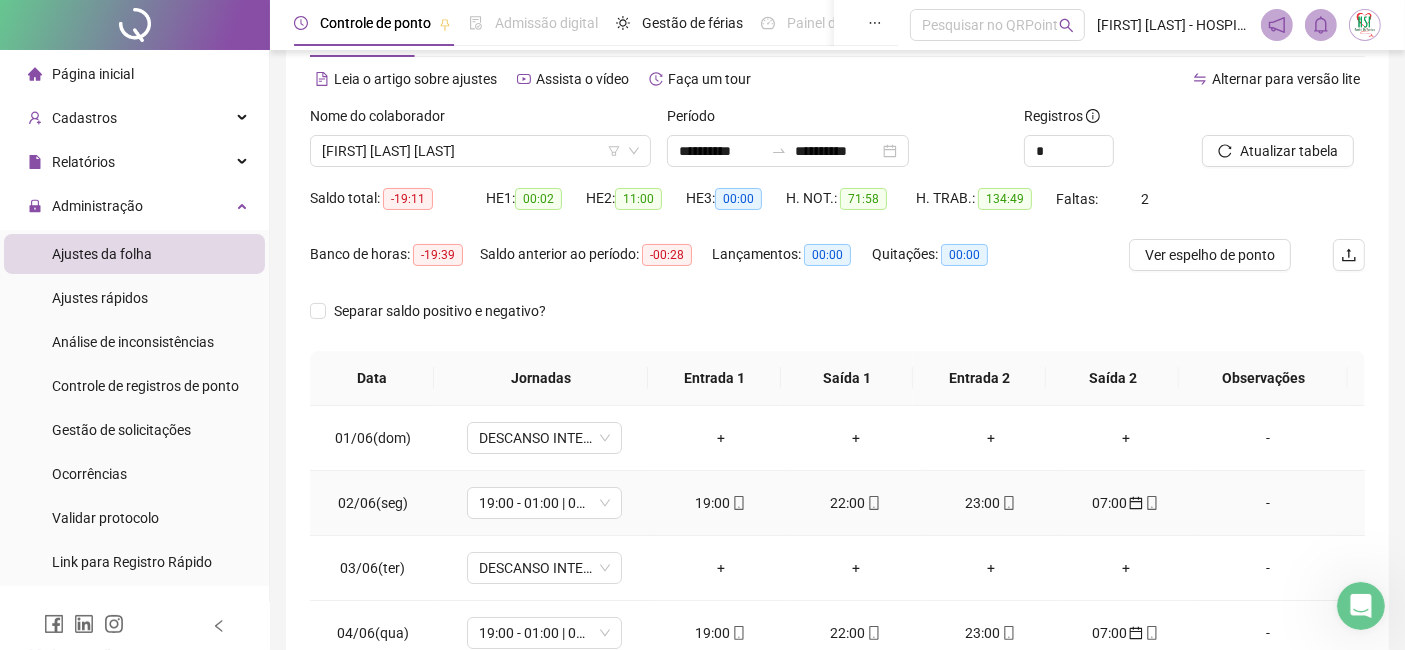 scroll, scrollTop: 111, scrollLeft: 0, axis: vertical 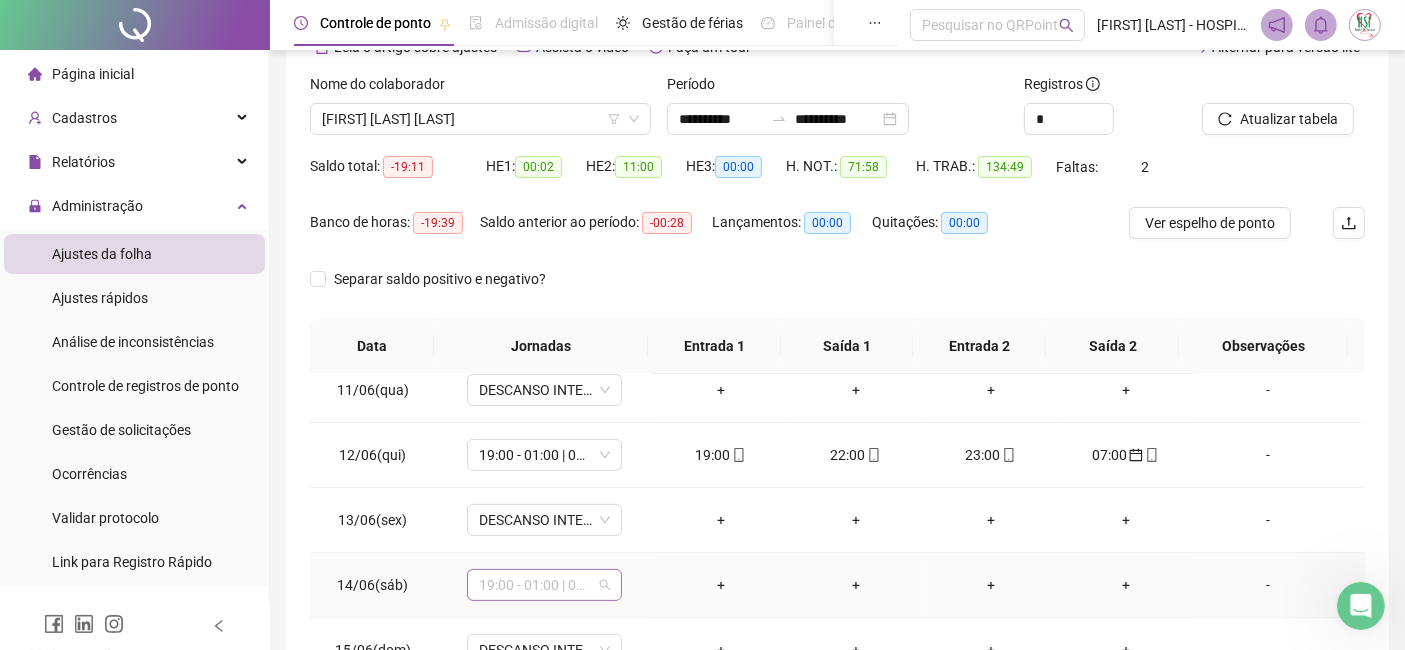 click on "19:00 - 01:00 | 02:00 - 07:00" at bounding box center [544, 585] 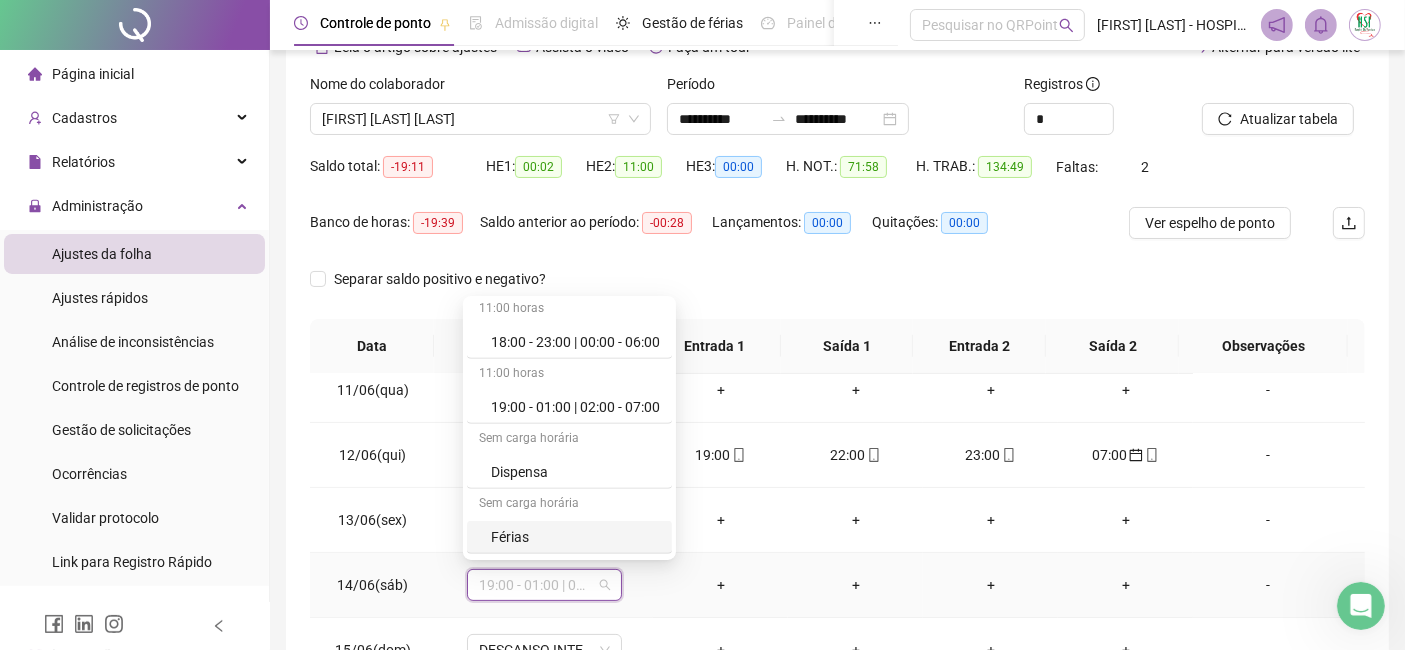 scroll, scrollTop: 1222, scrollLeft: 0, axis: vertical 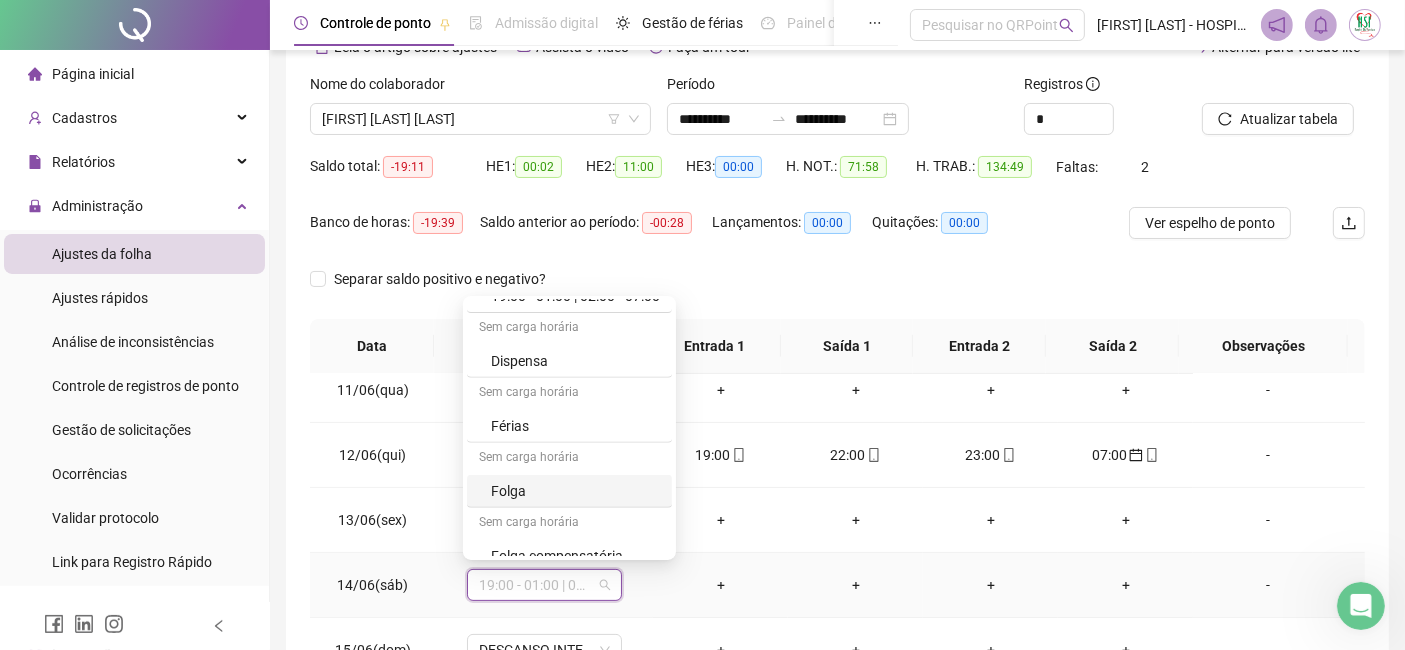 click on "Folga" at bounding box center [575, 491] 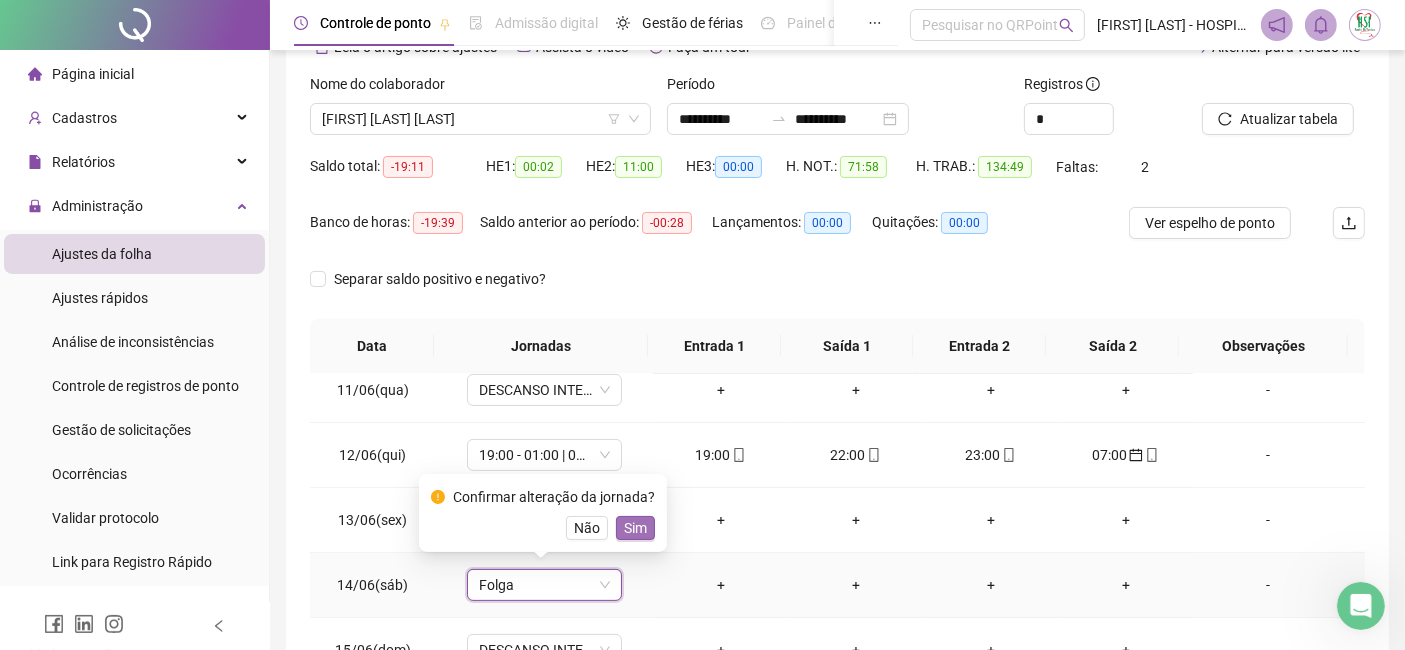 click on "Sim" at bounding box center [635, 528] 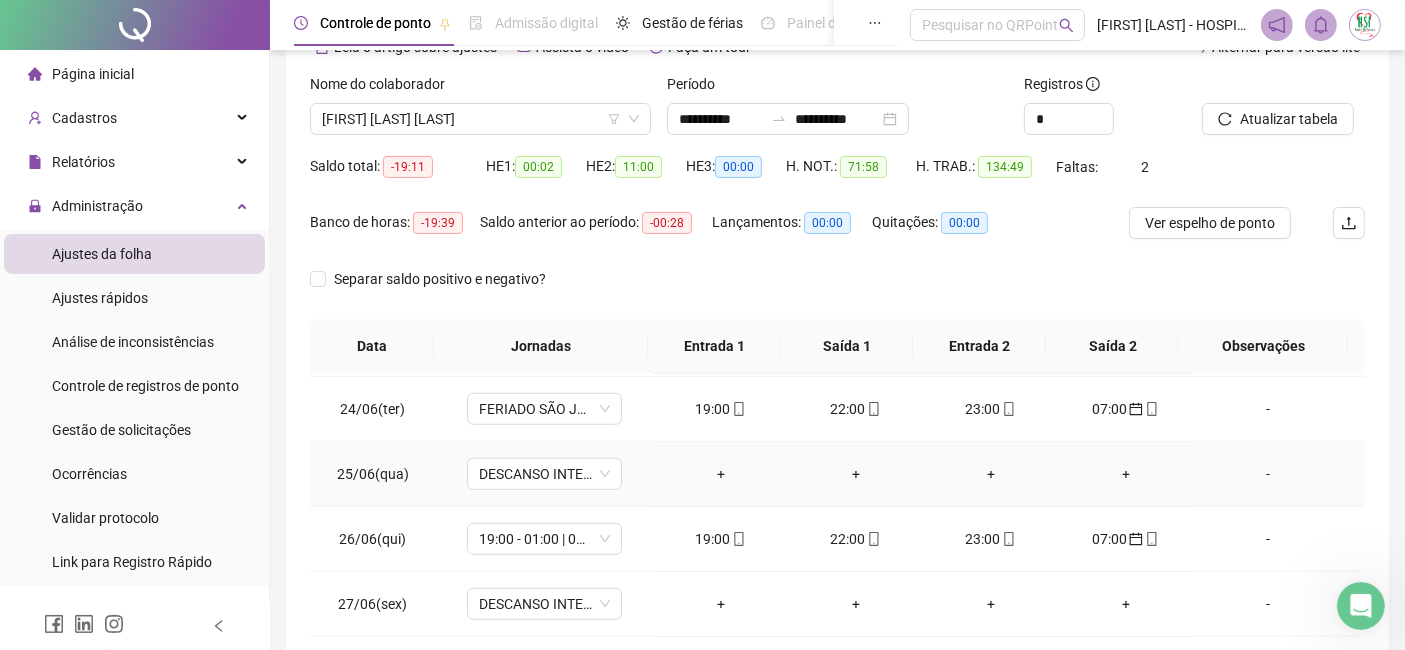 scroll, scrollTop: 1514, scrollLeft: 0, axis: vertical 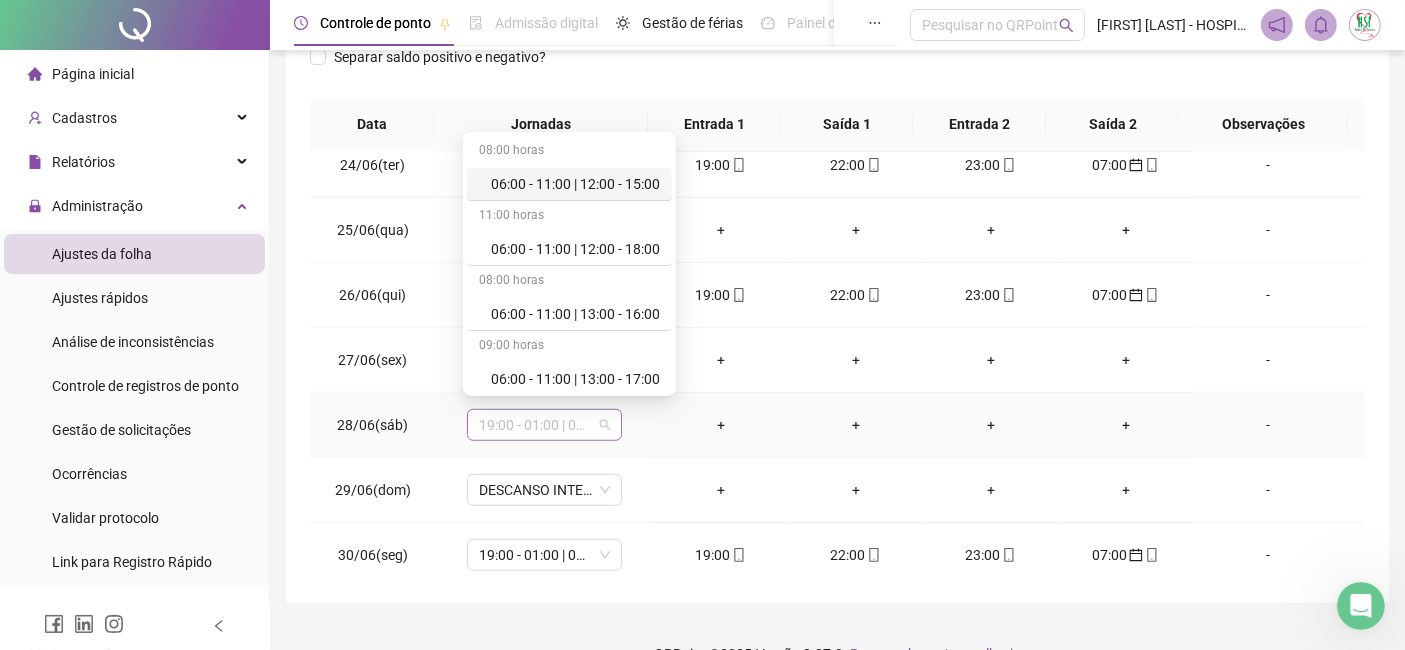 click on "19:00 - 01:00 | 02:00 - 07:00" at bounding box center (544, 425) 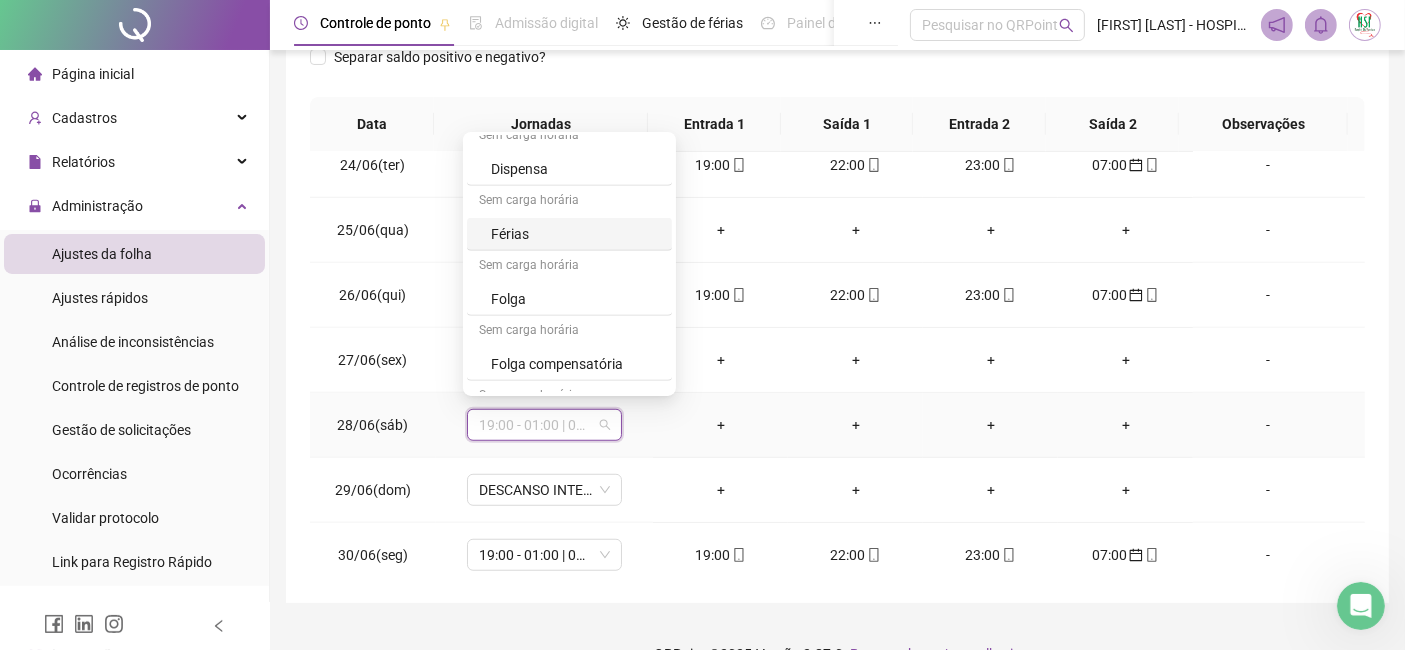 scroll, scrollTop: 1185, scrollLeft: 0, axis: vertical 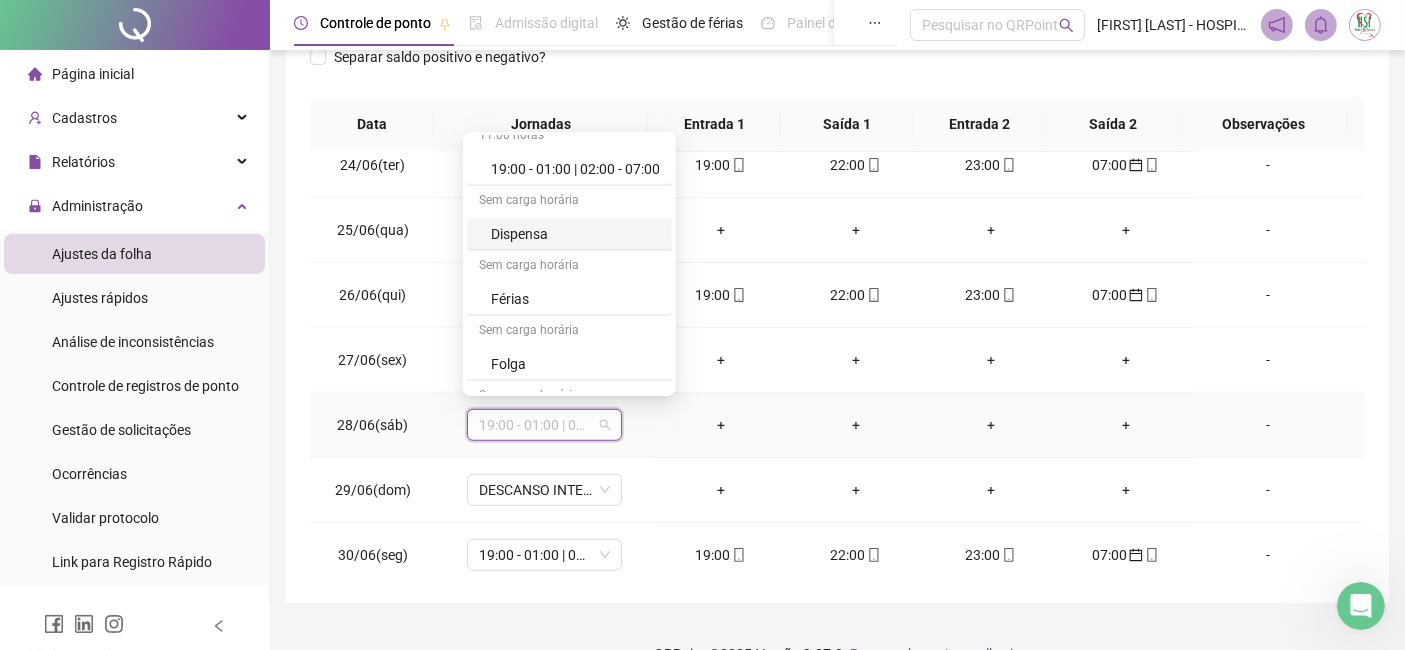 click on "Dispensa" at bounding box center [575, 234] 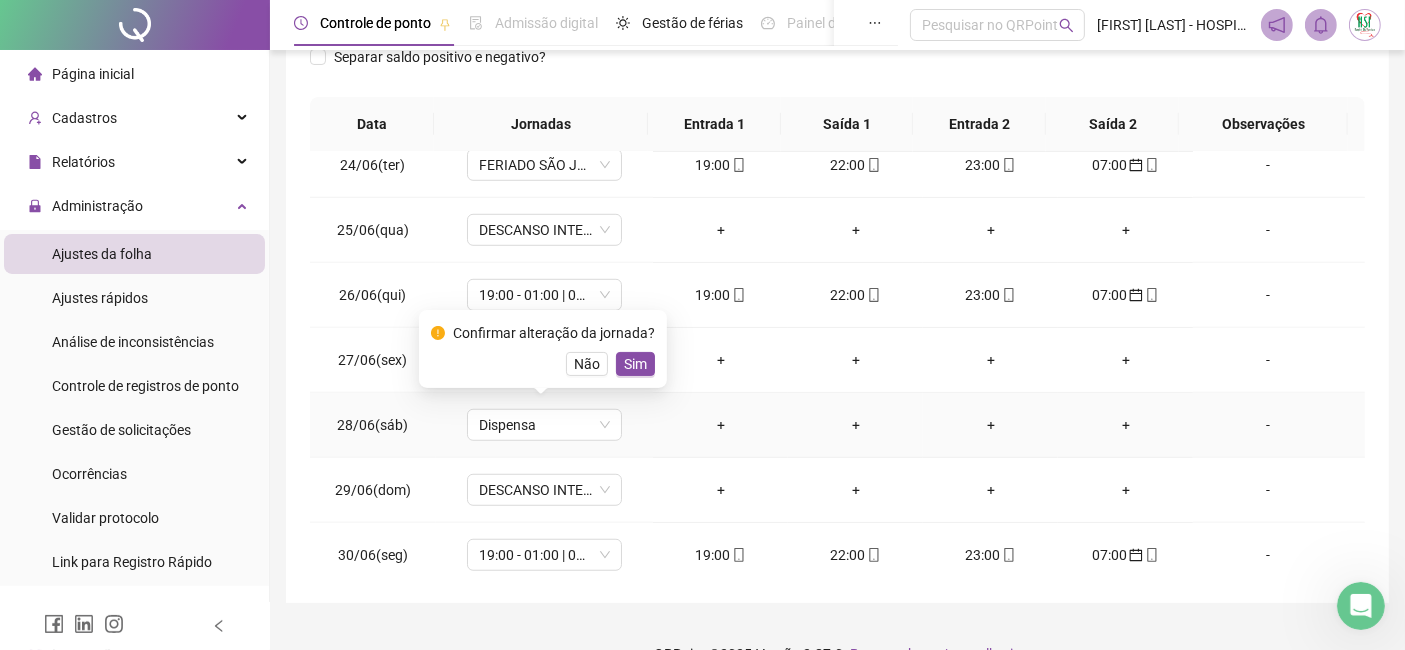 click on "Sim" at bounding box center [635, 364] 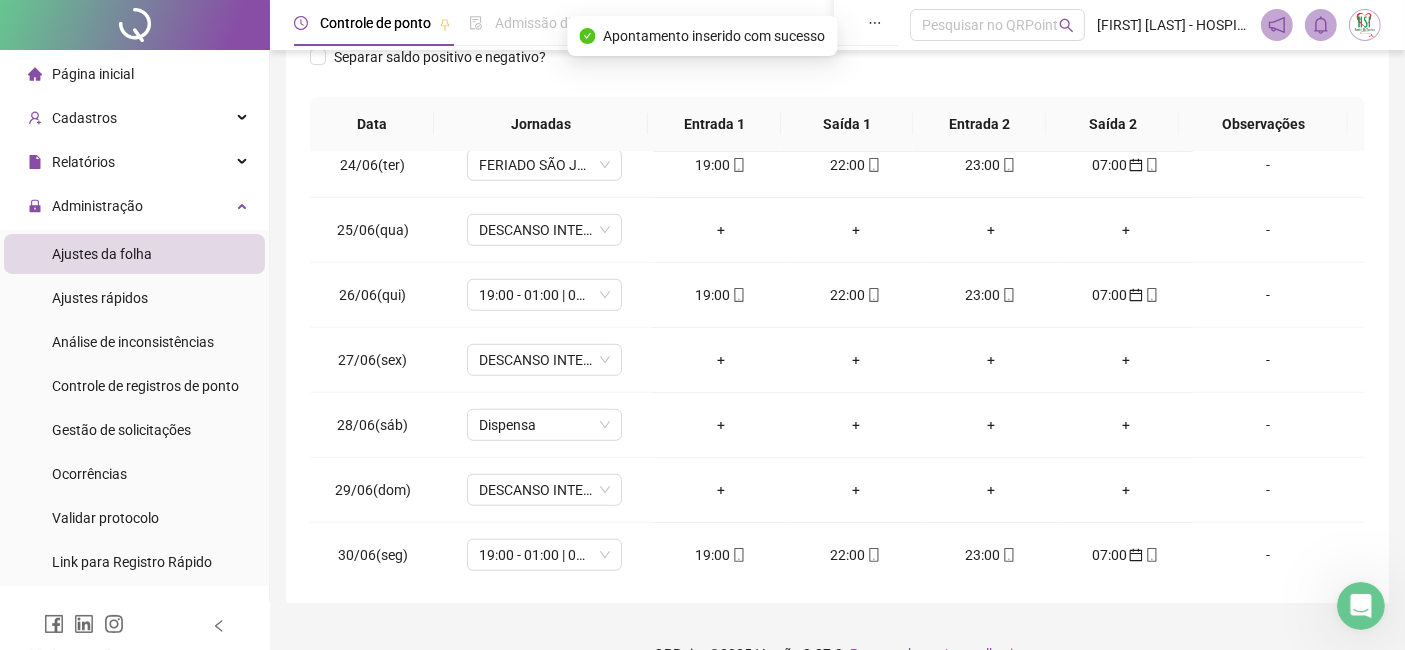 scroll, scrollTop: 0, scrollLeft: 0, axis: both 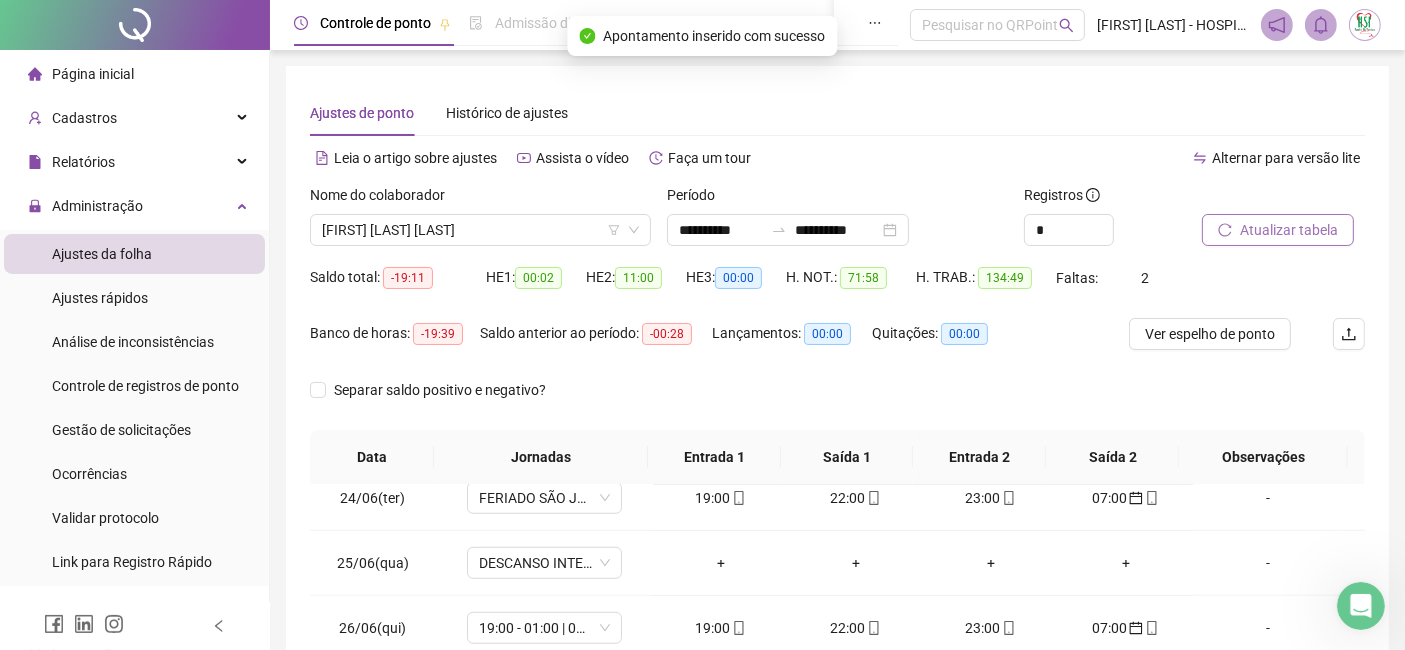 click on "Atualizar tabela" at bounding box center [1278, 230] 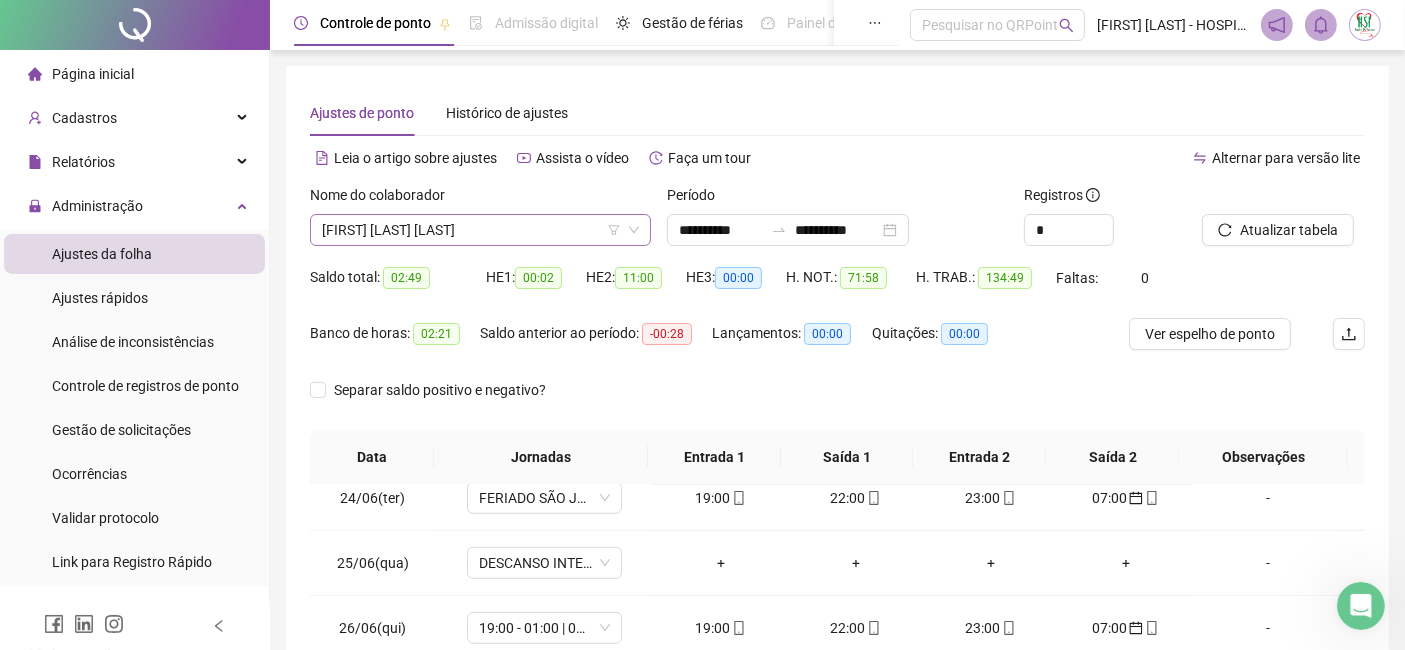 click on "[FIRST] [LAST] [LAST]" at bounding box center [480, 230] 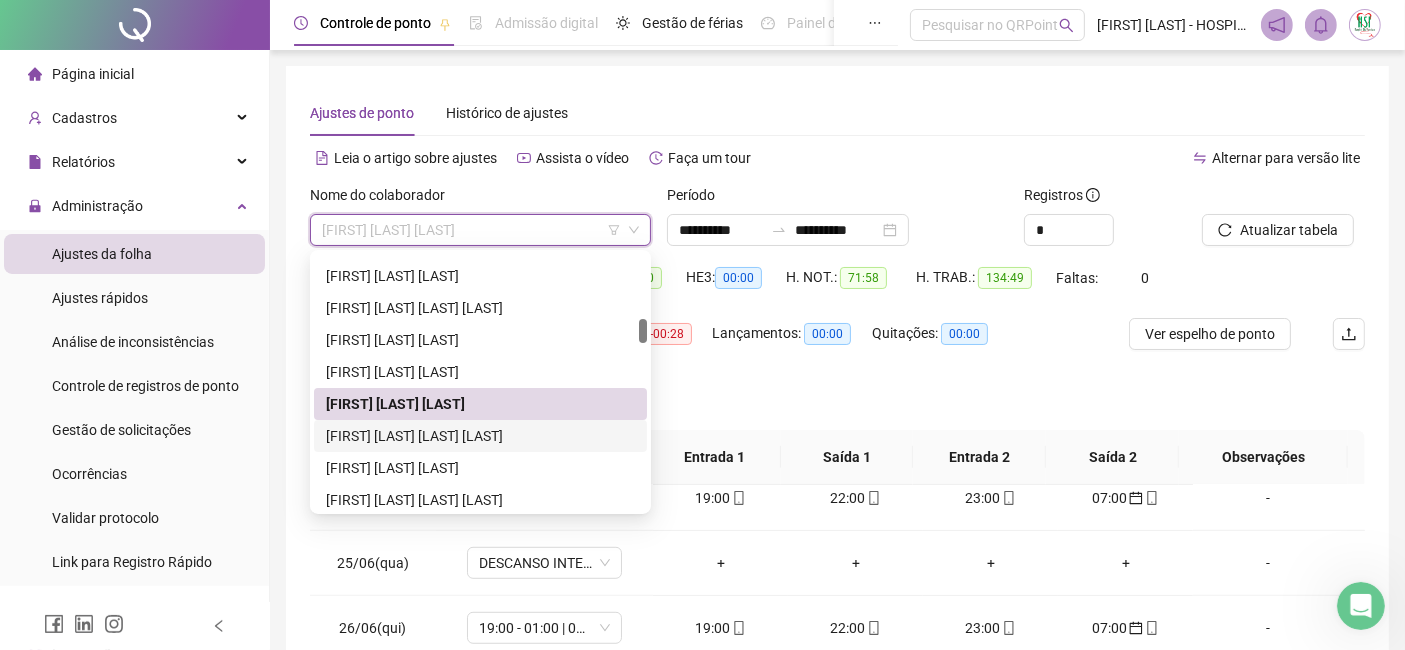 click on "[FIRST] [LAST] [LAST] [LAST]" at bounding box center [480, 436] 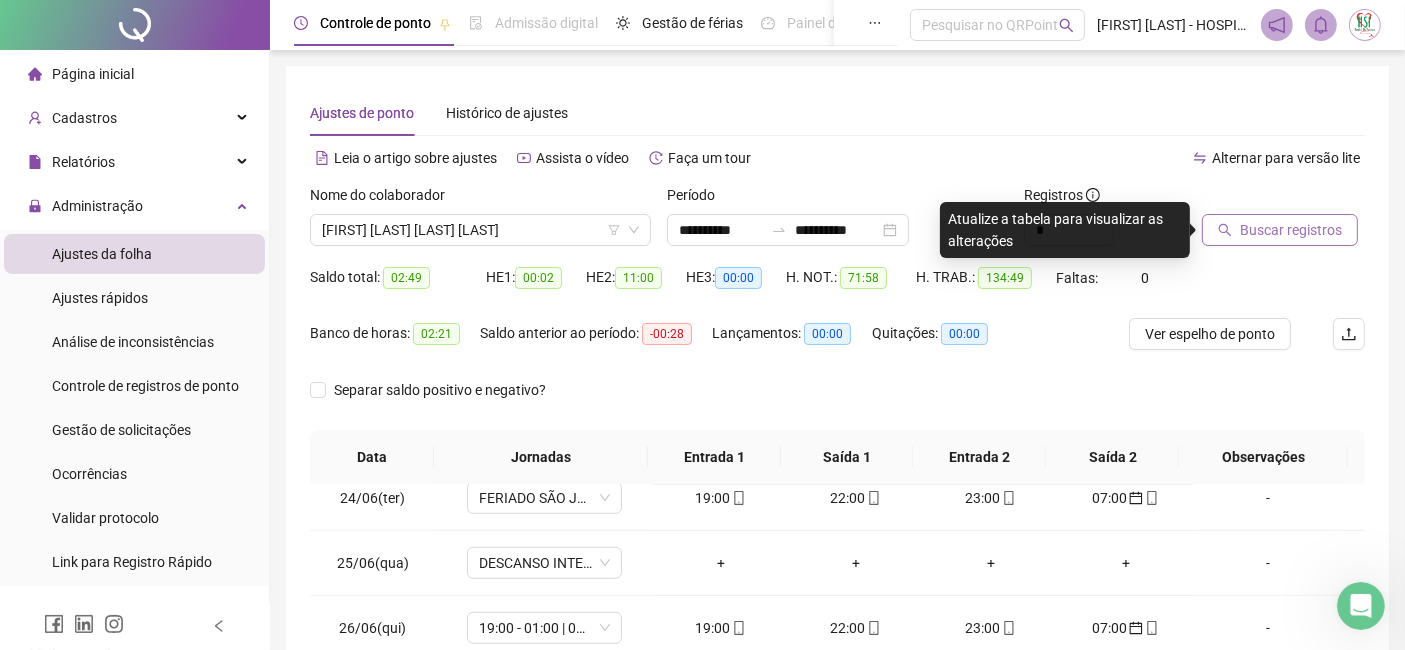 click on "Buscar registros" at bounding box center [1280, 230] 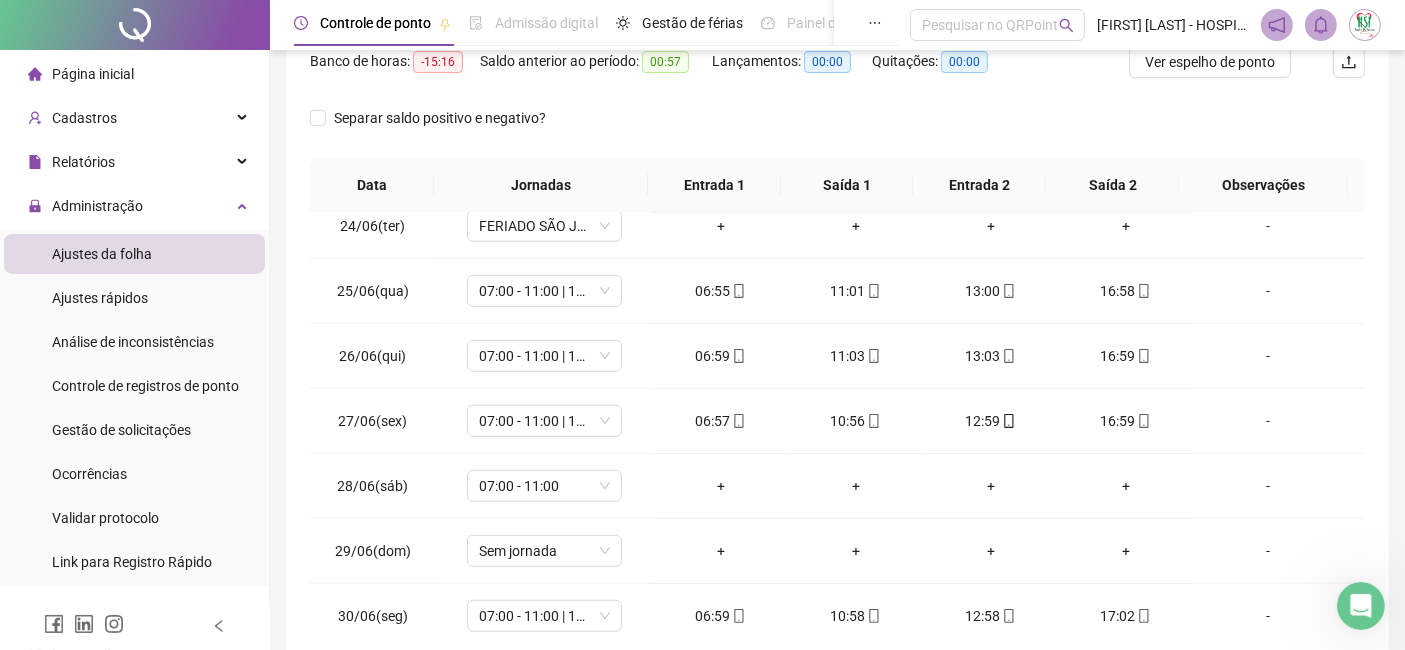 scroll, scrollTop: 371, scrollLeft: 0, axis: vertical 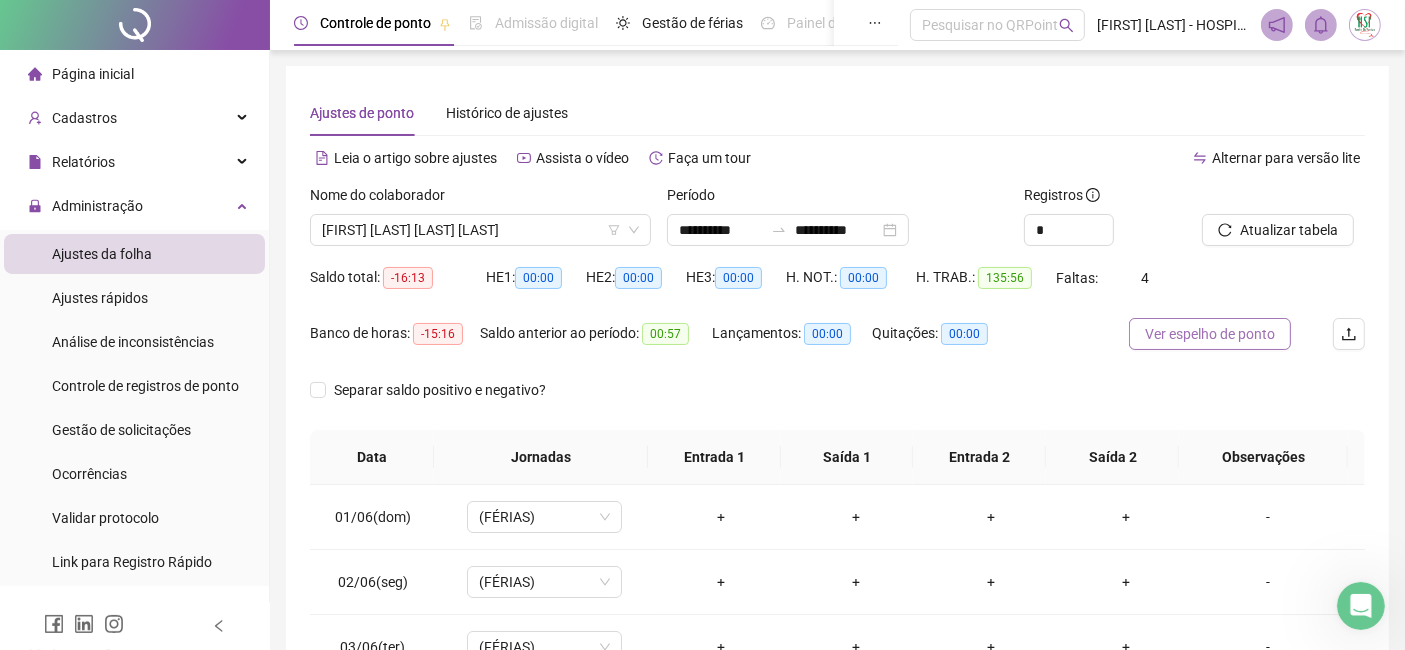 click on "Ver espelho de ponto" at bounding box center (1210, 334) 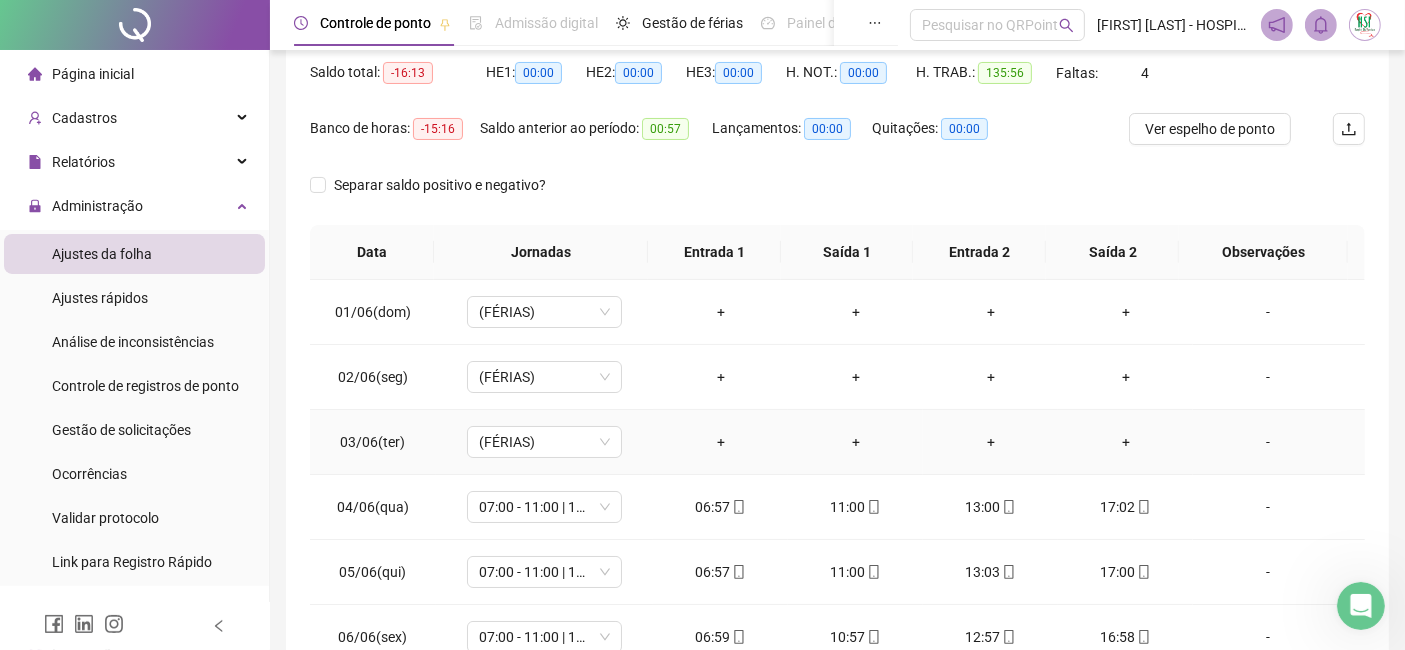 scroll, scrollTop: 222, scrollLeft: 0, axis: vertical 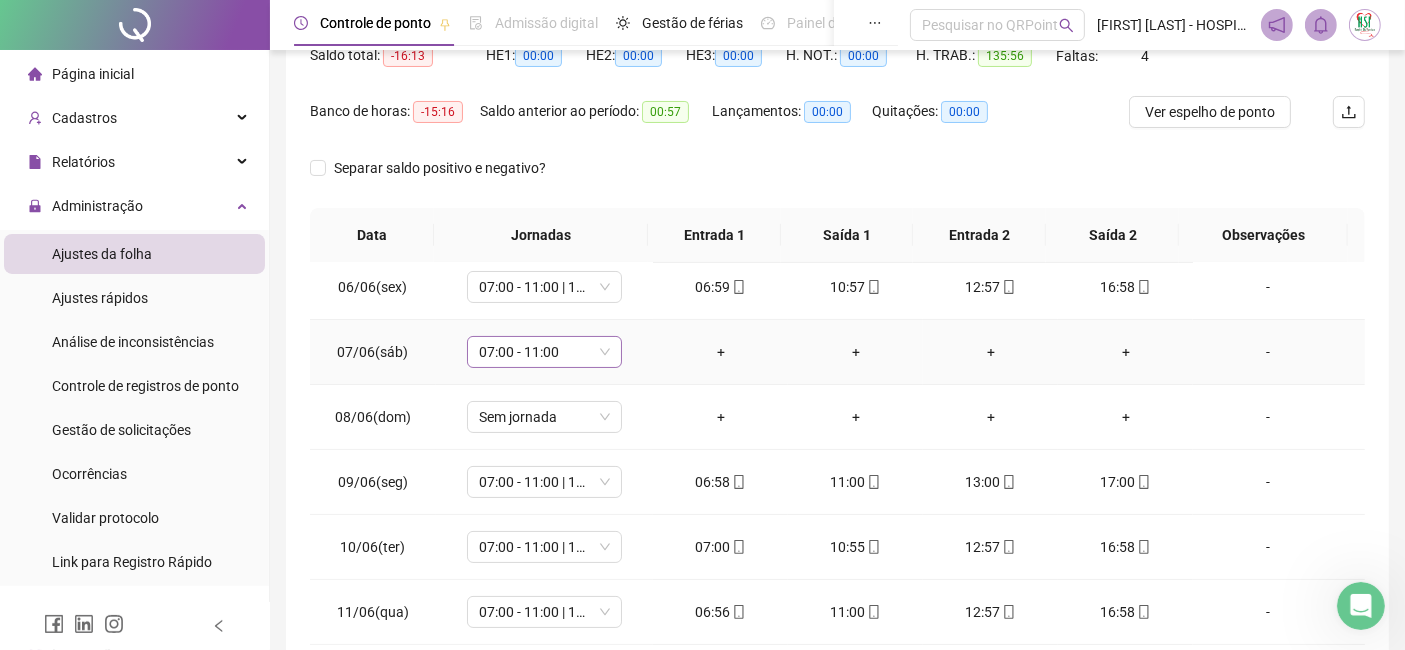 click on "07:00 - 11:00" at bounding box center (544, 352) 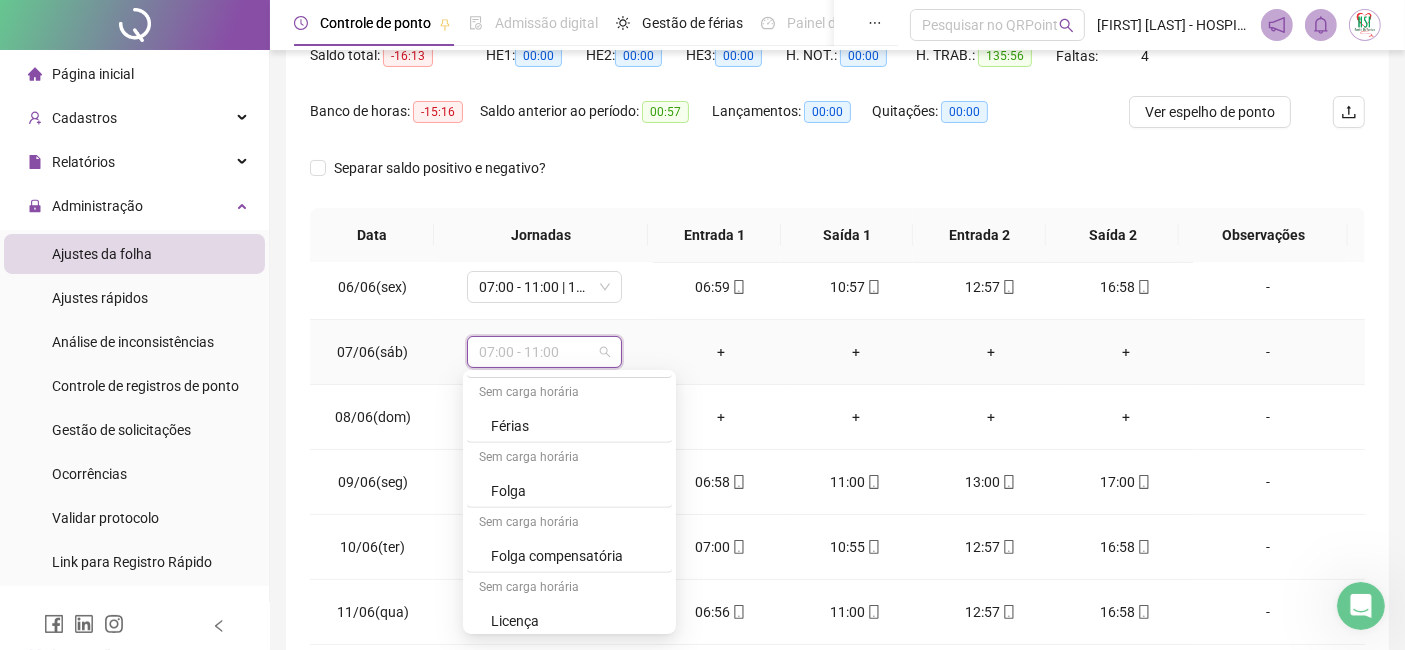 scroll, scrollTop: 1297, scrollLeft: 0, axis: vertical 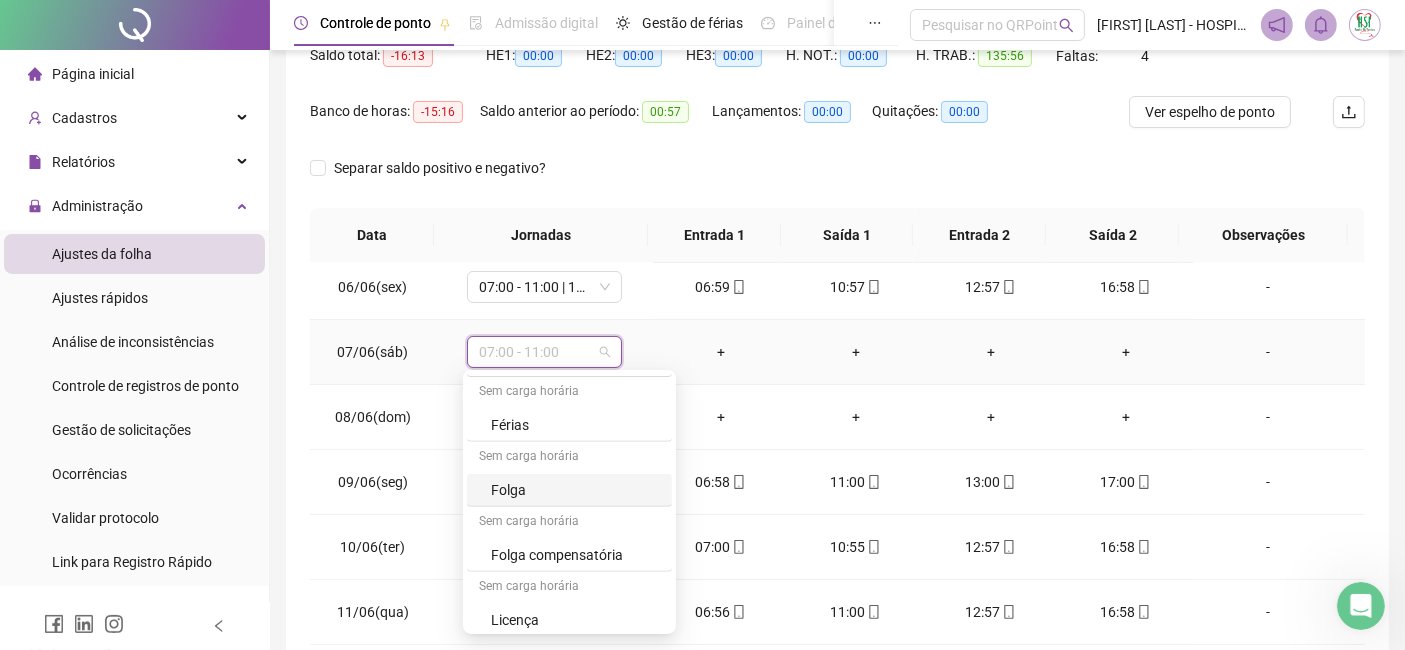click on "Folga" at bounding box center (575, 490) 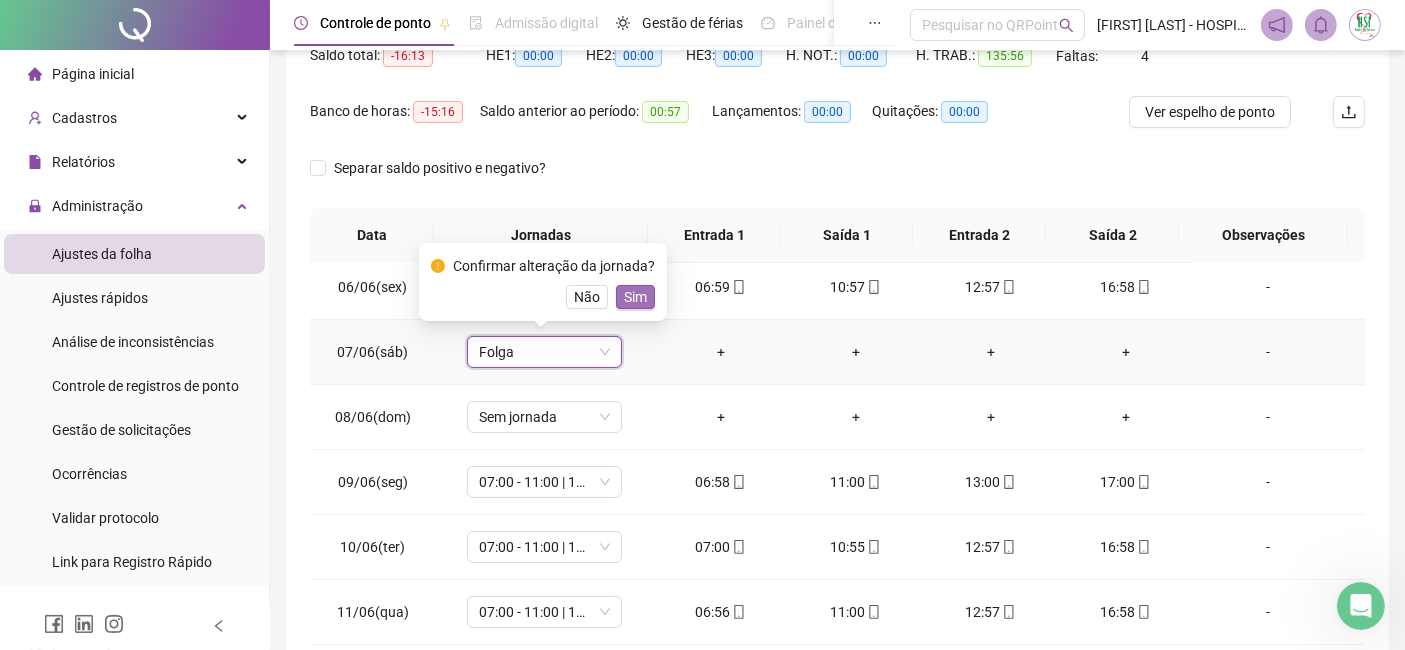 click on "Sim" at bounding box center (635, 297) 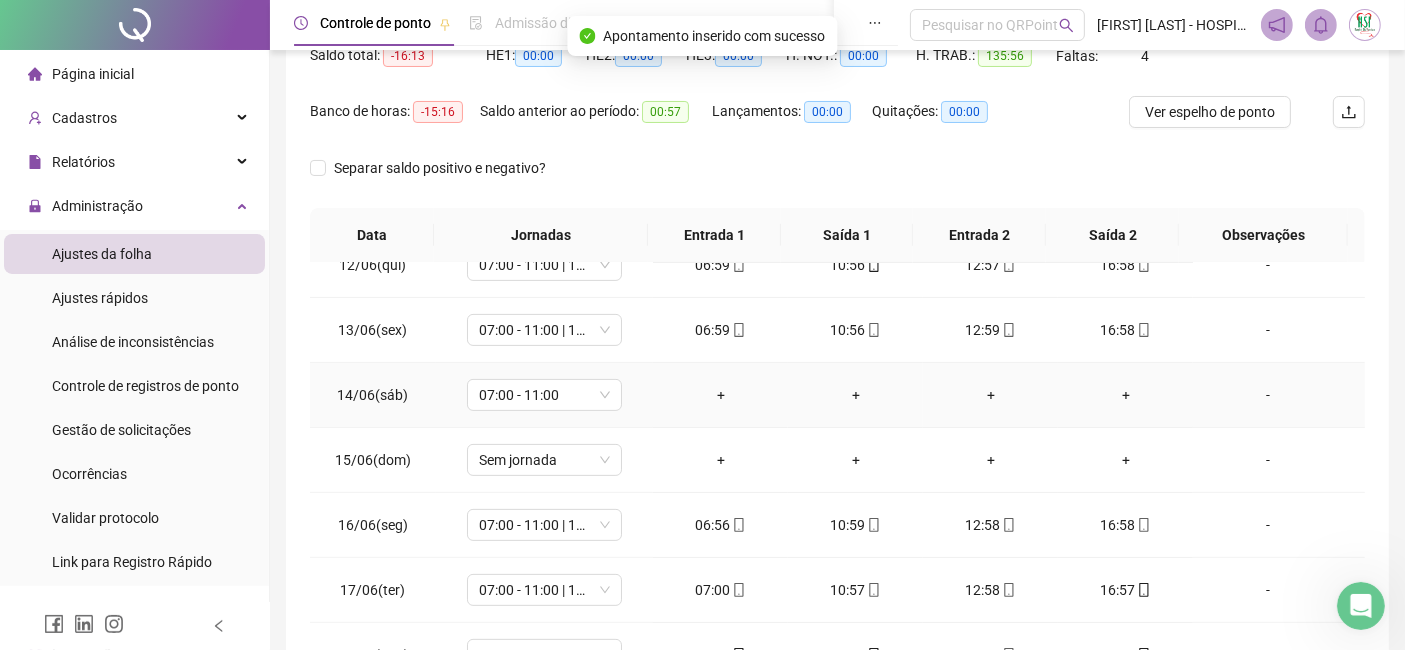 scroll, scrollTop: 777, scrollLeft: 0, axis: vertical 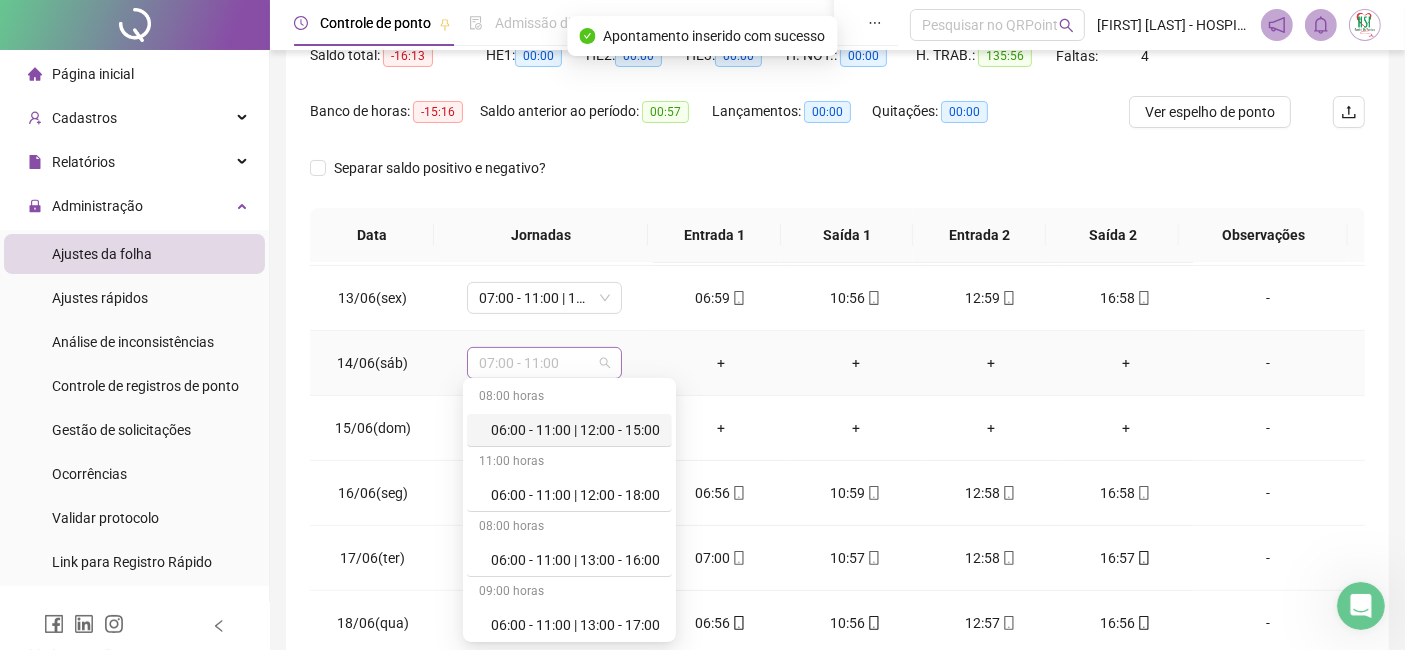 click on "07:00 - 11:00" at bounding box center [544, 363] 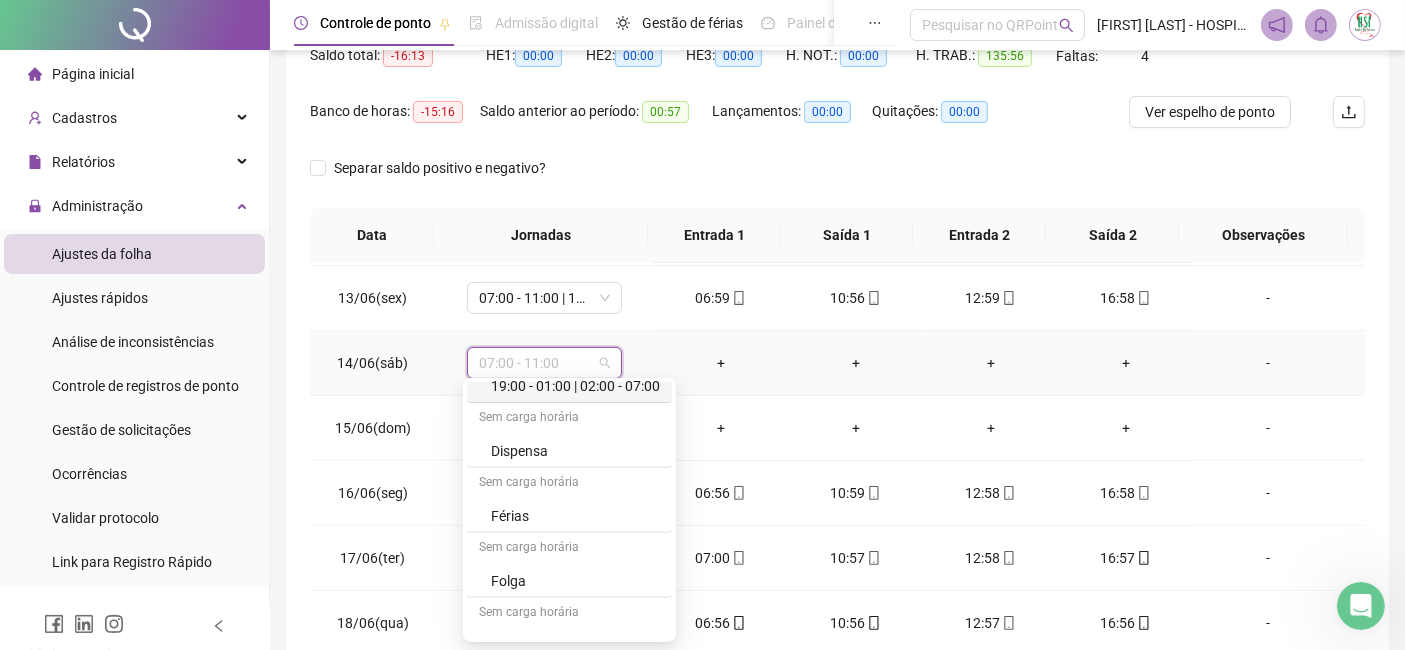 scroll, scrollTop: 1297, scrollLeft: 0, axis: vertical 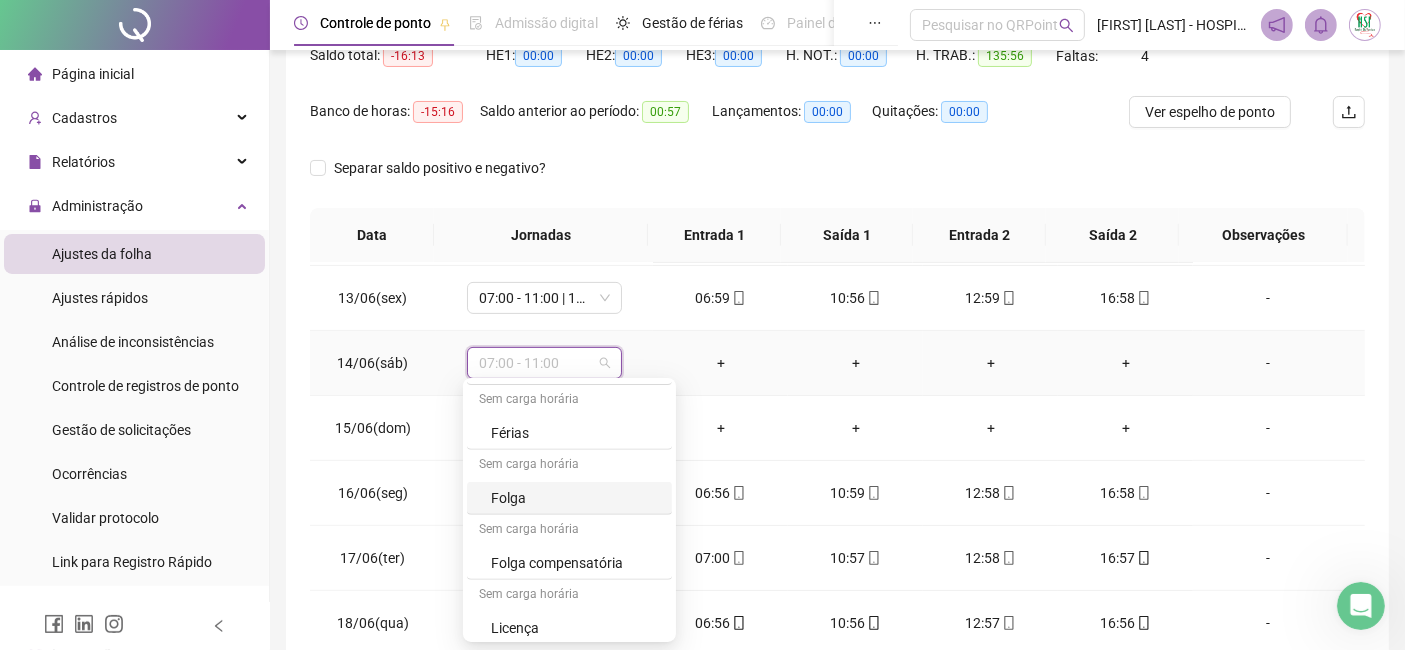 click on "Folga" at bounding box center (575, 498) 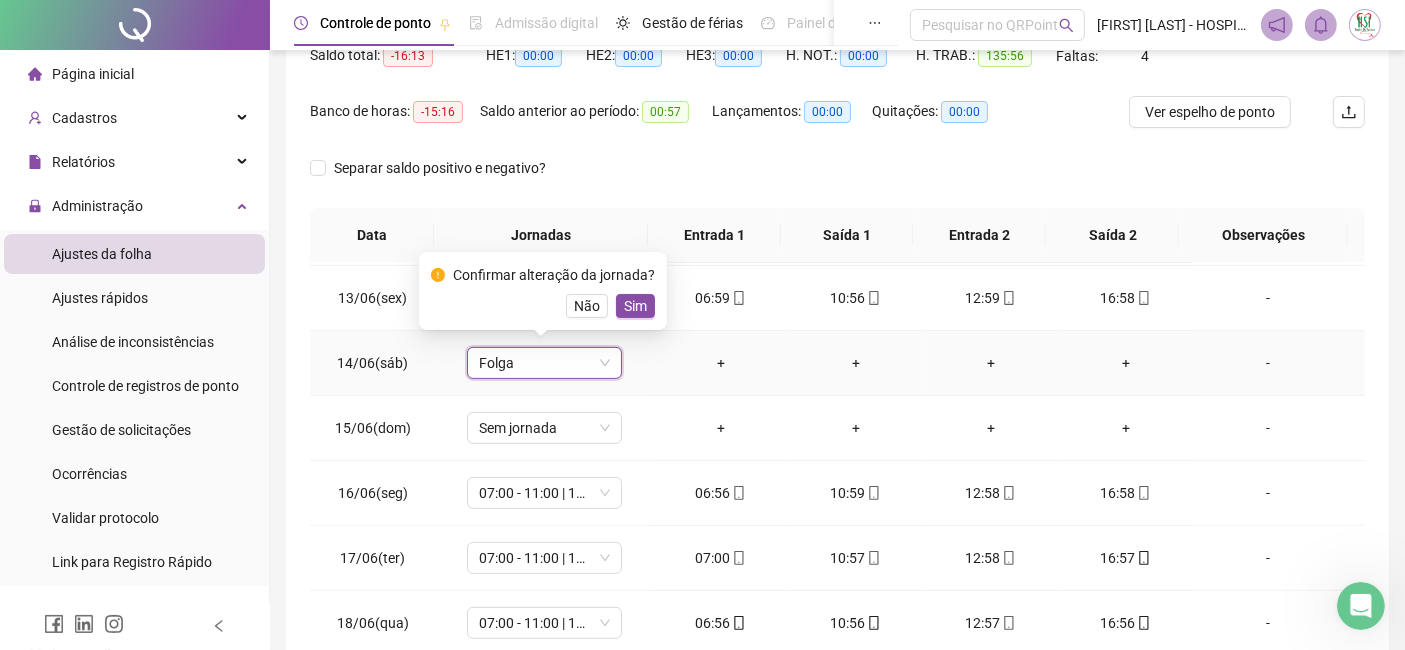click on "Sim" at bounding box center (635, 306) 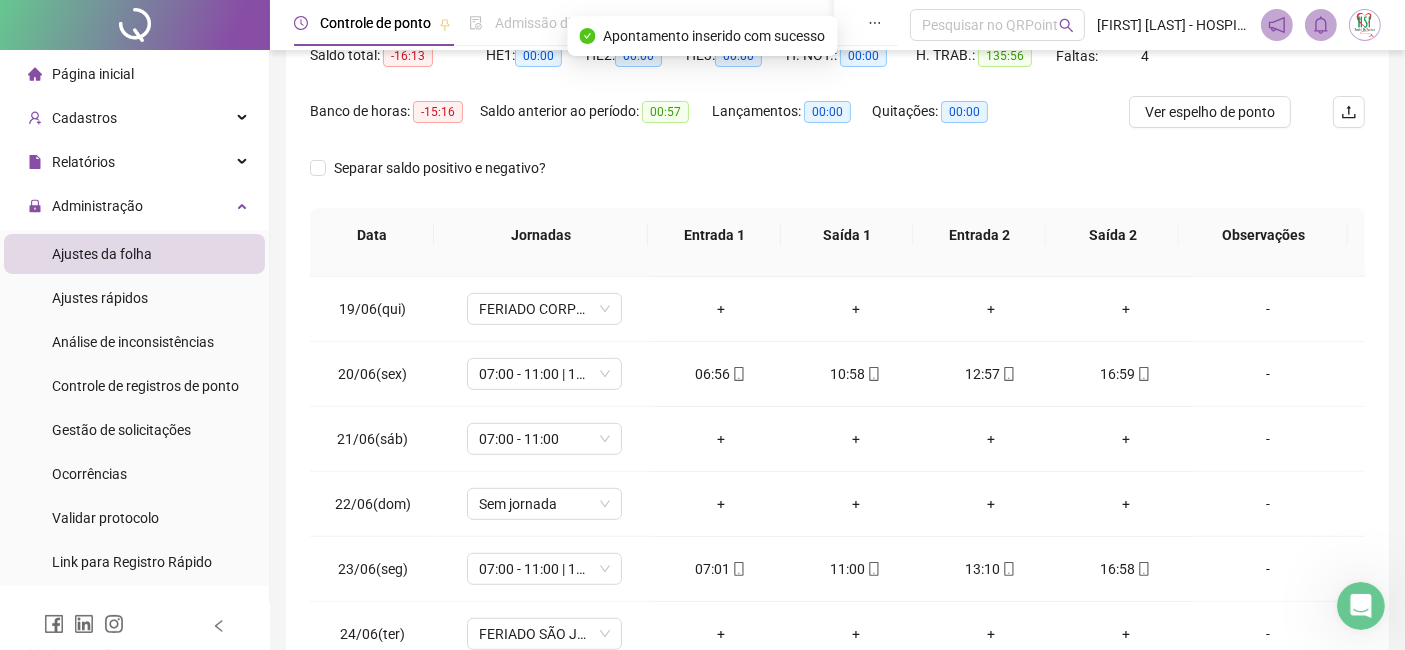 scroll, scrollTop: 1222, scrollLeft: 0, axis: vertical 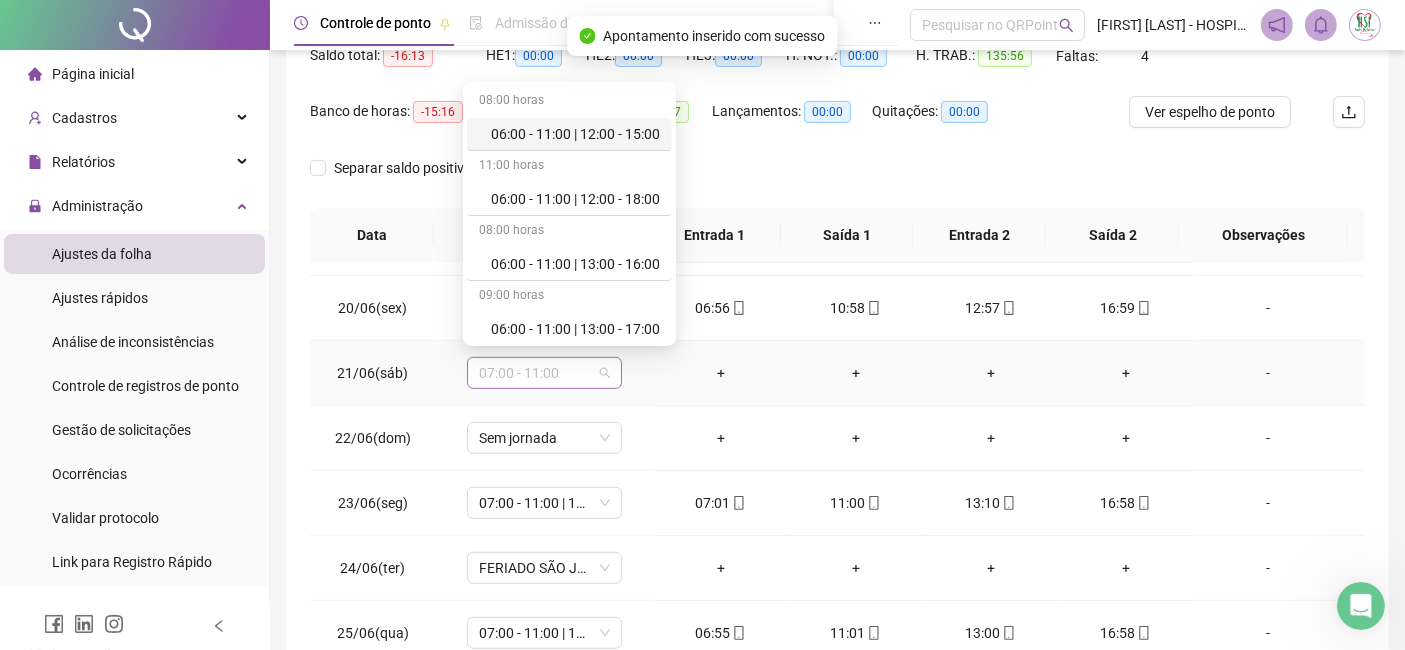 click on "07:00 - 11:00" at bounding box center (544, 373) 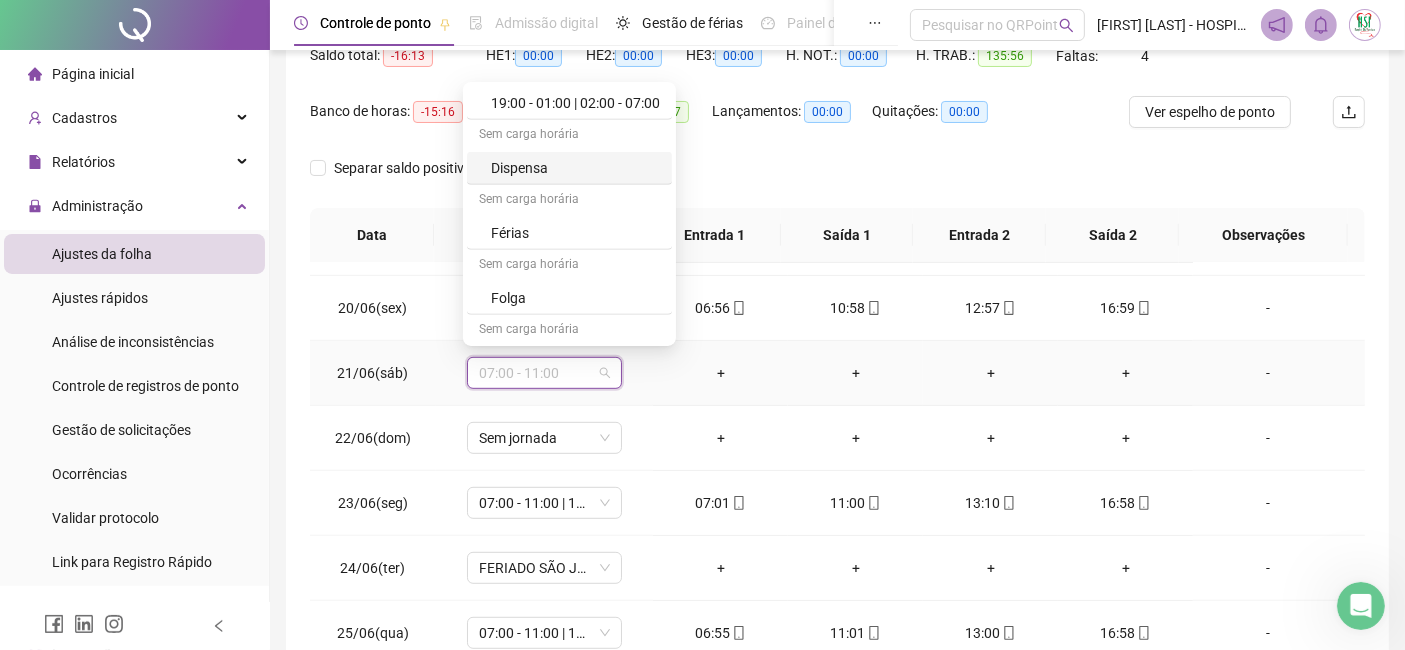 scroll, scrollTop: 1222, scrollLeft: 0, axis: vertical 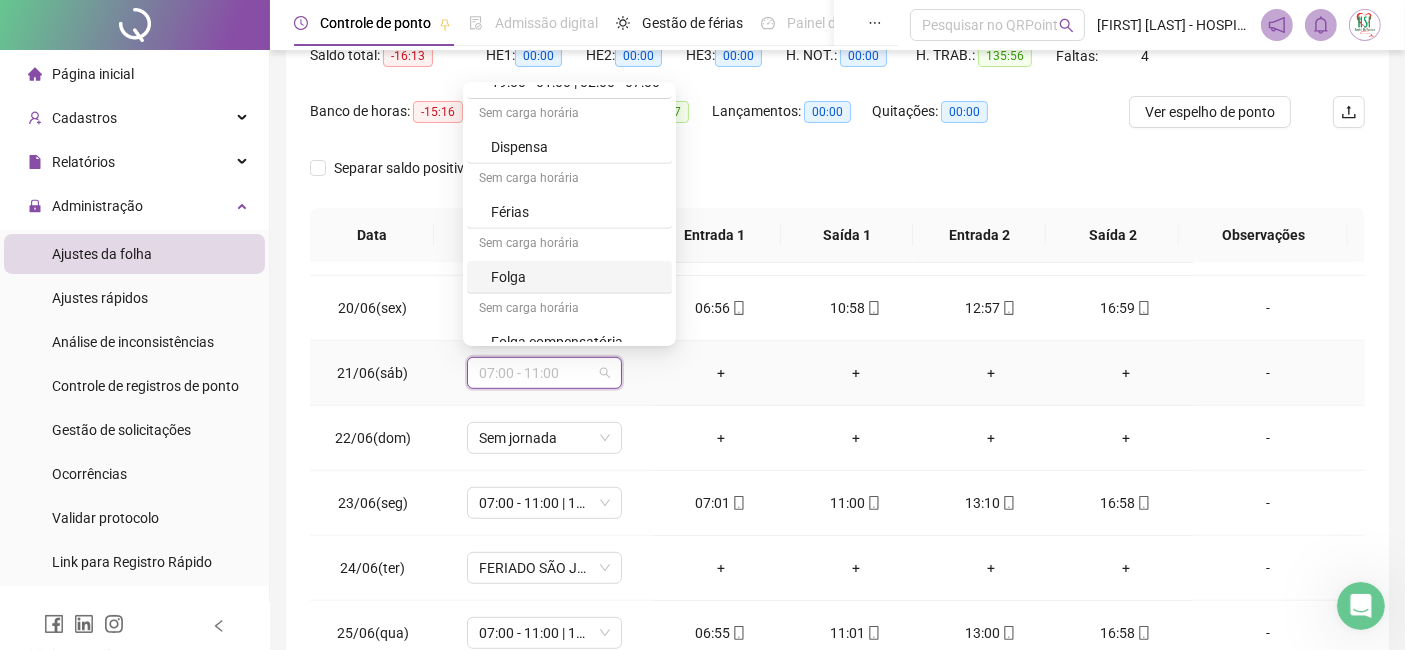 click on "Folga" at bounding box center [575, 277] 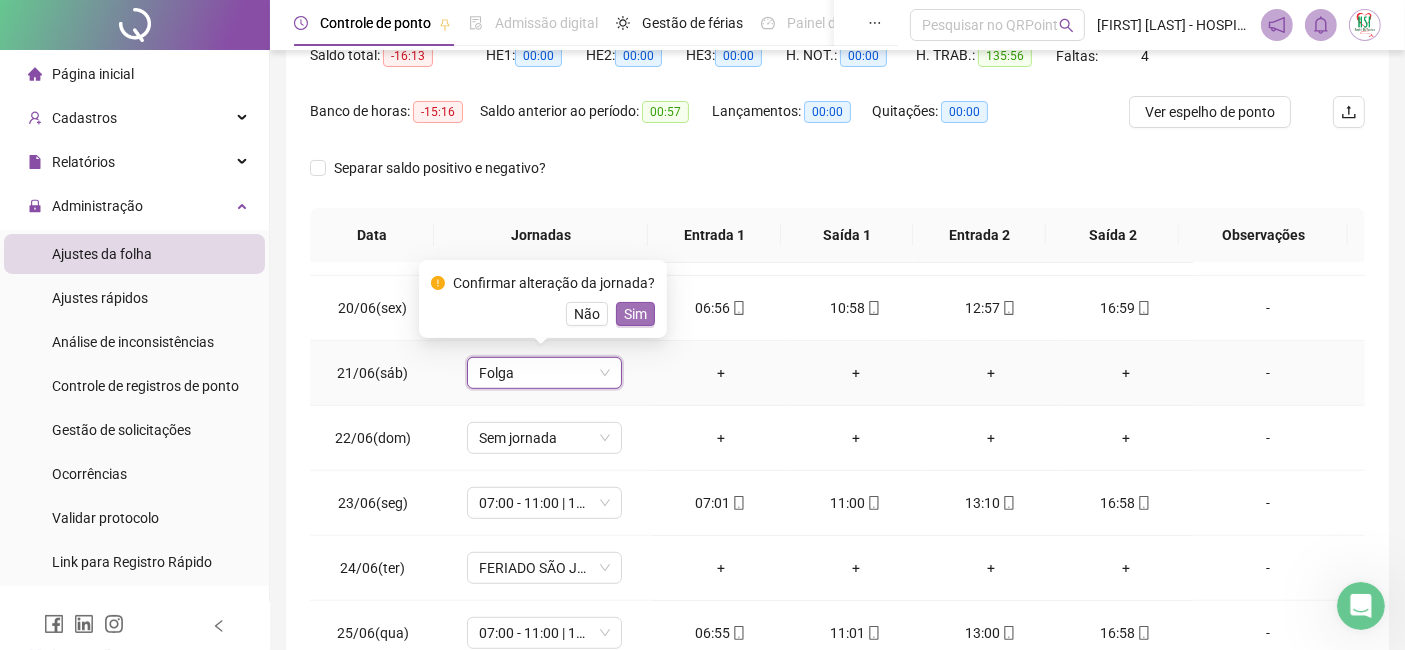 click on "Sim" at bounding box center (635, 314) 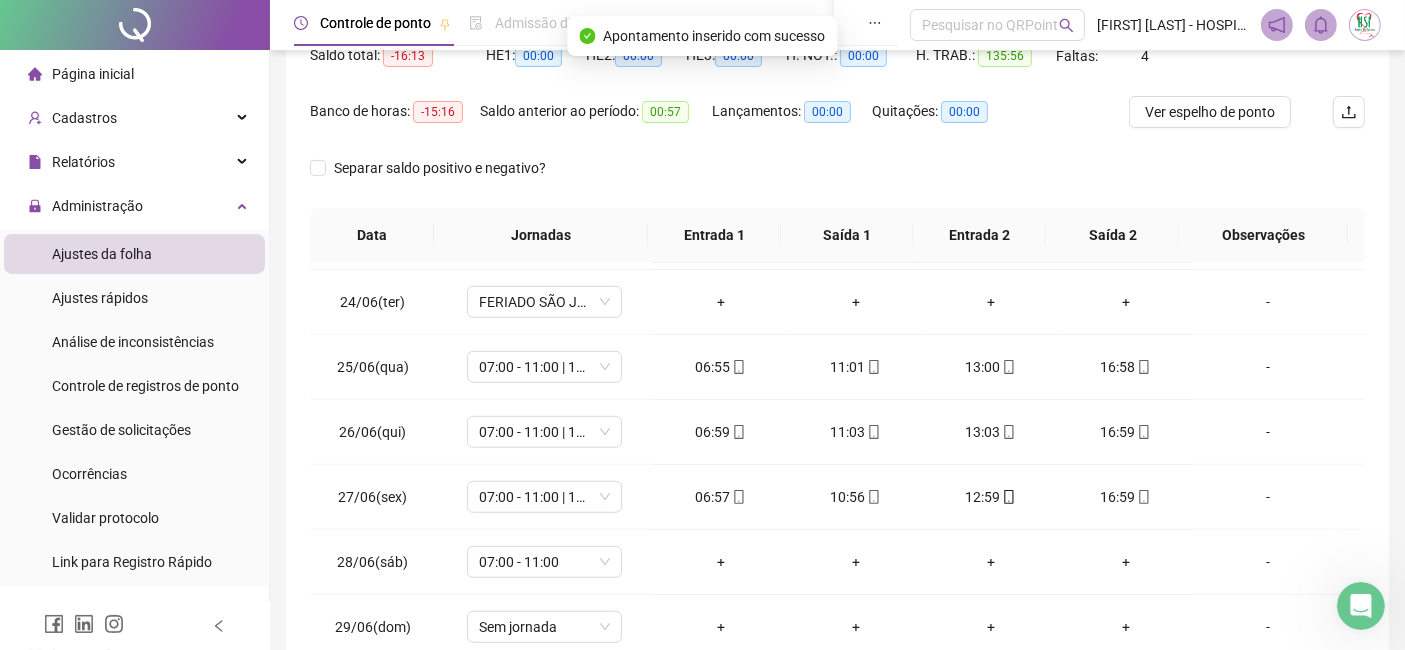 scroll, scrollTop: 1514, scrollLeft: 0, axis: vertical 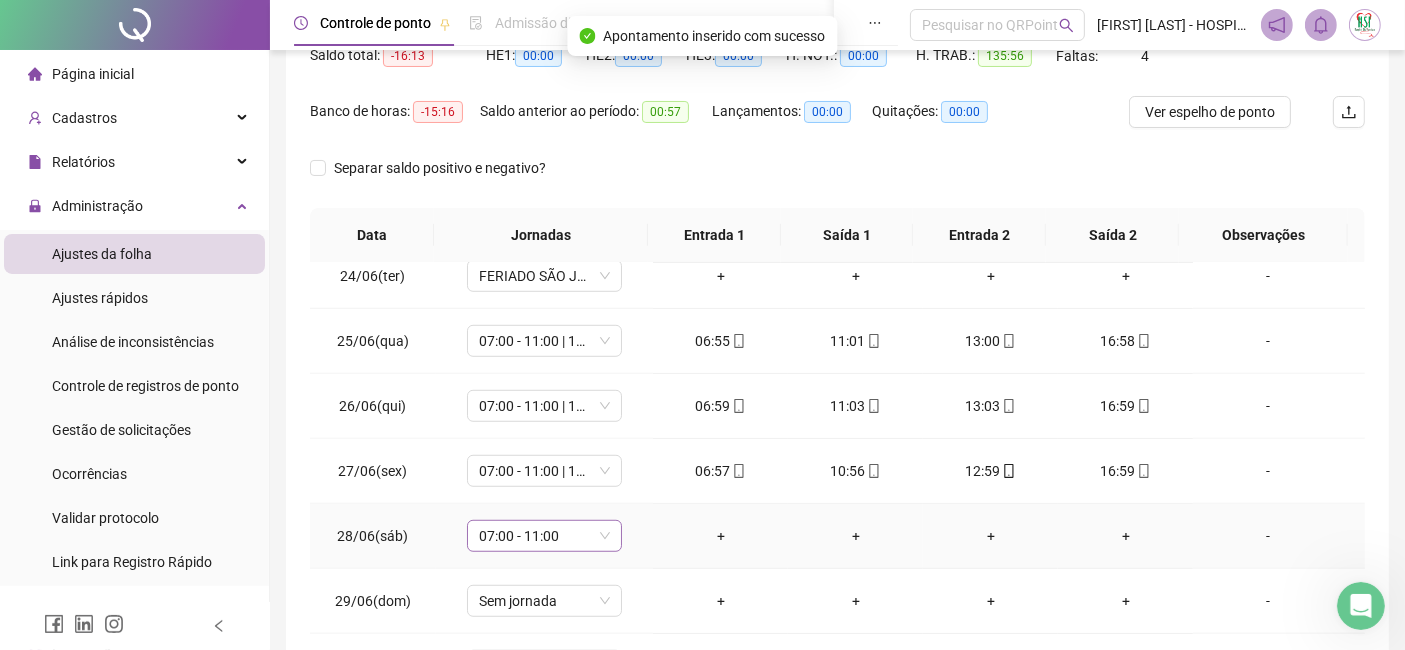 click on "07:00 - 11:00" at bounding box center (544, 536) 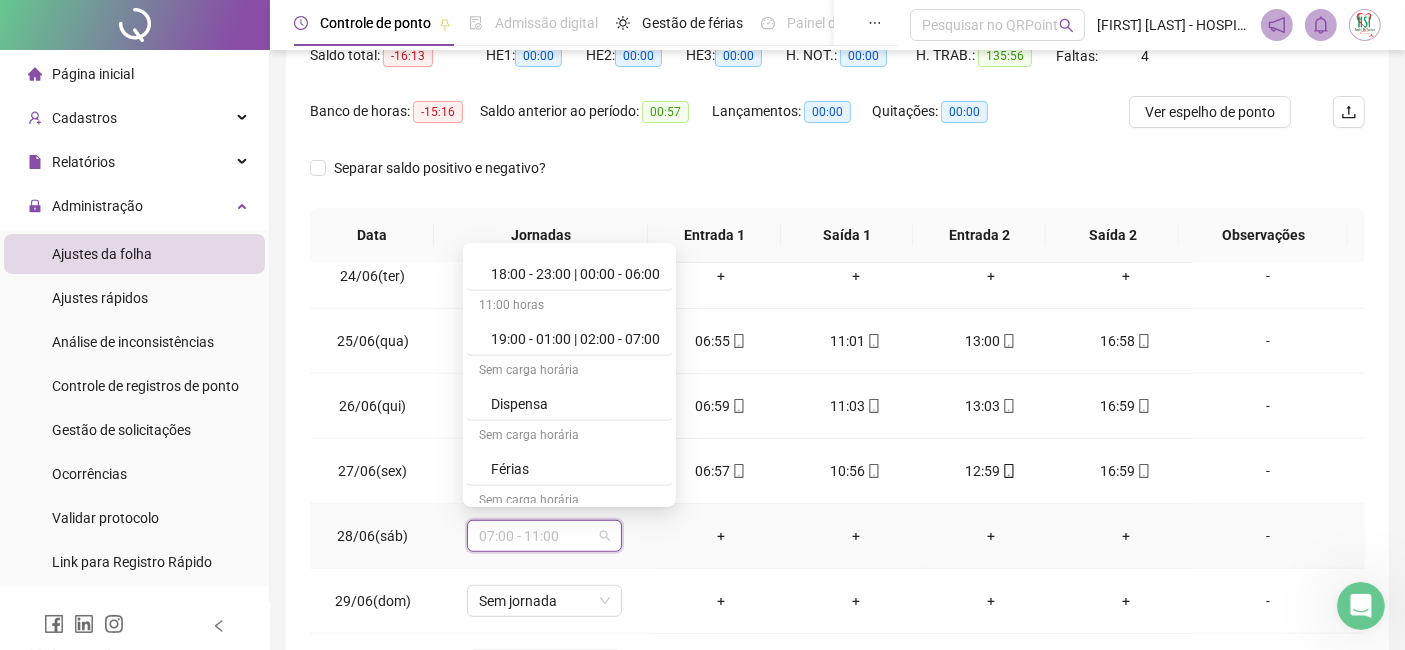 scroll, scrollTop: 1297, scrollLeft: 0, axis: vertical 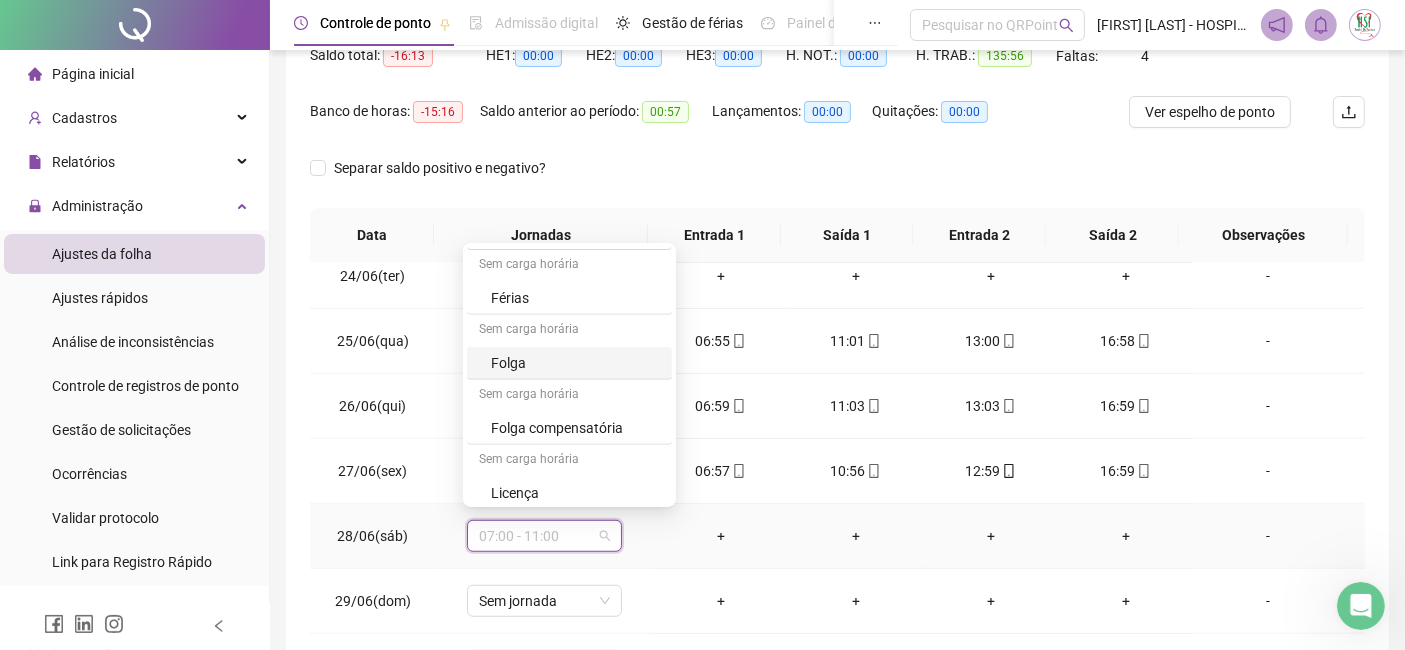 click on "Folga" at bounding box center (575, 363) 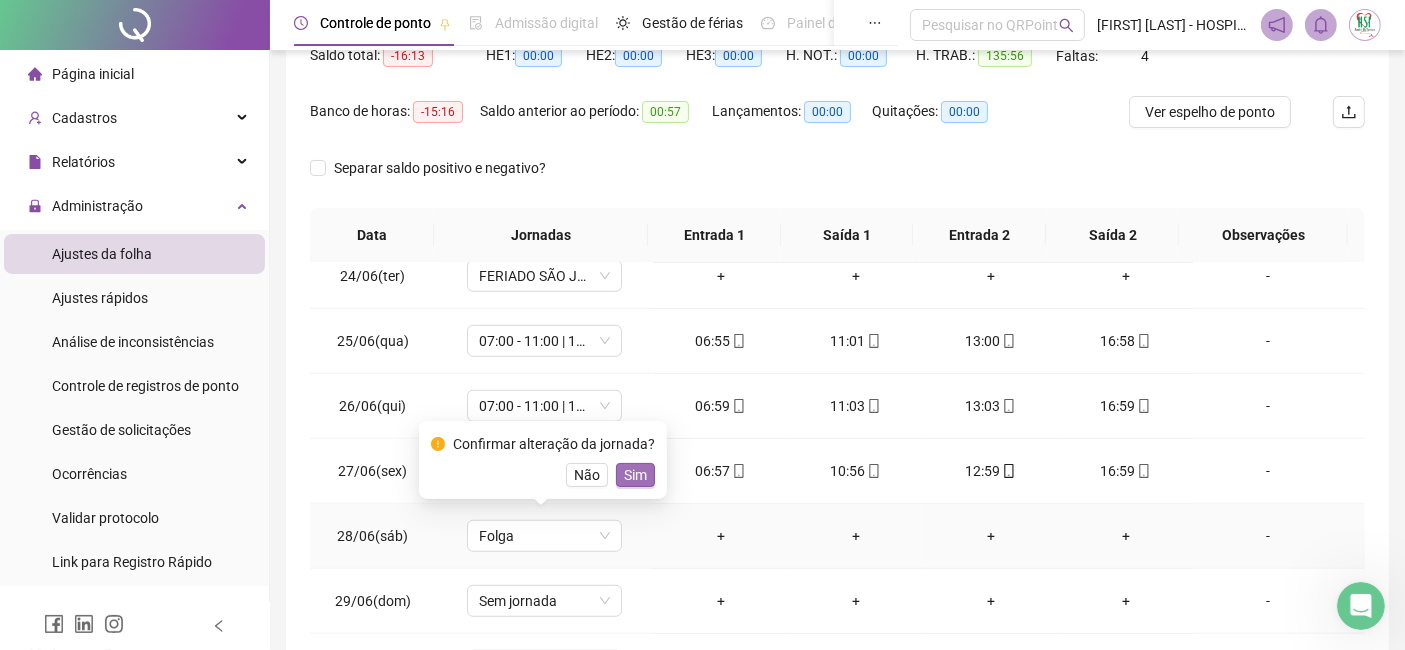 click on "Sim" at bounding box center (635, 475) 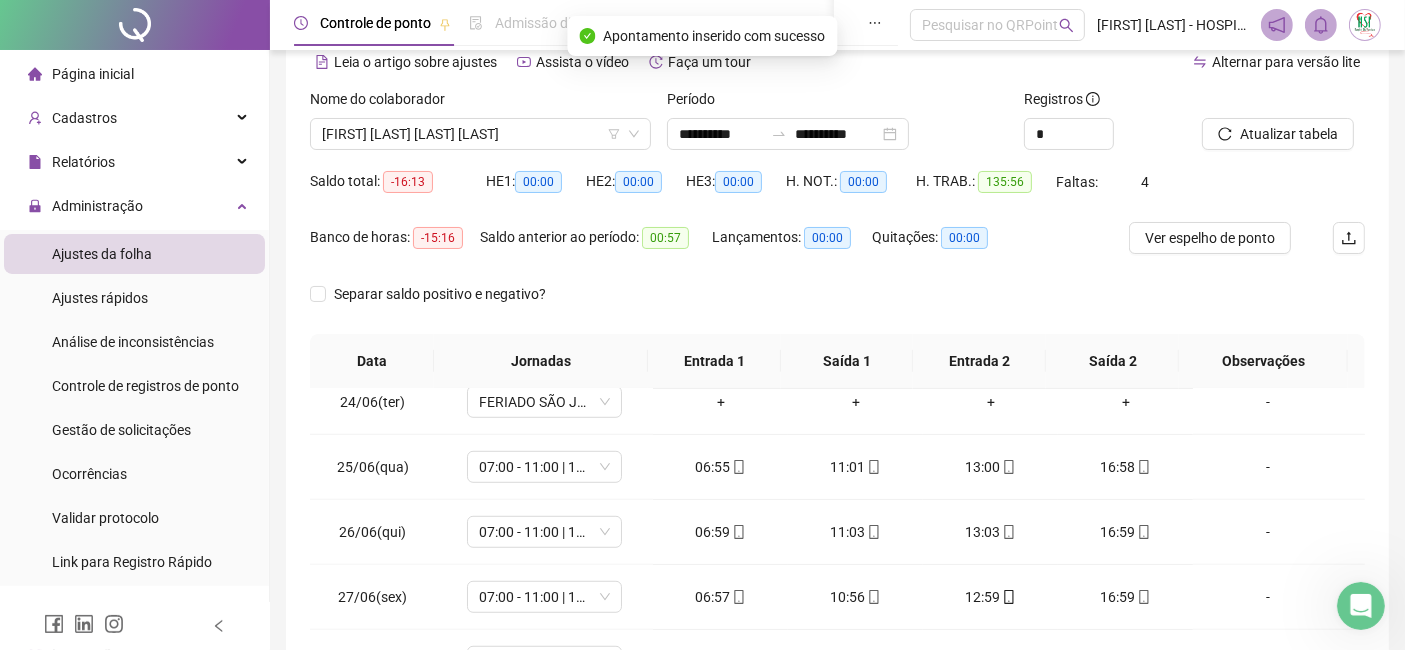 scroll, scrollTop: 0, scrollLeft: 0, axis: both 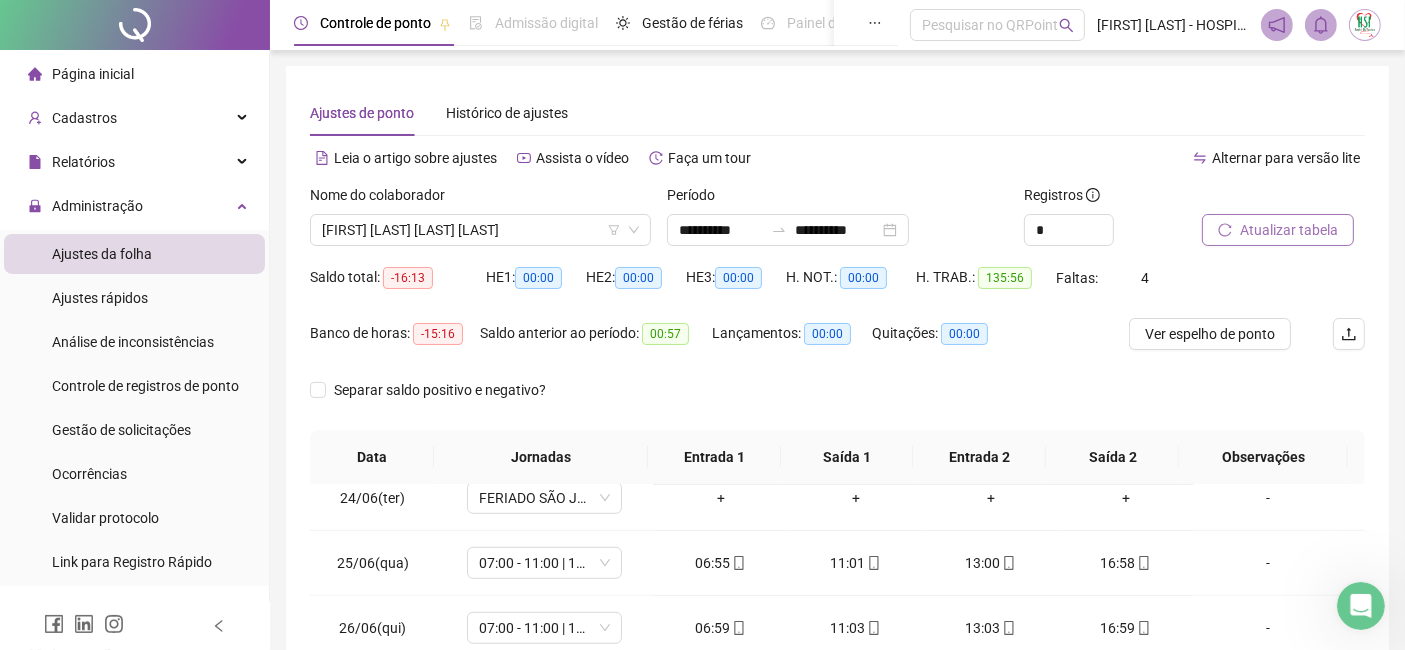 click on "Atualizar tabela" at bounding box center [1289, 230] 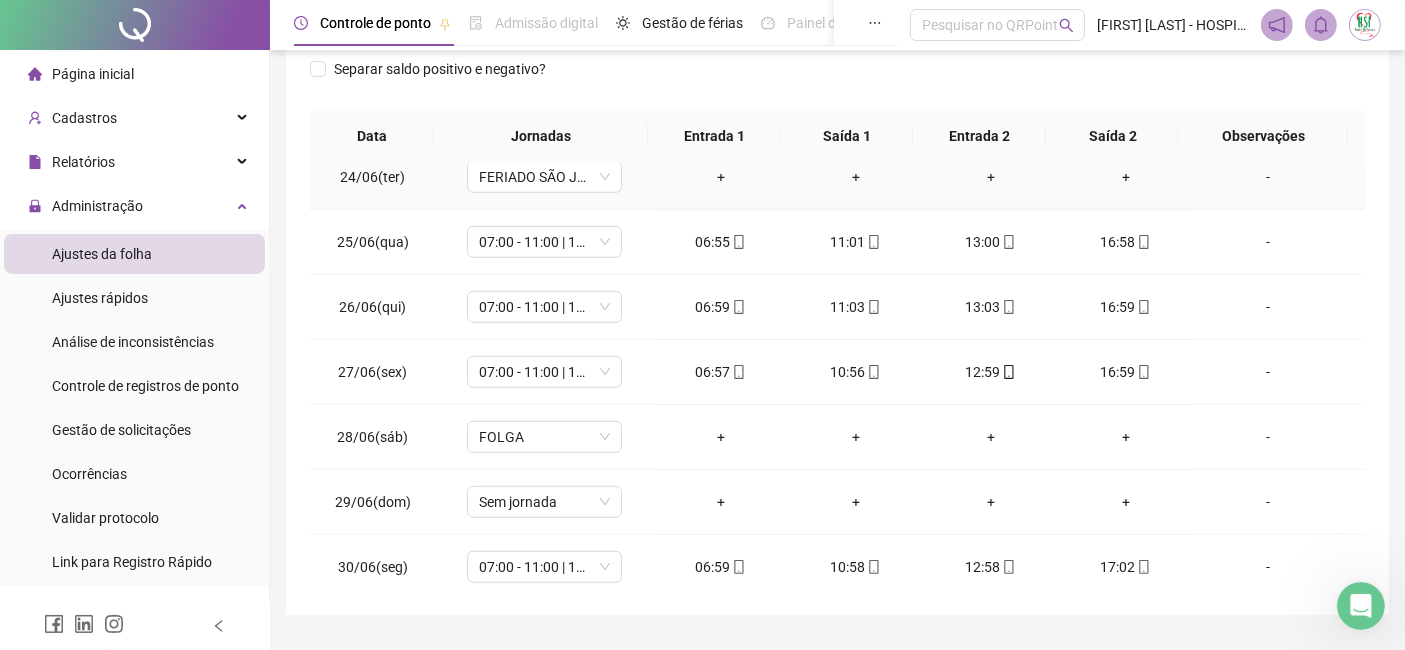 scroll, scrollTop: 333, scrollLeft: 0, axis: vertical 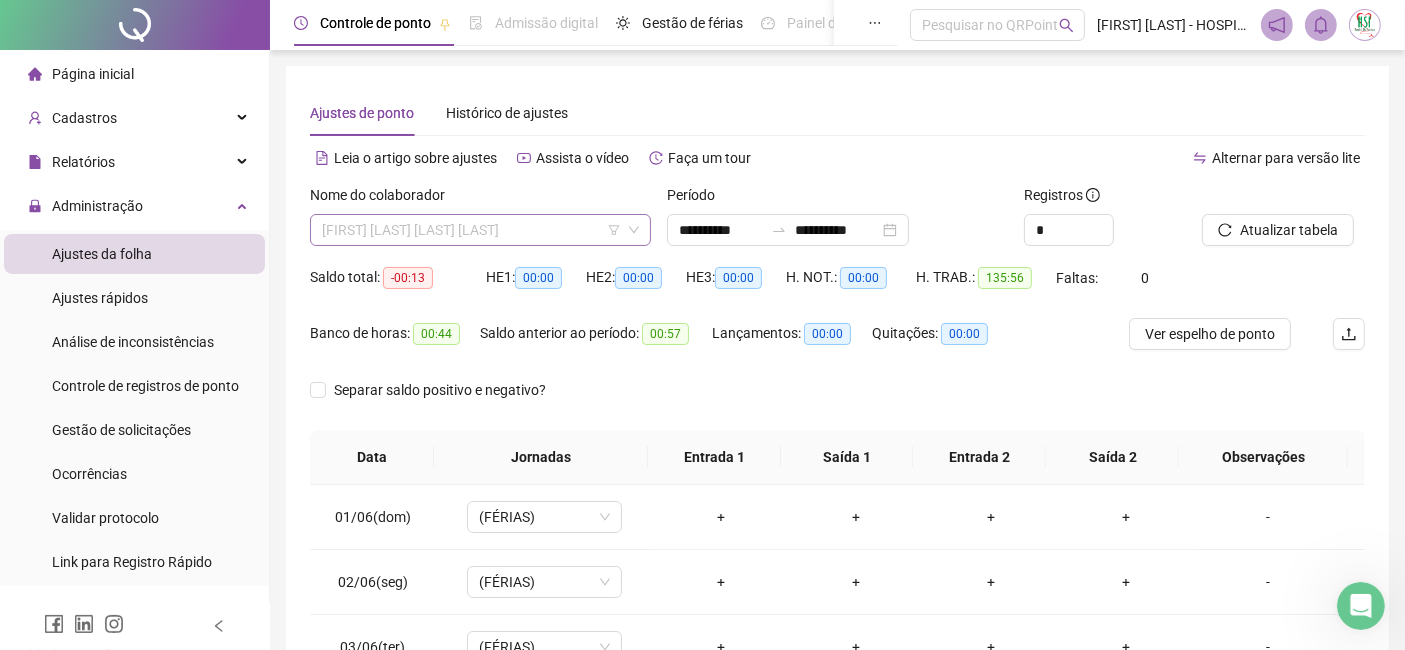 click on "[FIRST] [LAST] [LAST] [LAST]" at bounding box center (480, 230) 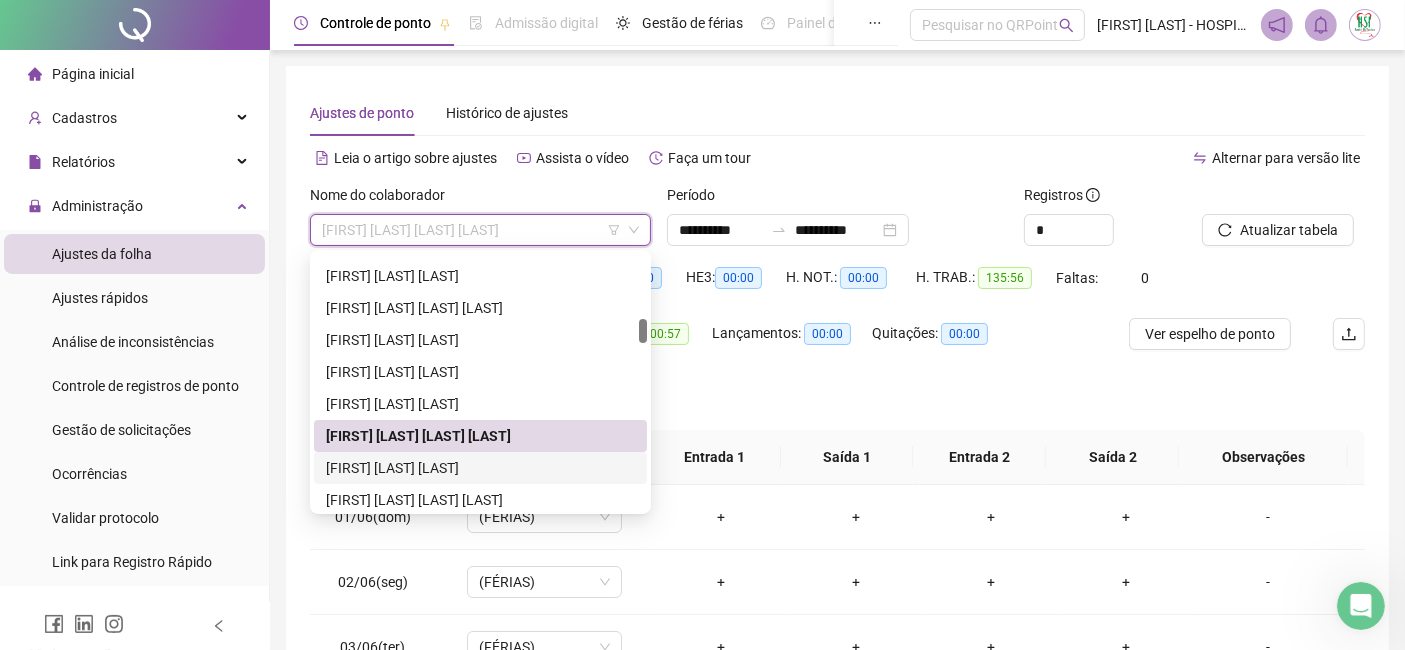 click on "[FIRST] [LAST] [LAST]" at bounding box center [480, 468] 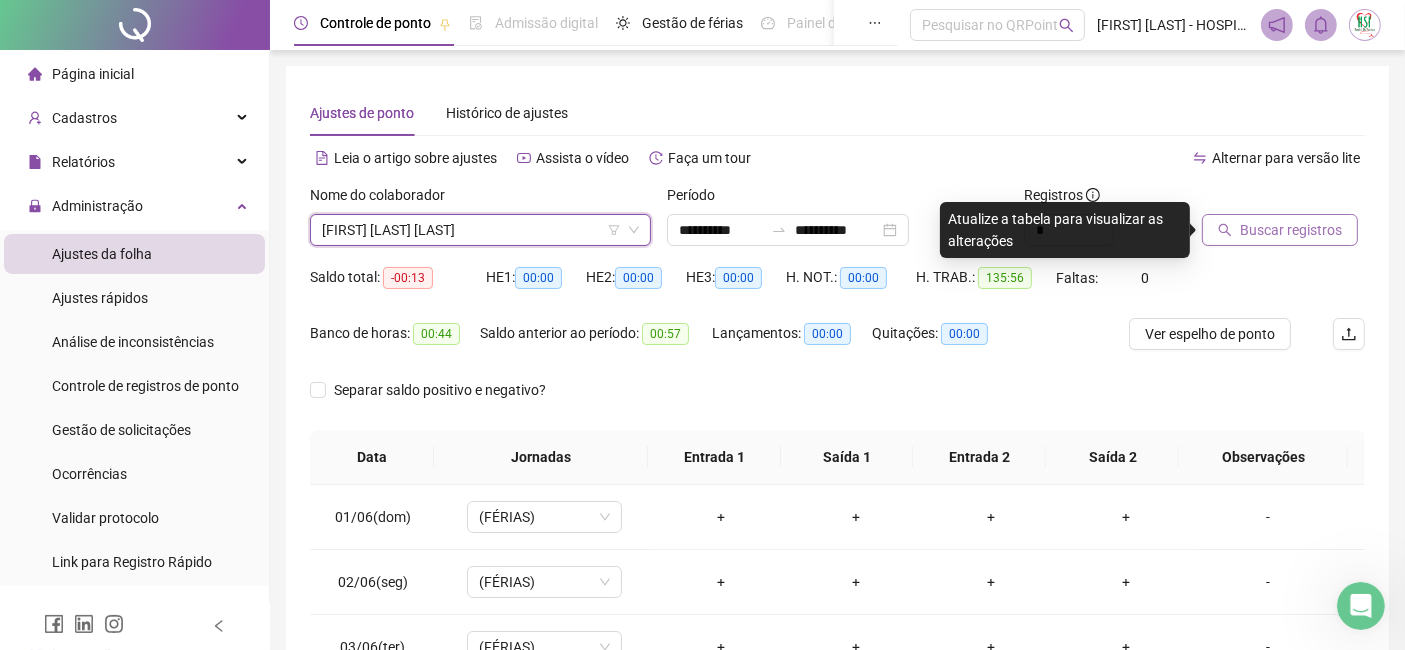 click on "Buscar registros" at bounding box center [1291, 230] 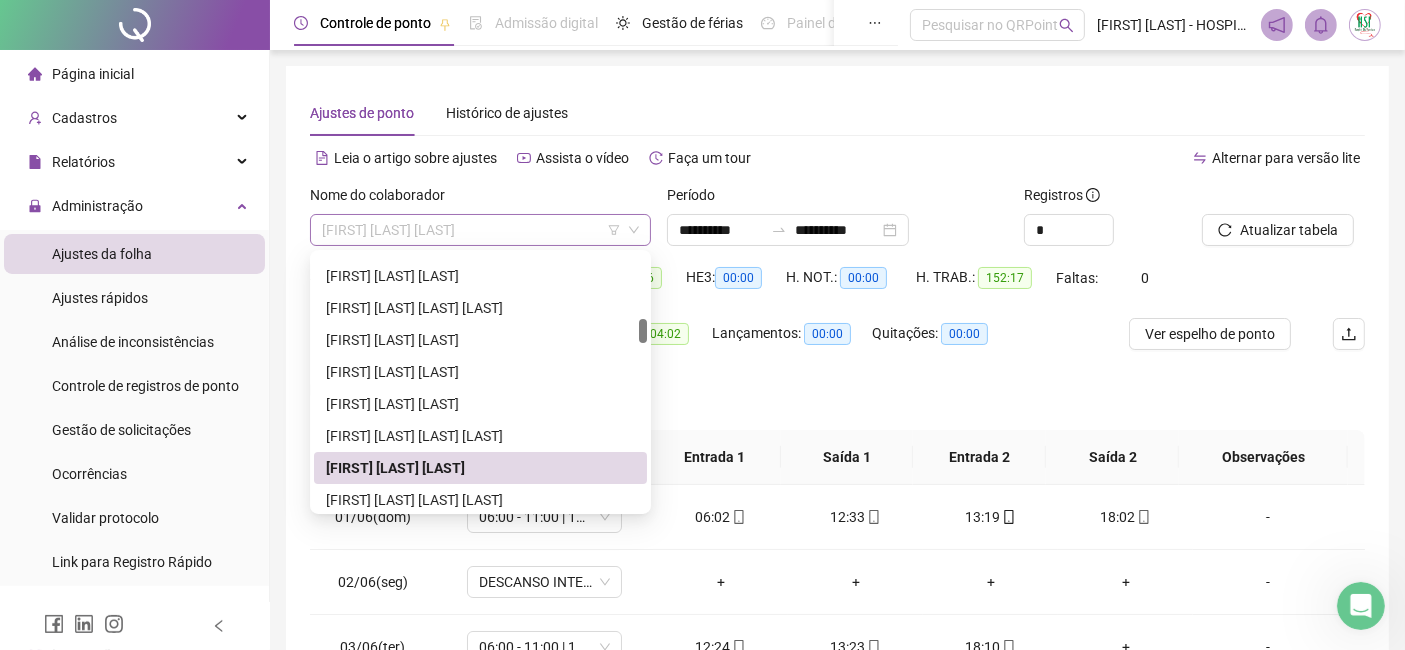 click on "[FIRST] [LAST] [LAST]" at bounding box center (480, 230) 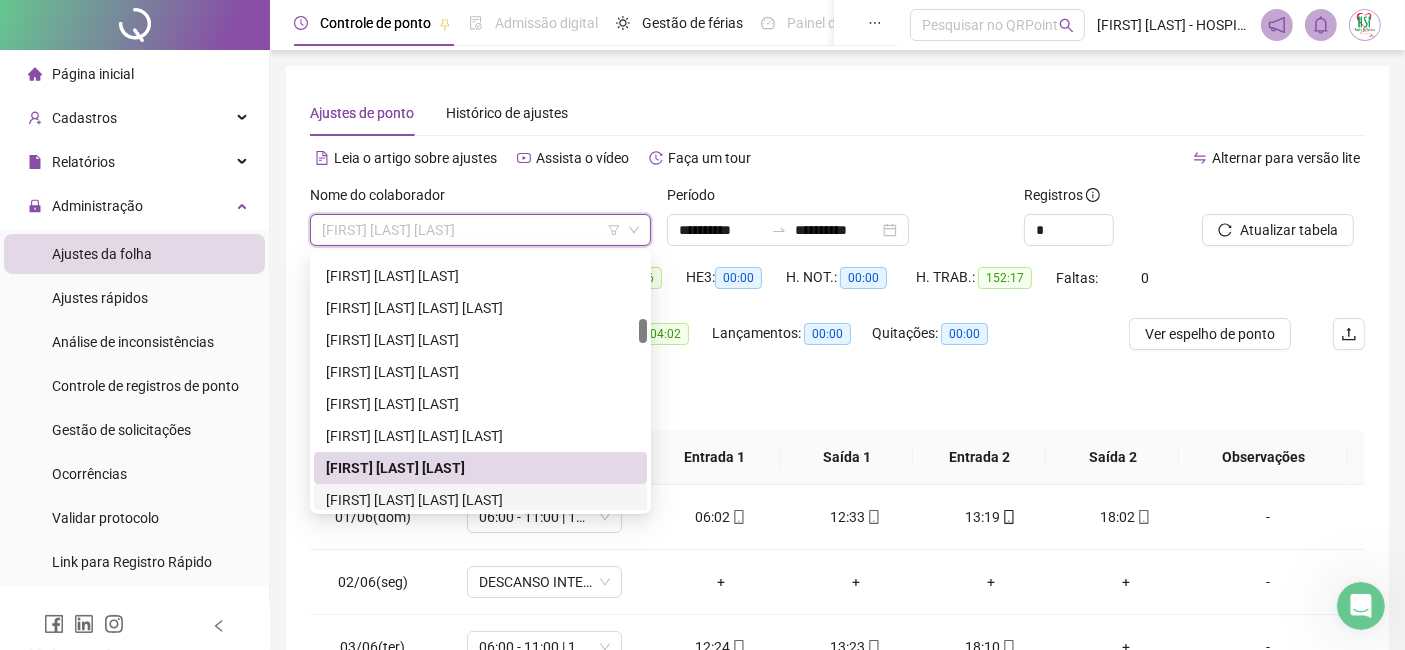 click on "[FIRST] [LAST] [LAST] [LAST]" at bounding box center (480, 500) 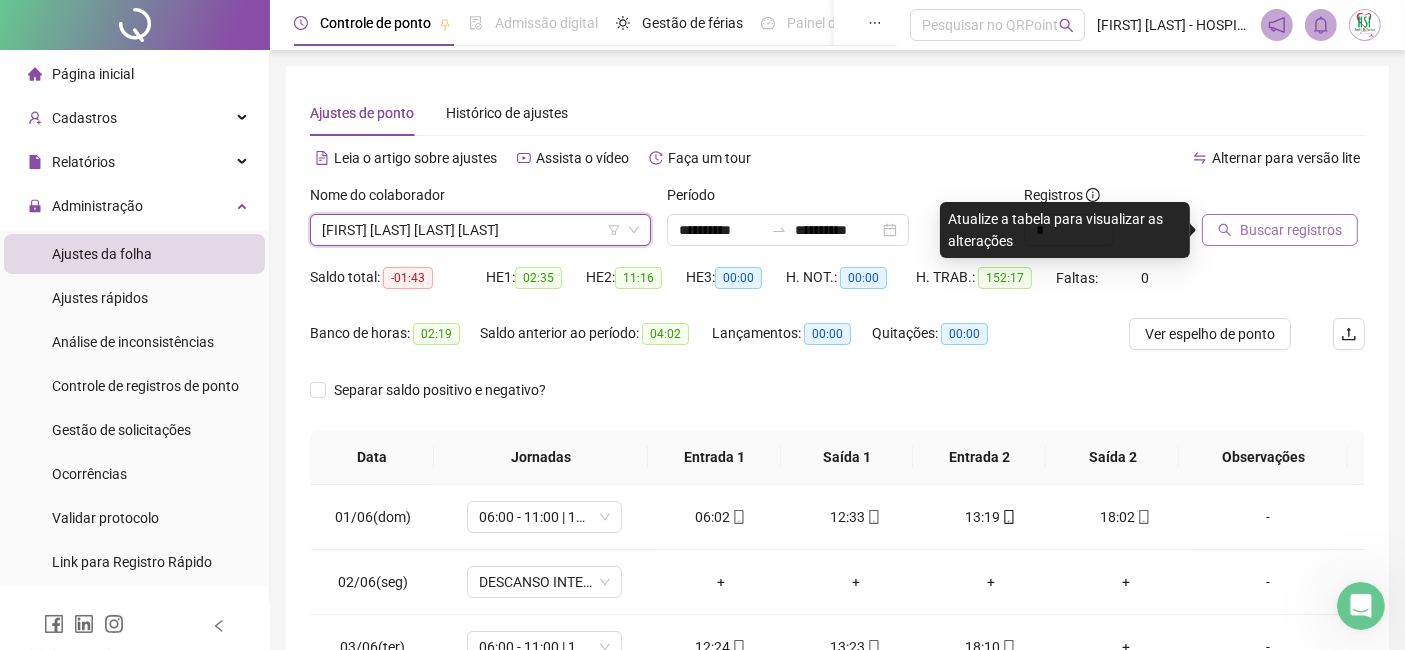 click on "Buscar registros" at bounding box center (1291, 230) 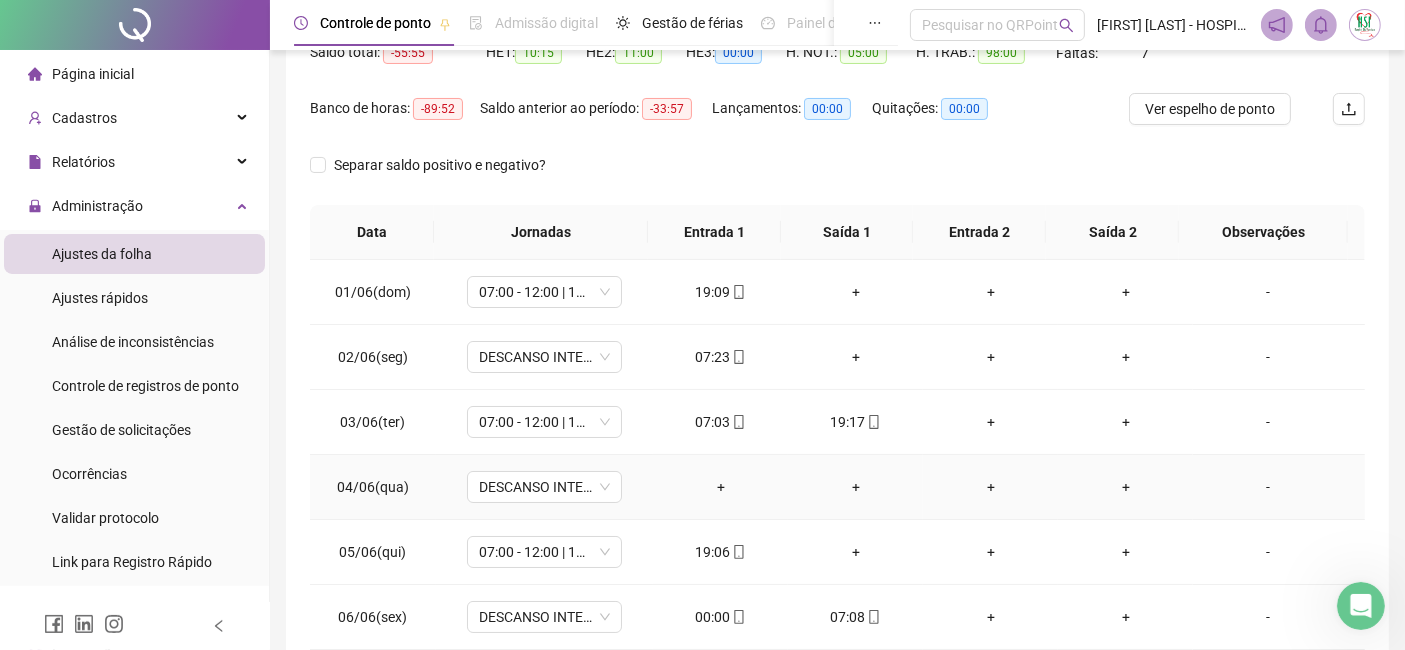 scroll, scrollTop: 260, scrollLeft: 0, axis: vertical 